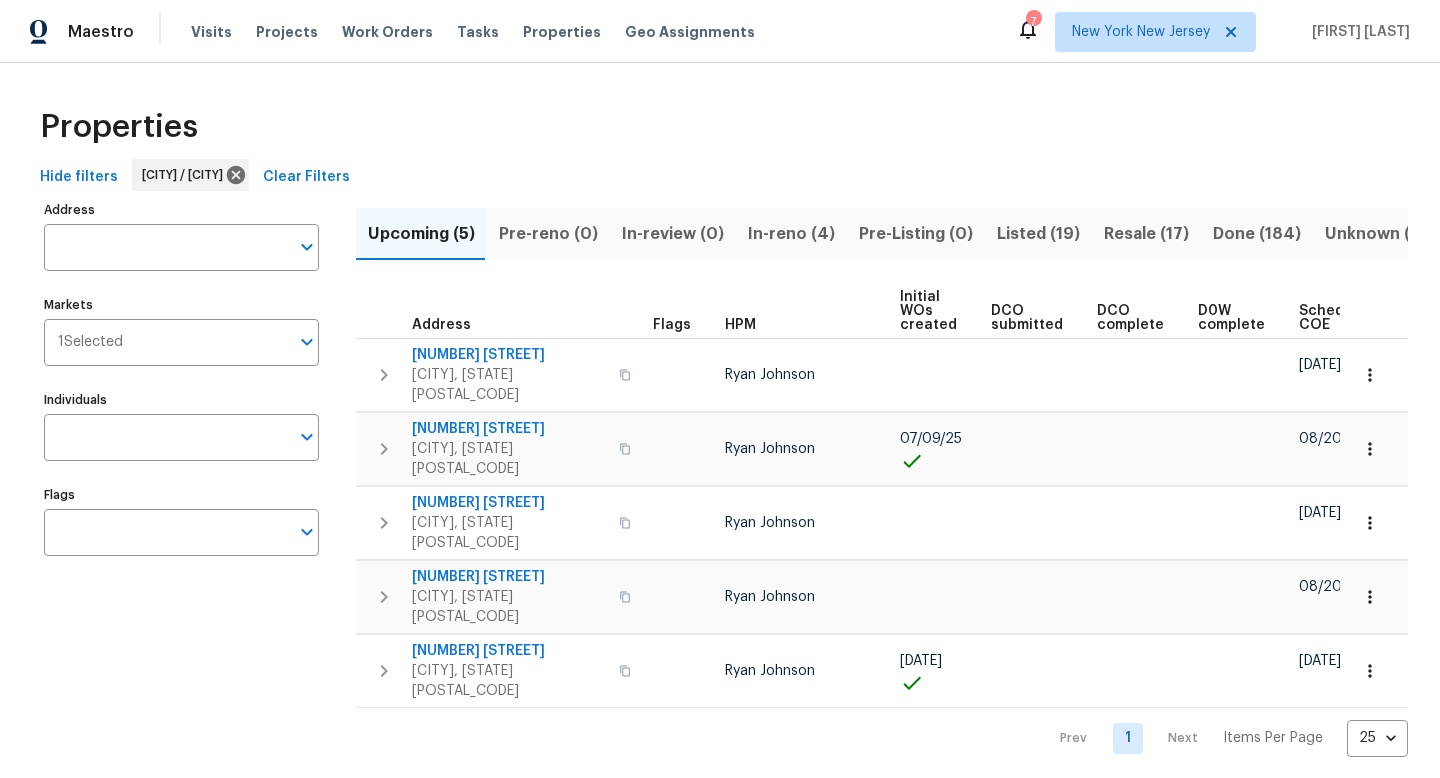 scroll, scrollTop: 0, scrollLeft: 0, axis: both 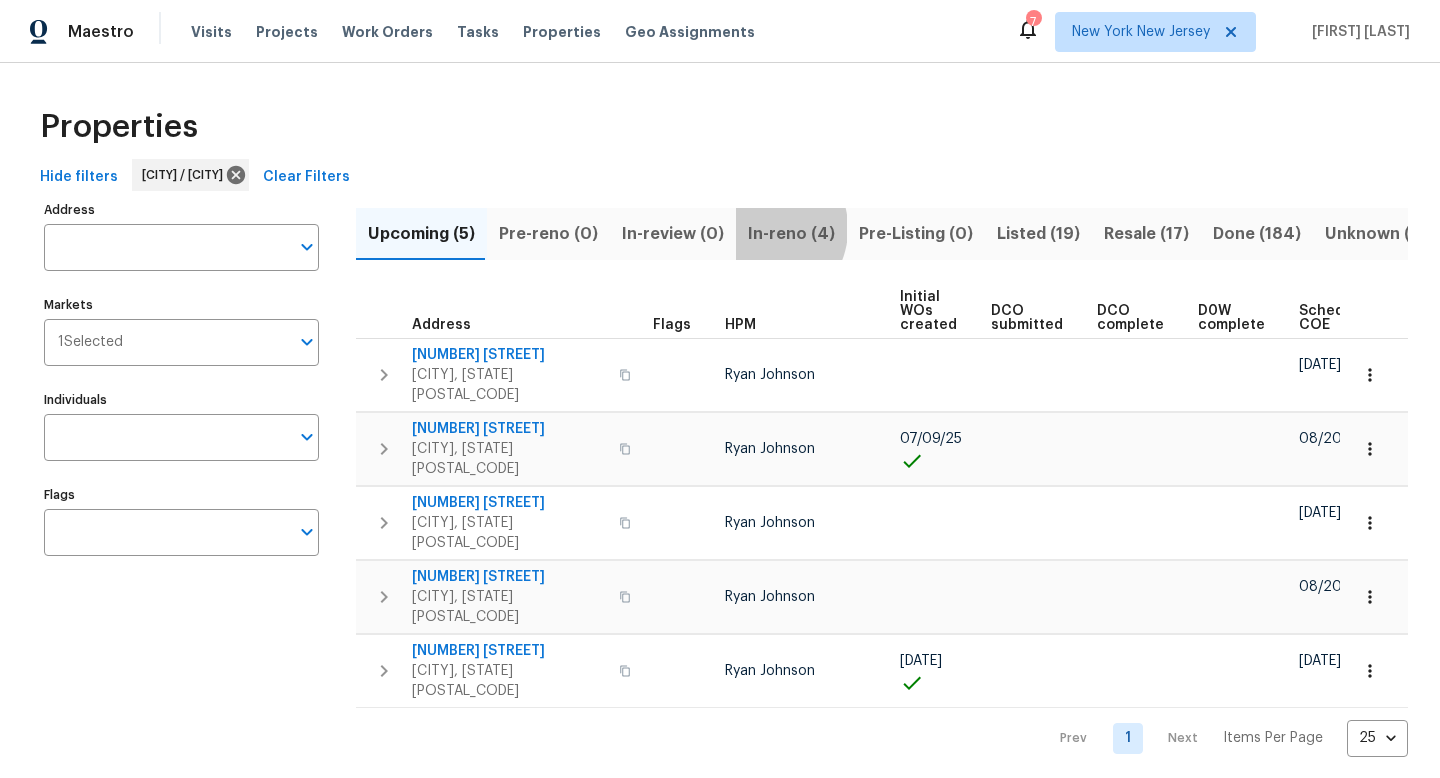click on "In-reno (4)" at bounding box center [791, 234] 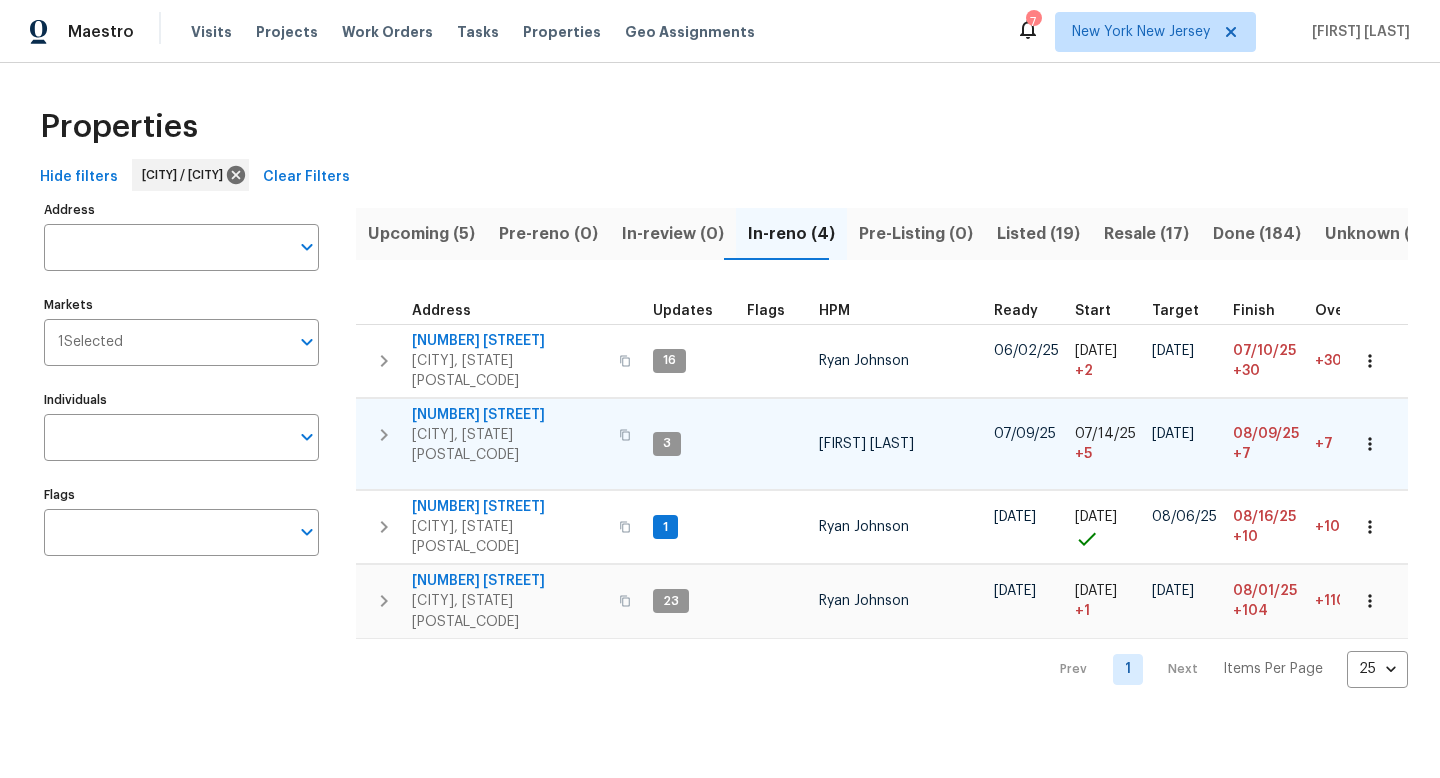 click on "[NUMBER] [STREET]" at bounding box center [509, 415] 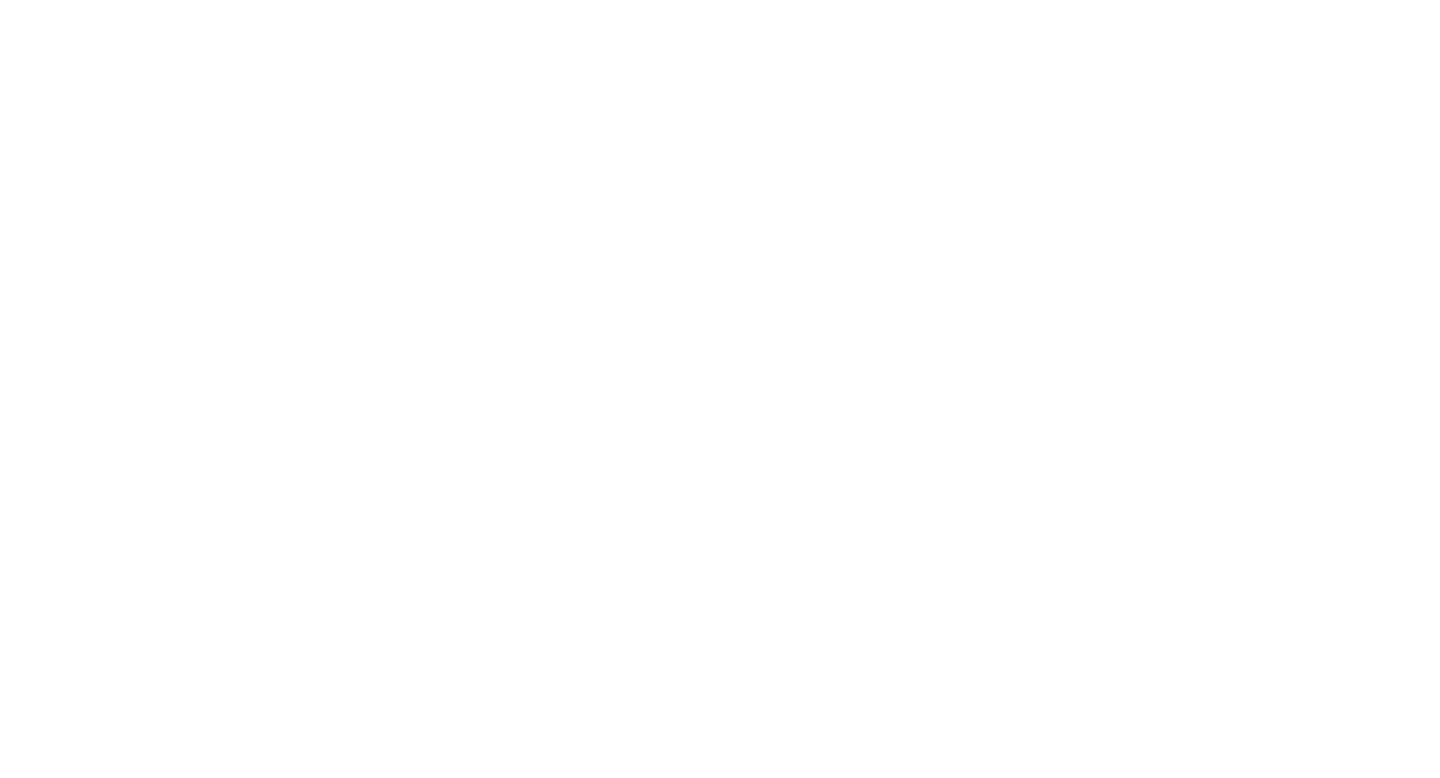 scroll, scrollTop: 0, scrollLeft: 0, axis: both 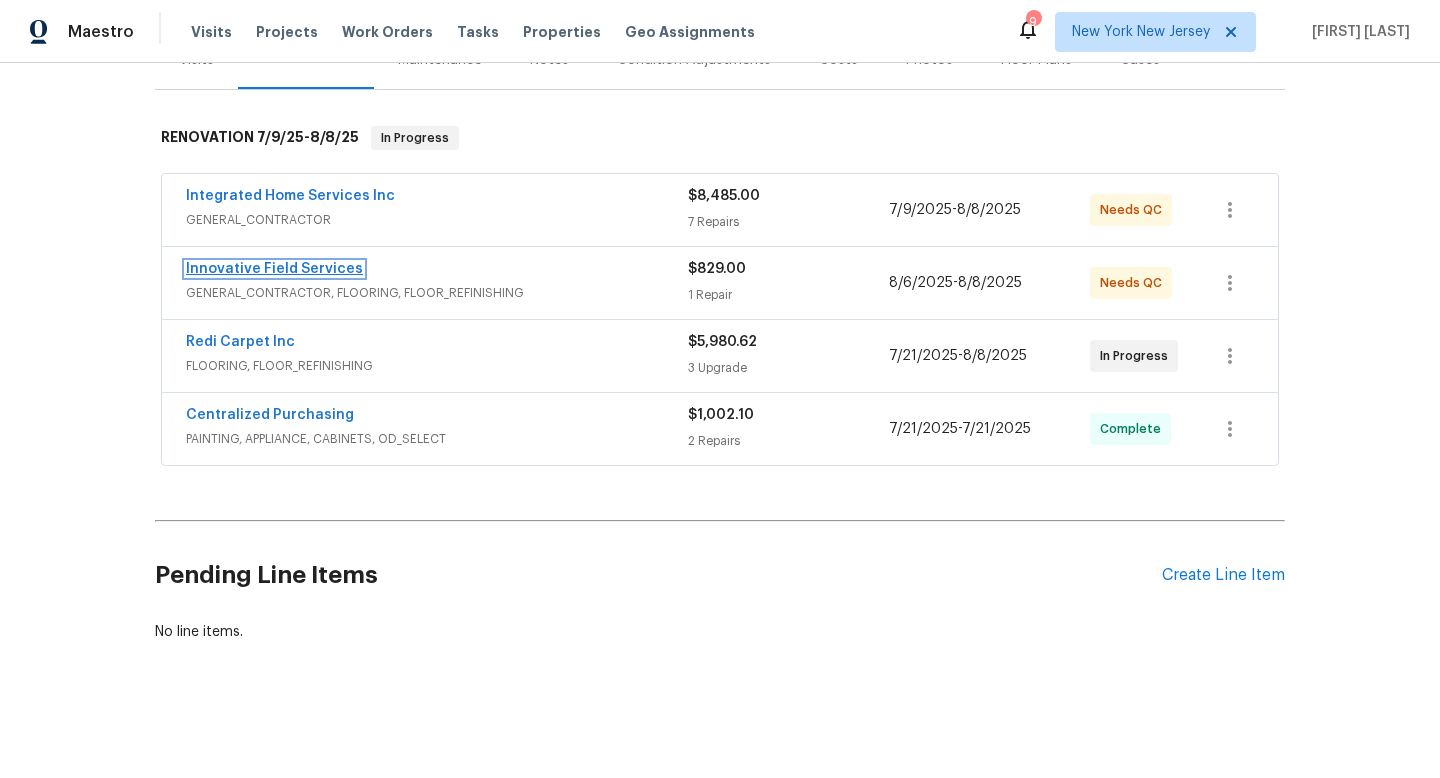 click on "Innovative Field Services" at bounding box center [274, 269] 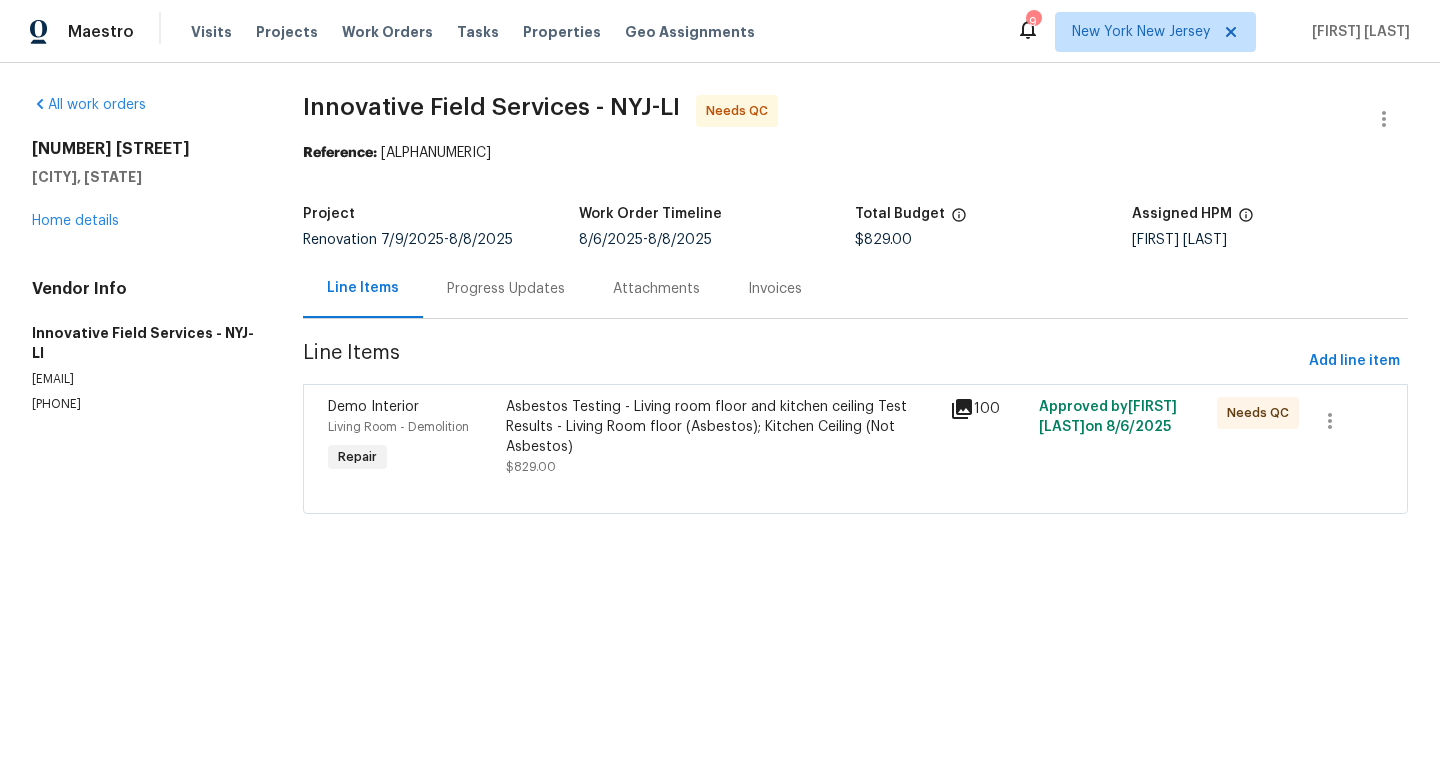click on "Asbestos Testing - Living room floor and kitchen ceiling
Test Results - Living Room floor (Asbestos); Kitchen Ceiling (Not Asbestos)" at bounding box center [722, 427] 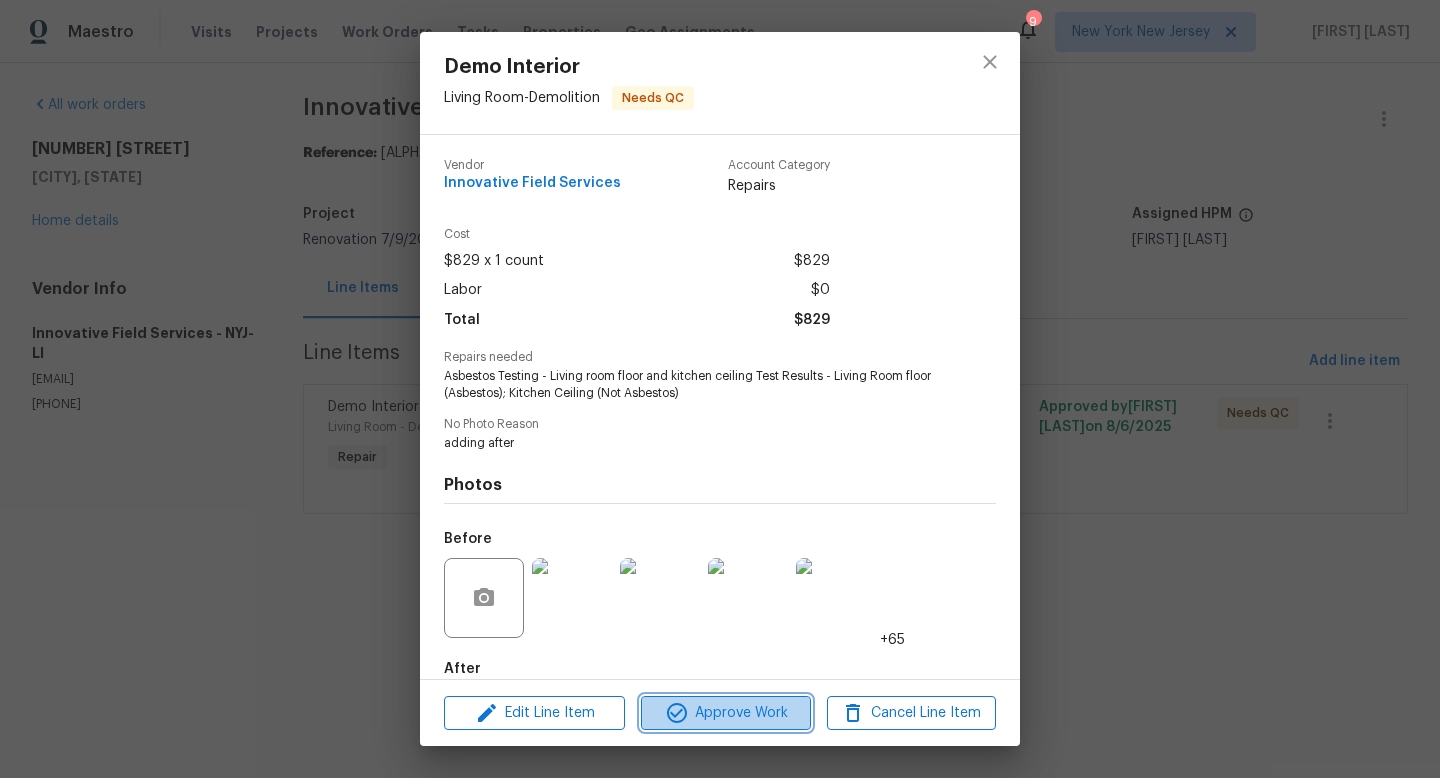 click on "Approve Work" at bounding box center (725, 713) 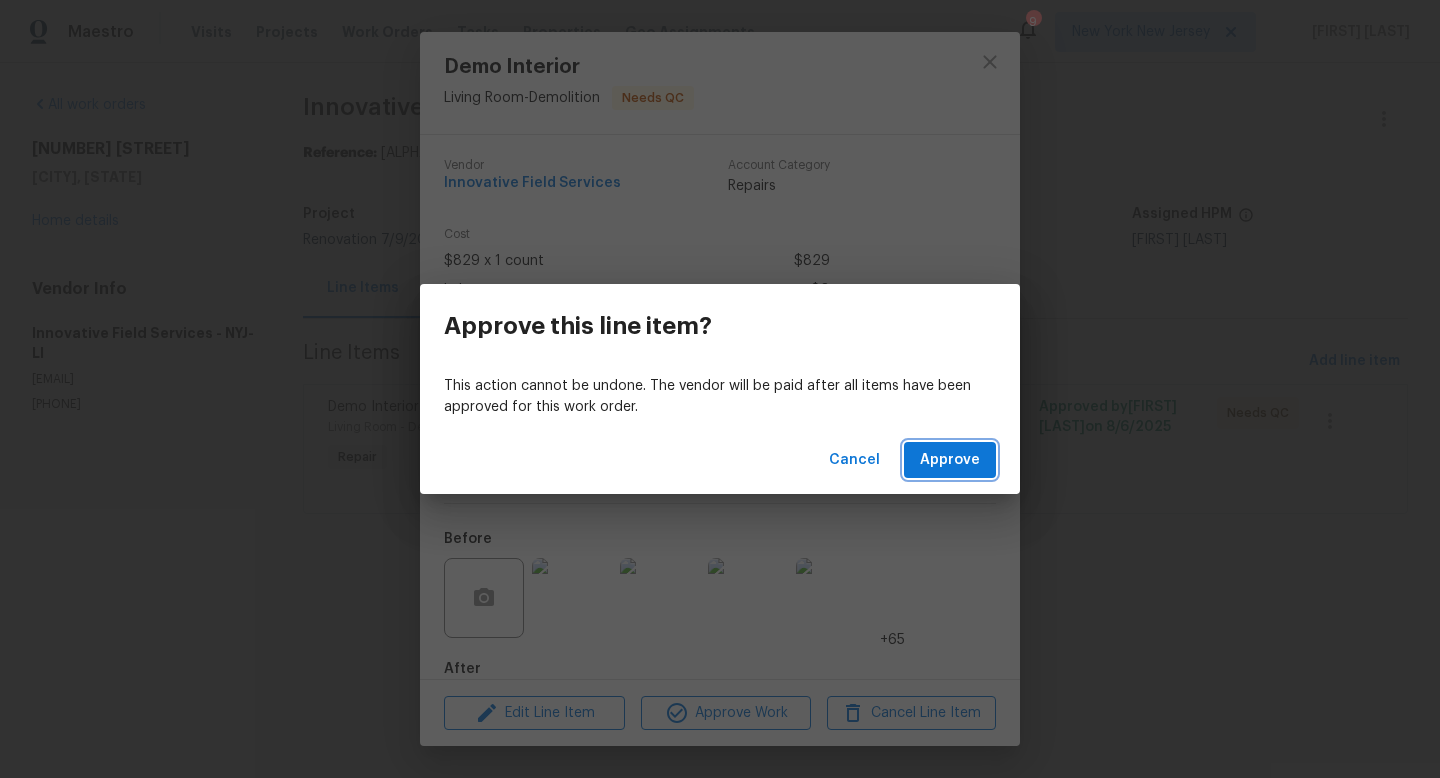 click on "Approve" at bounding box center (950, 460) 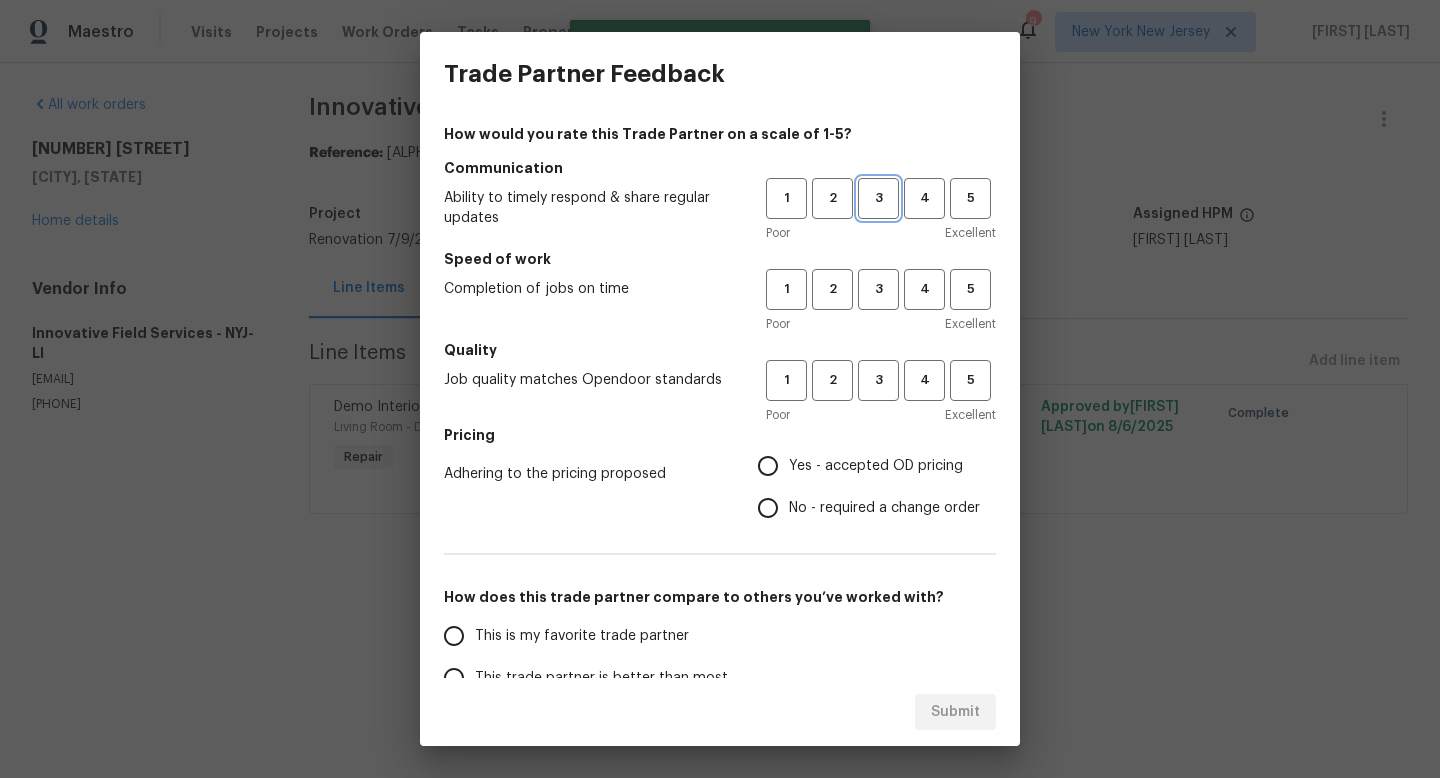 click on "3" at bounding box center [878, 198] 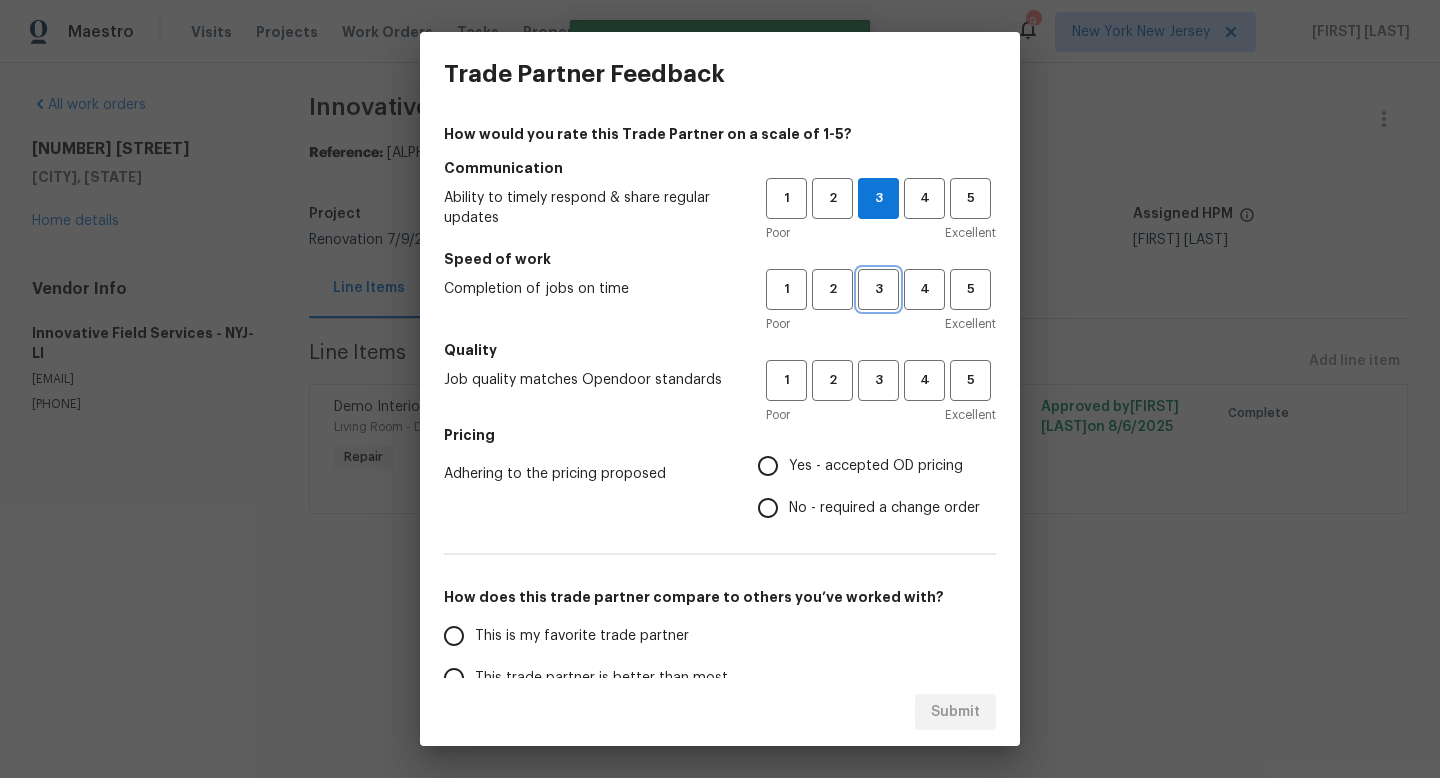 click on "3" at bounding box center (878, 289) 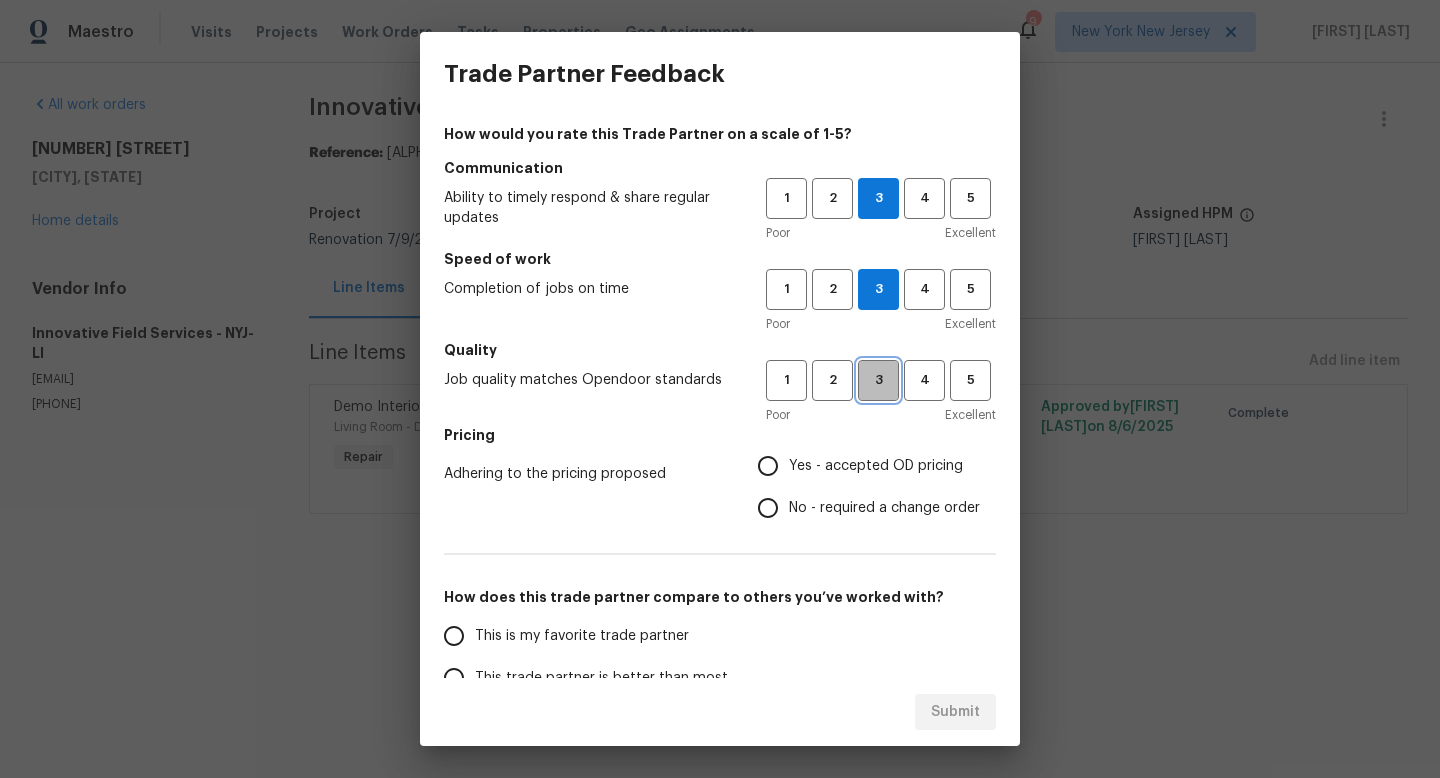 click on "3" at bounding box center (878, 380) 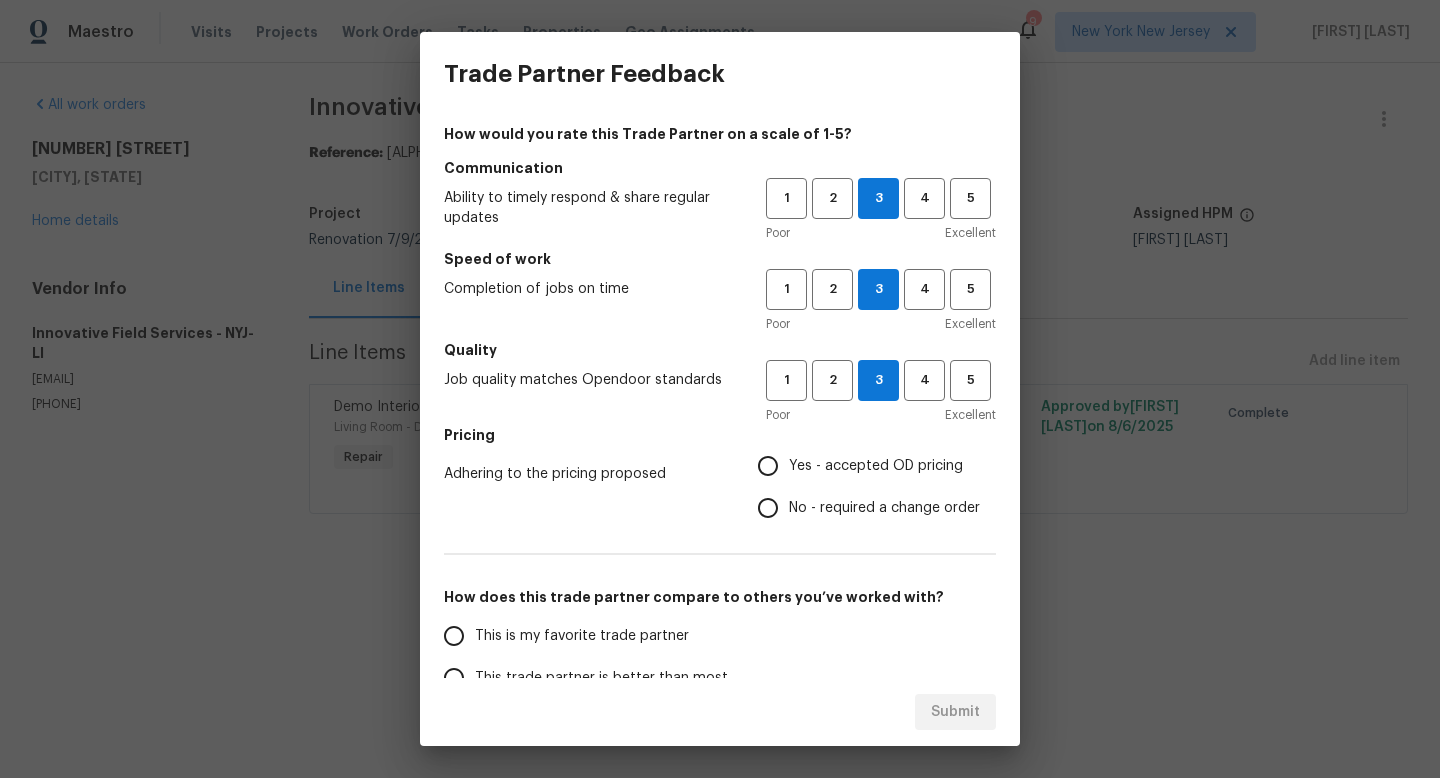 click on "Yes - accepted OD pricing" at bounding box center [876, 466] 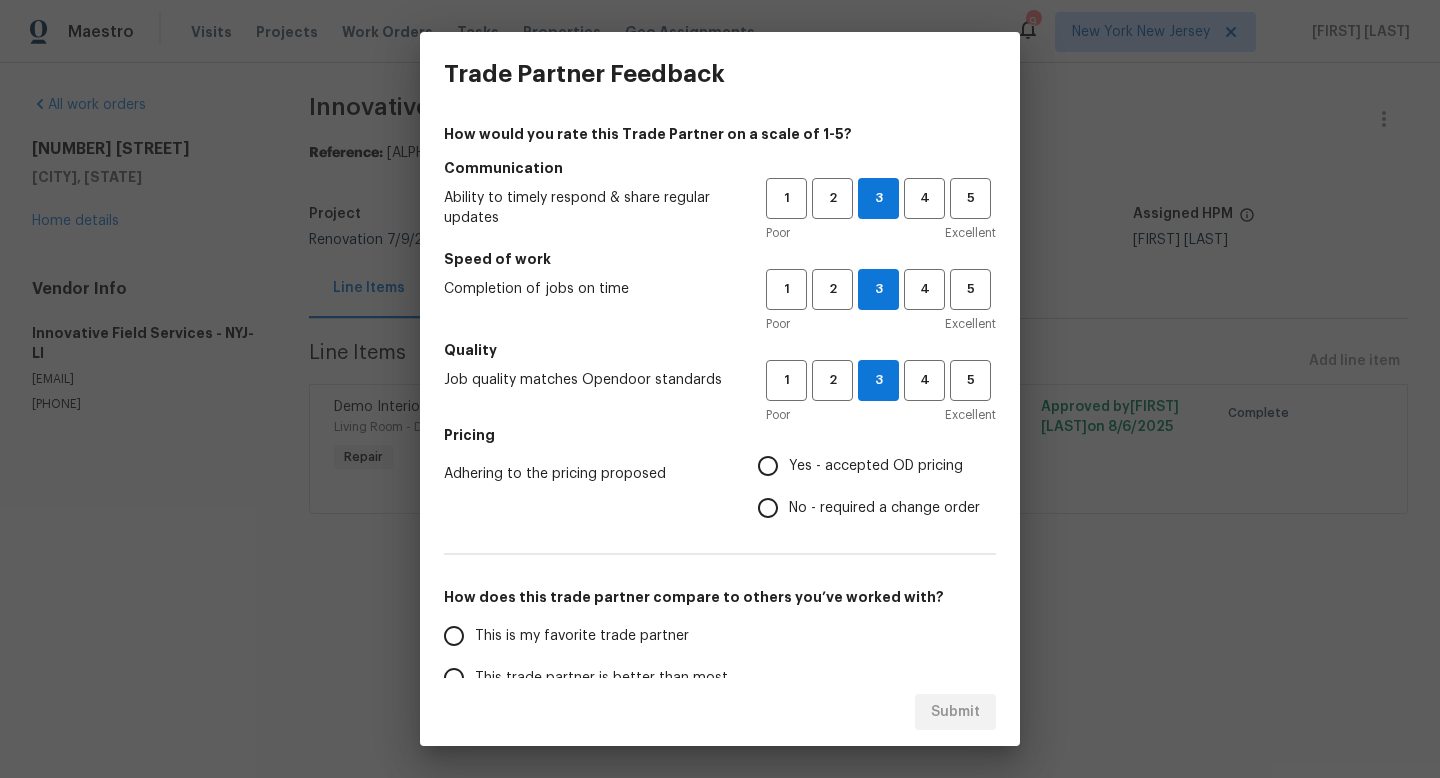 click on "Yes - accepted OD pricing" at bounding box center (768, 466) 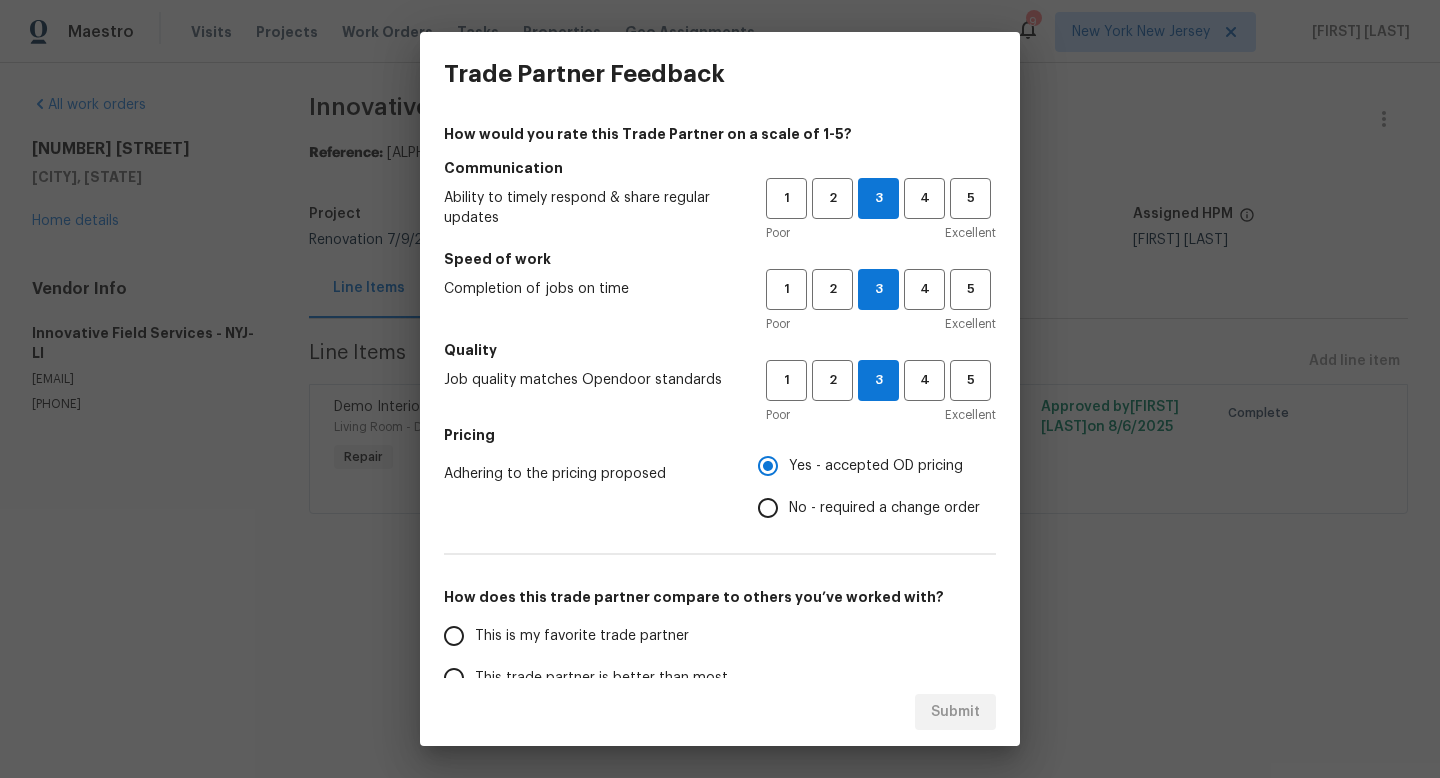 scroll, scrollTop: 203, scrollLeft: 0, axis: vertical 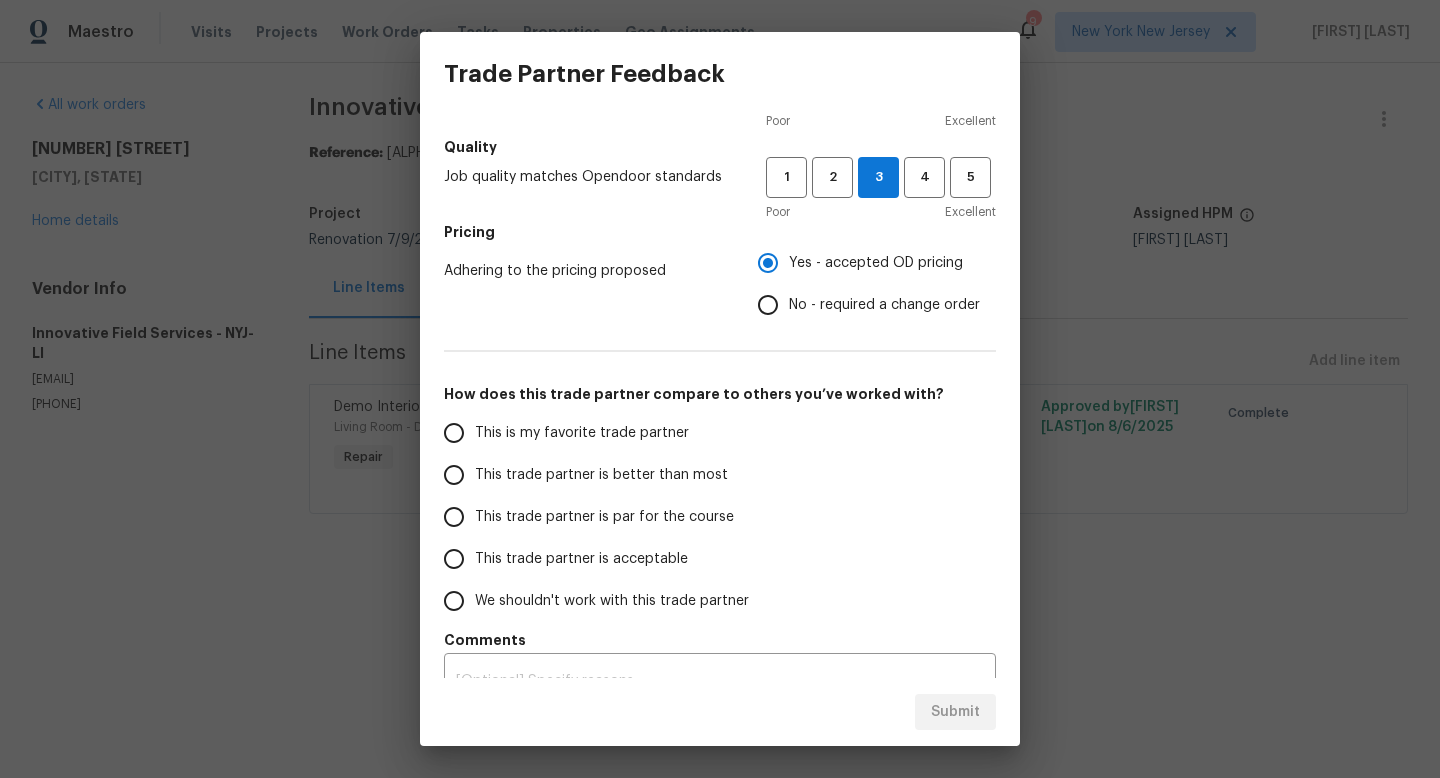 click on "This trade partner is better than most" at bounding box center (601, 475) 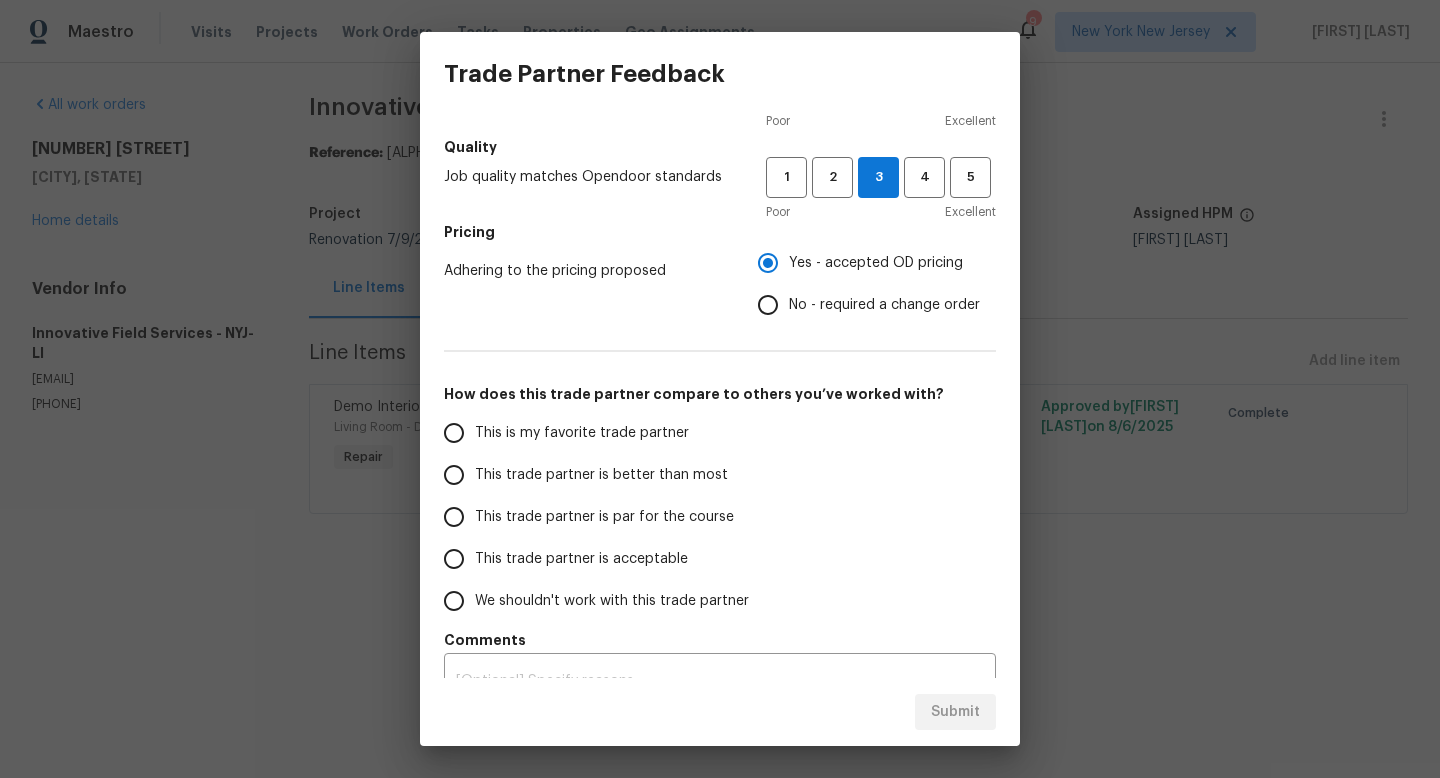 click on "This trade partner is better than most" at bounding box center [454, 475] 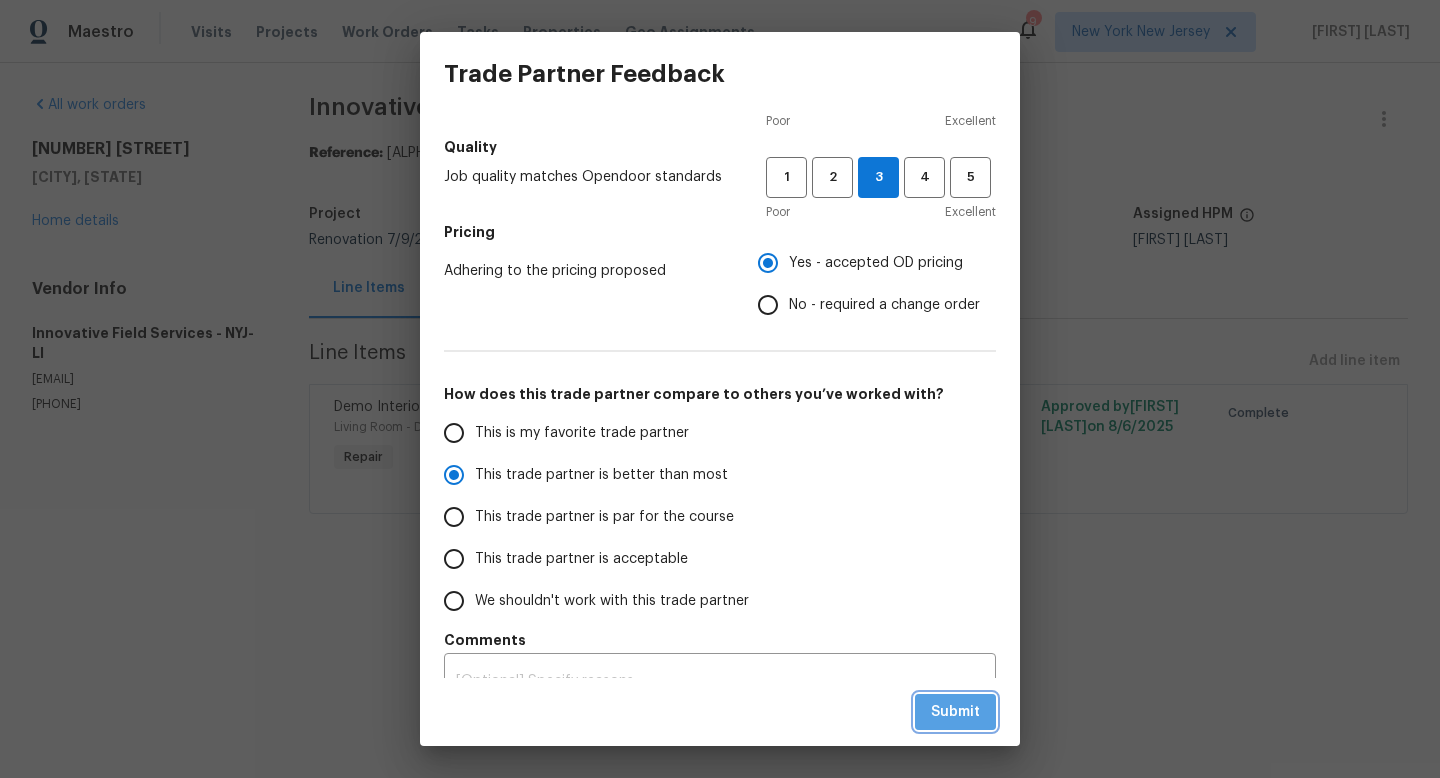 click on "Submit" at bounding box center [955, 712] 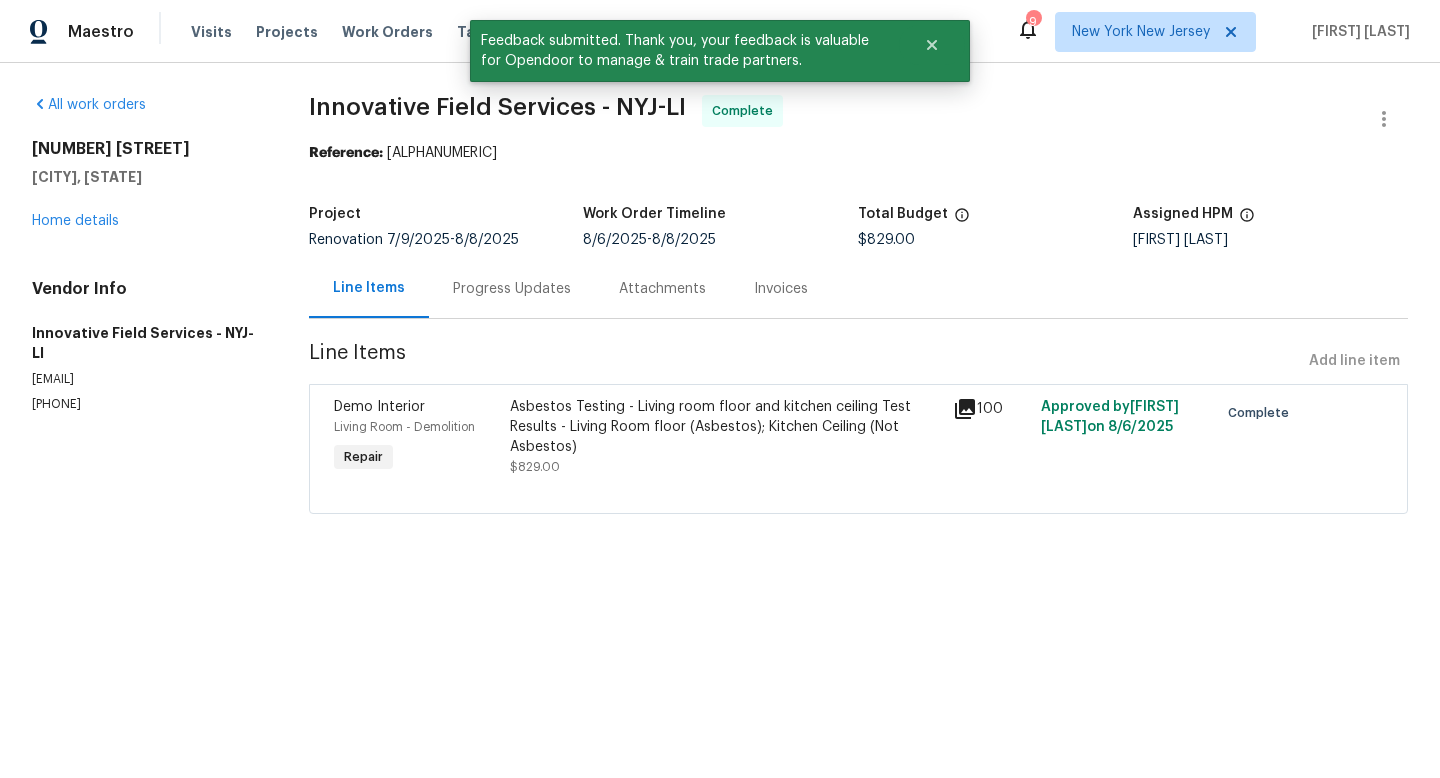 click on "371 Pennsylvania Ave Mineola, NY 11501 Home details" at bounding box center (146, 185) 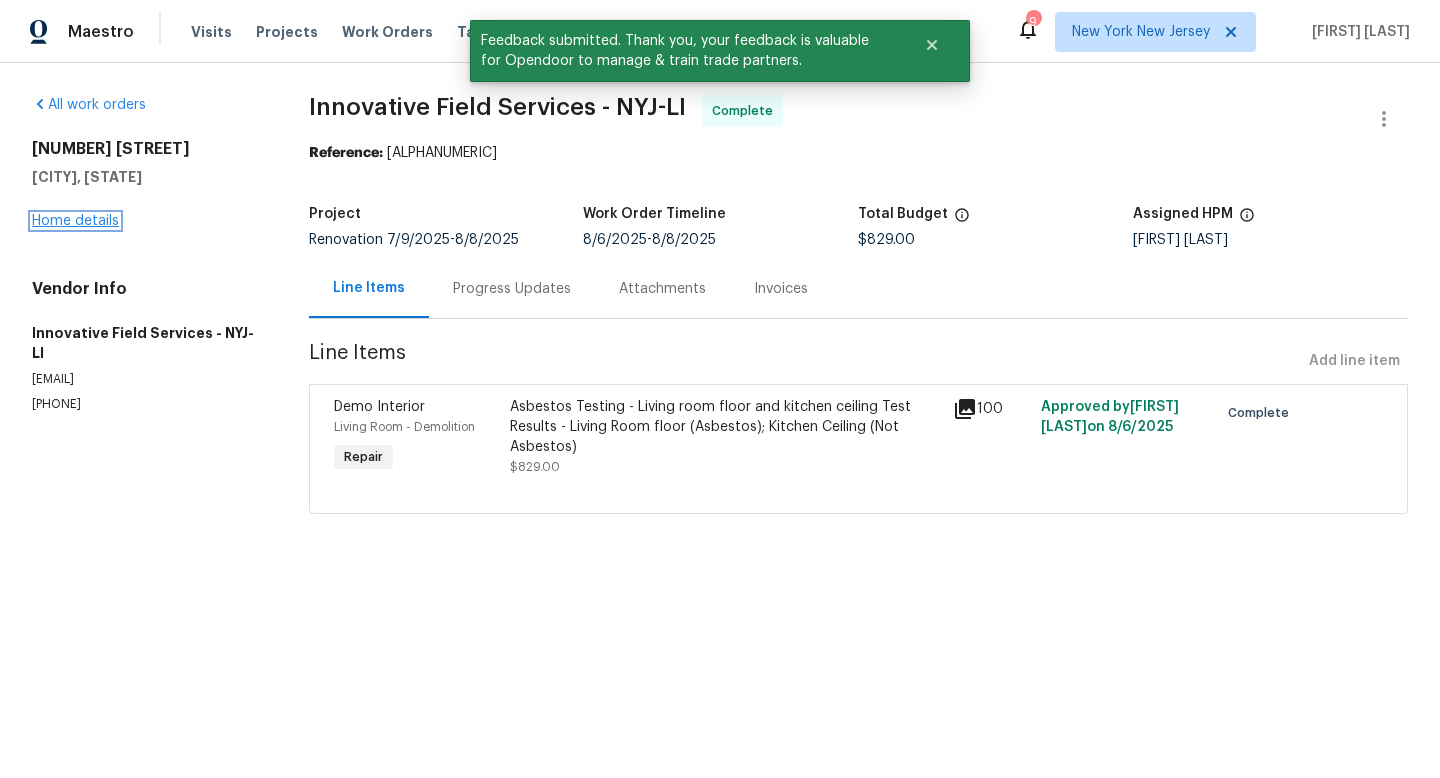 click on "Home details" at bounding box center (75, 221) 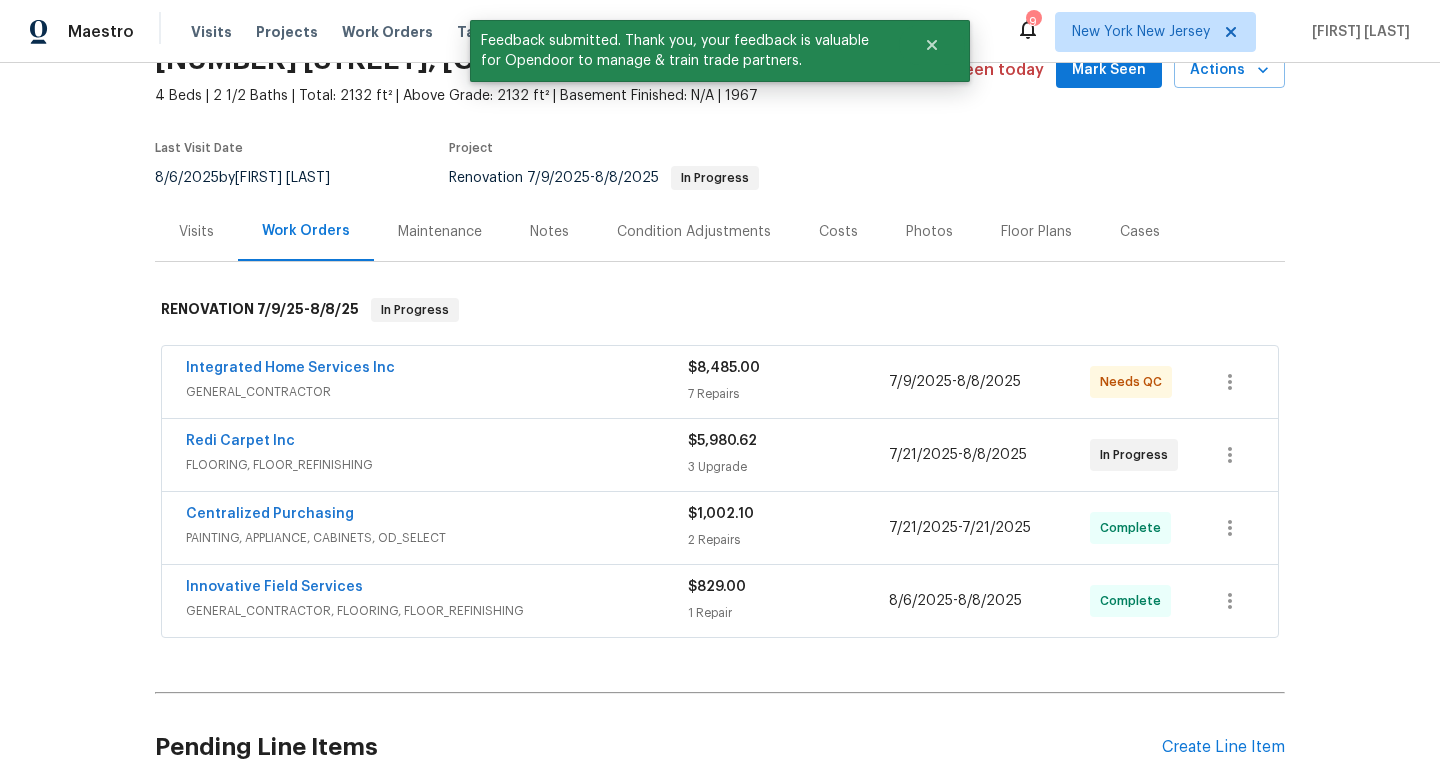 scroll, scrollTop: 139, scrollLeft: 0, axis: vertical 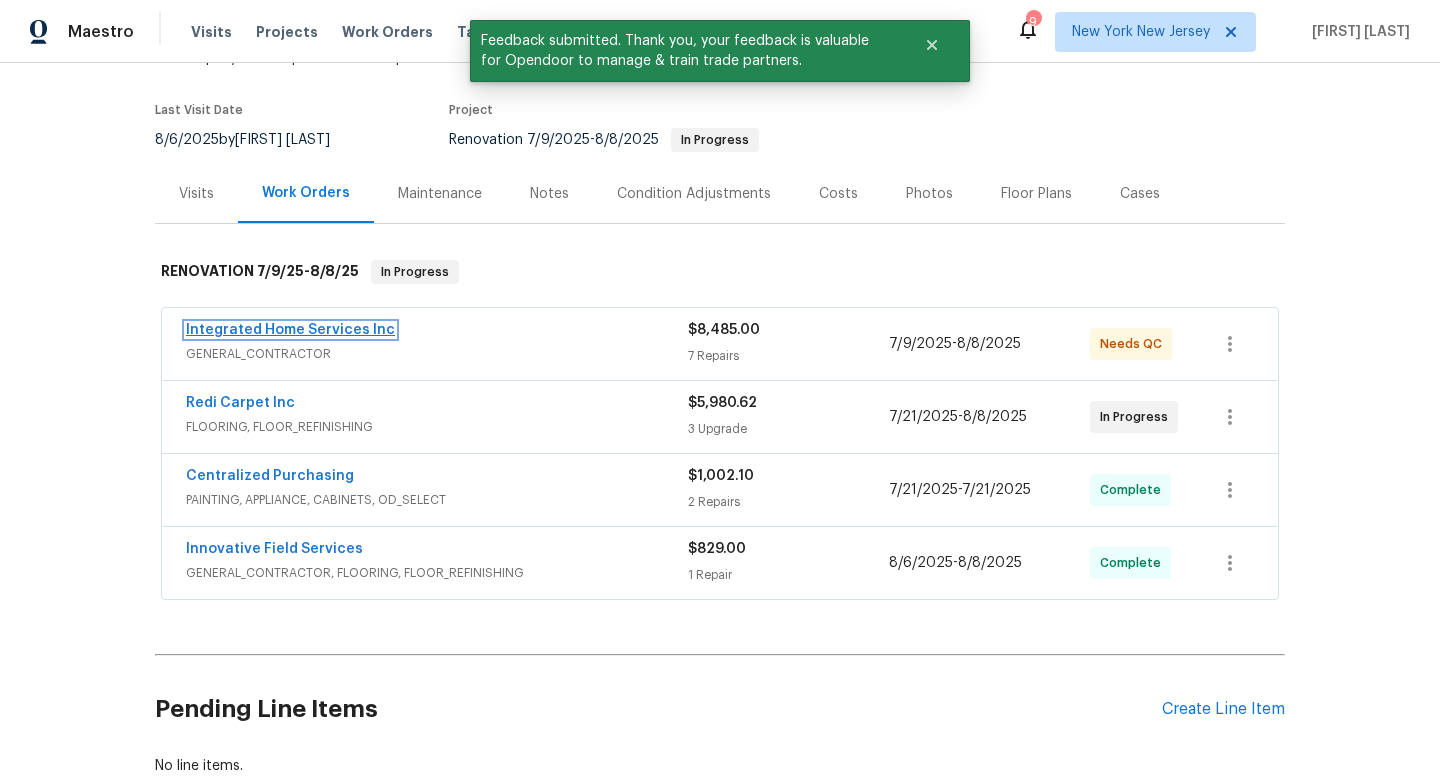 click on "Integrated Home Services Inc" at bounding box center [290, 330] 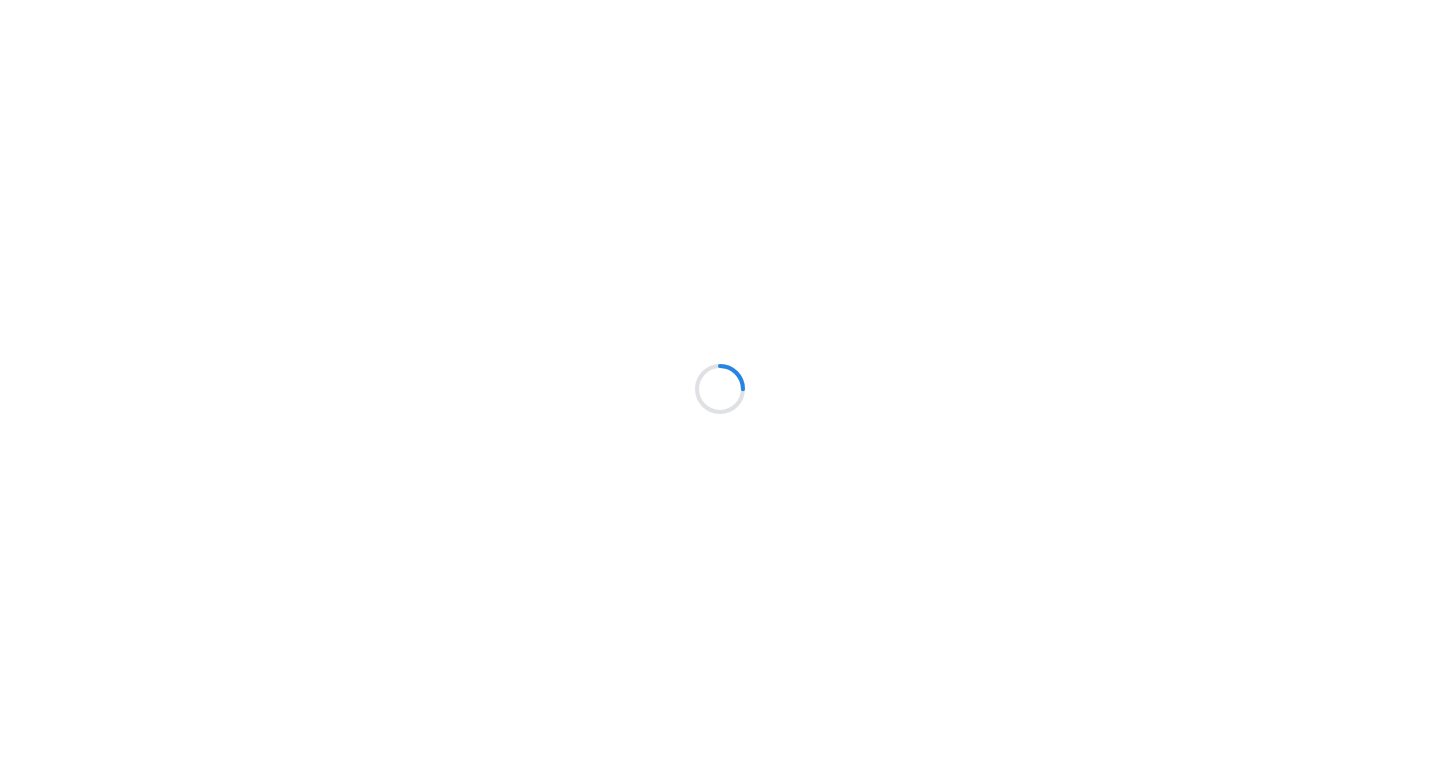 scroll, scrollTop: 0, scrollLeft: 0, axis: both 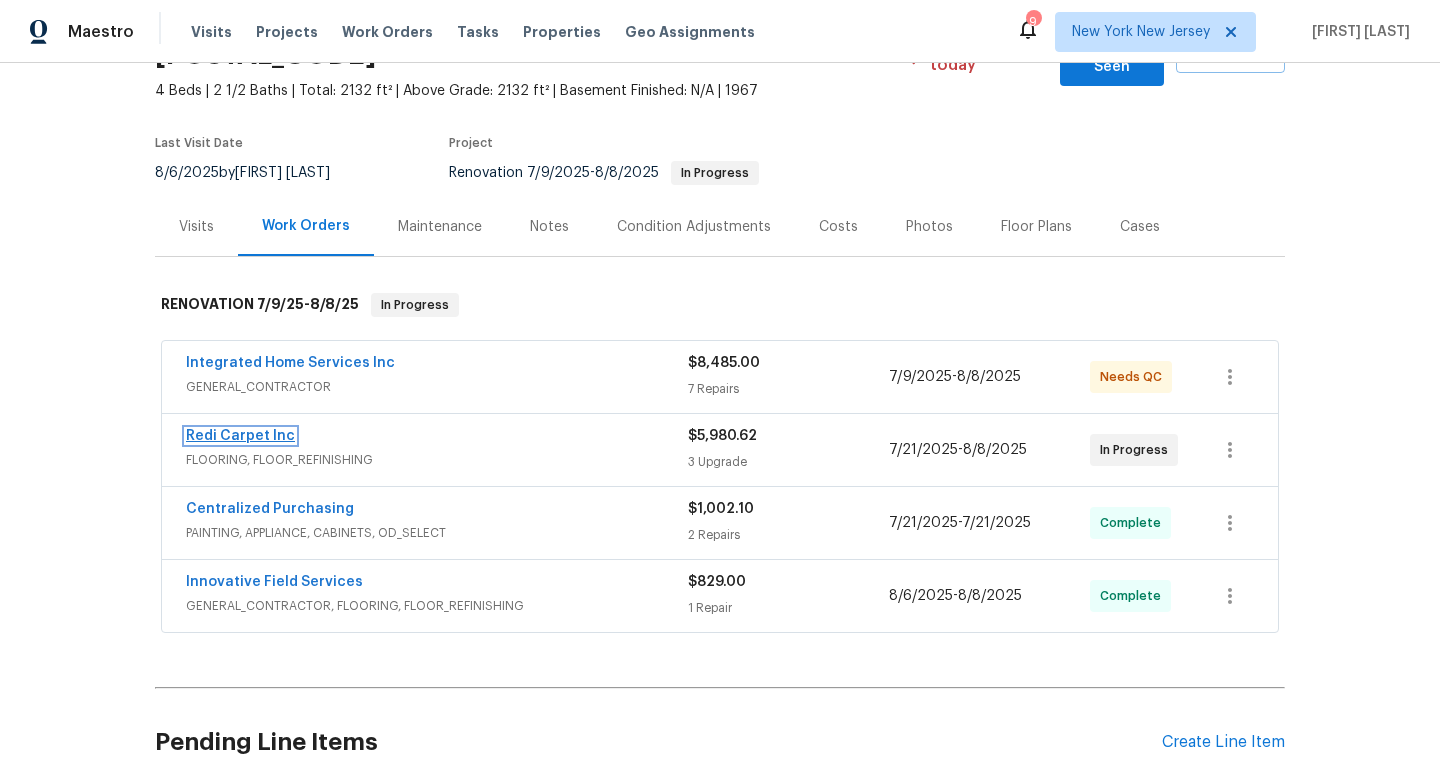 click on "Redi Carpet Inc" at bounding box center [240, 436] 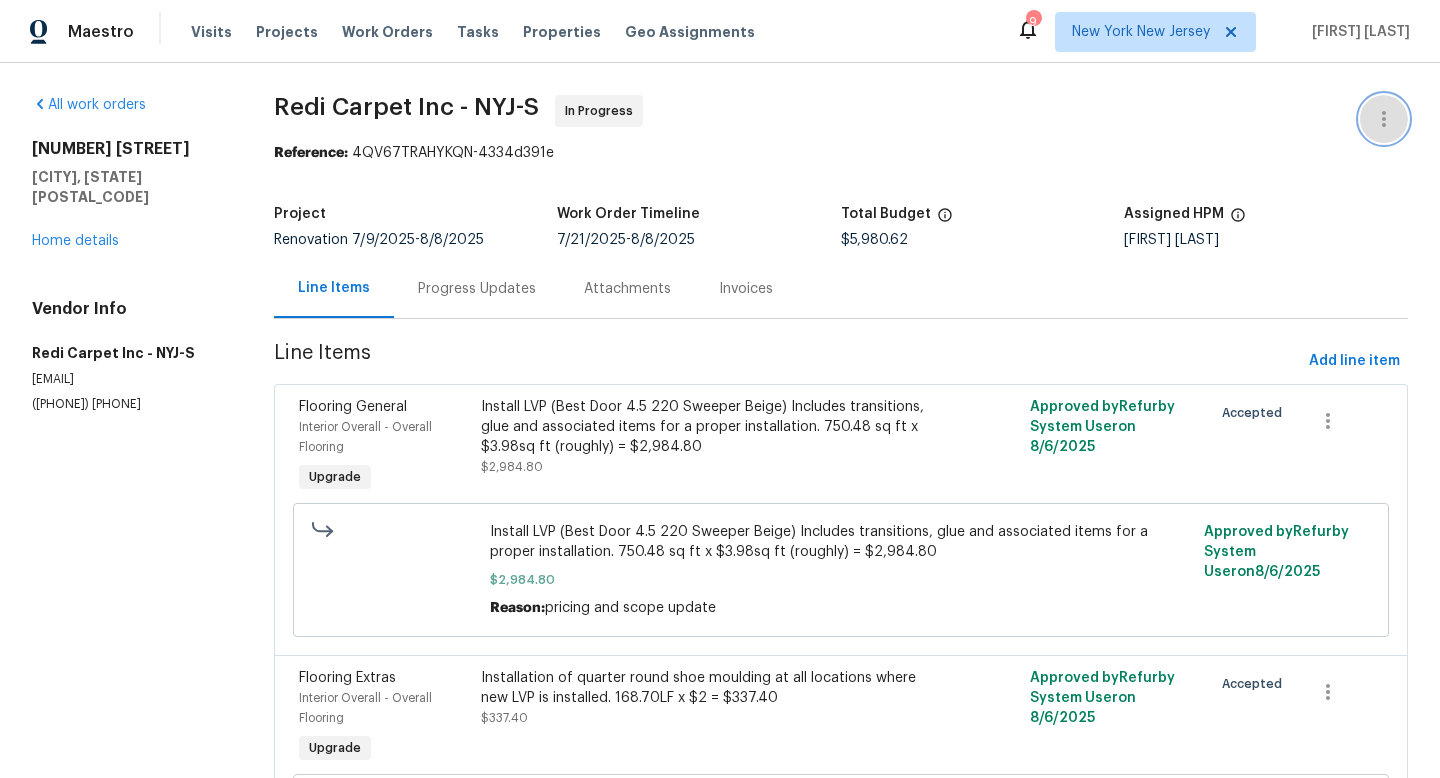 click 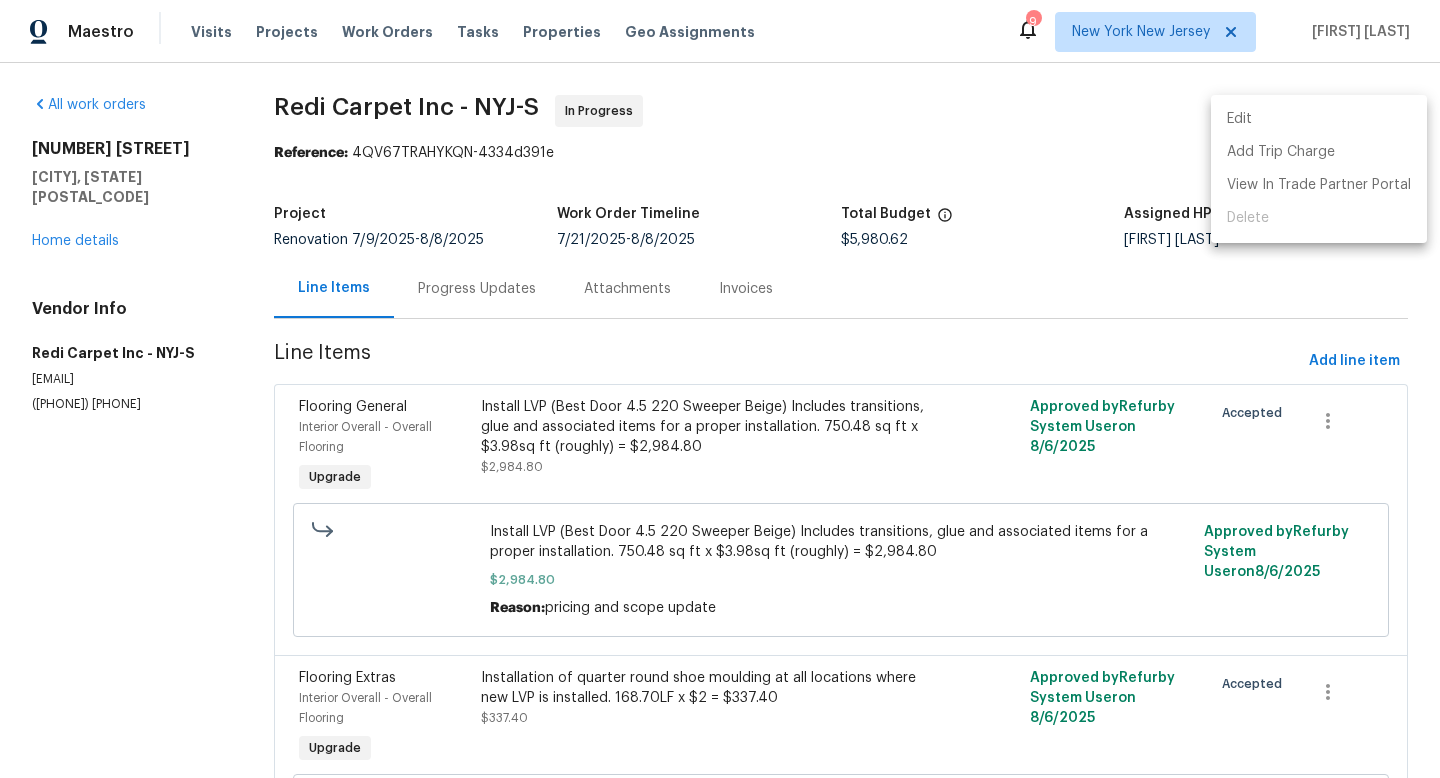 click on "Edit" at bounding box center (1319, 119) 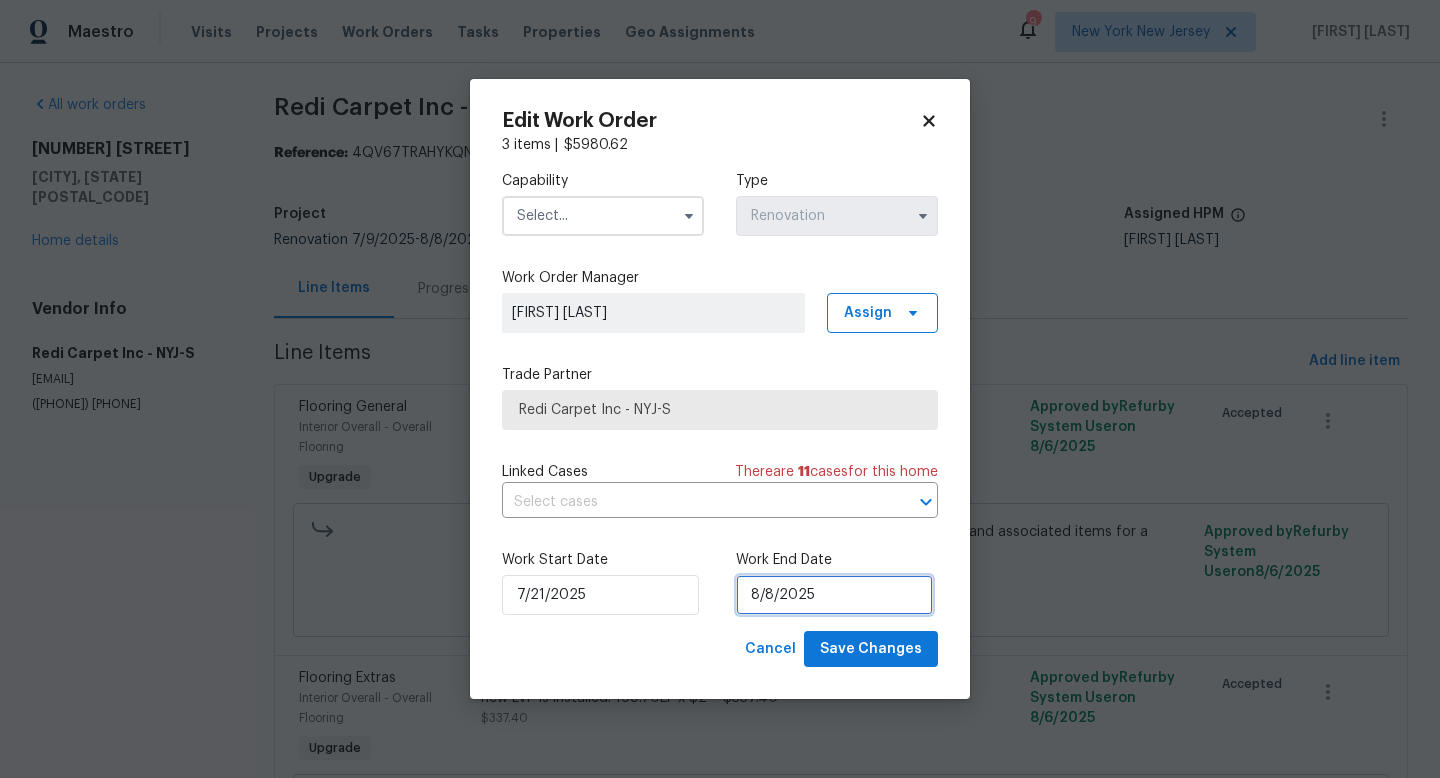 select on "7" 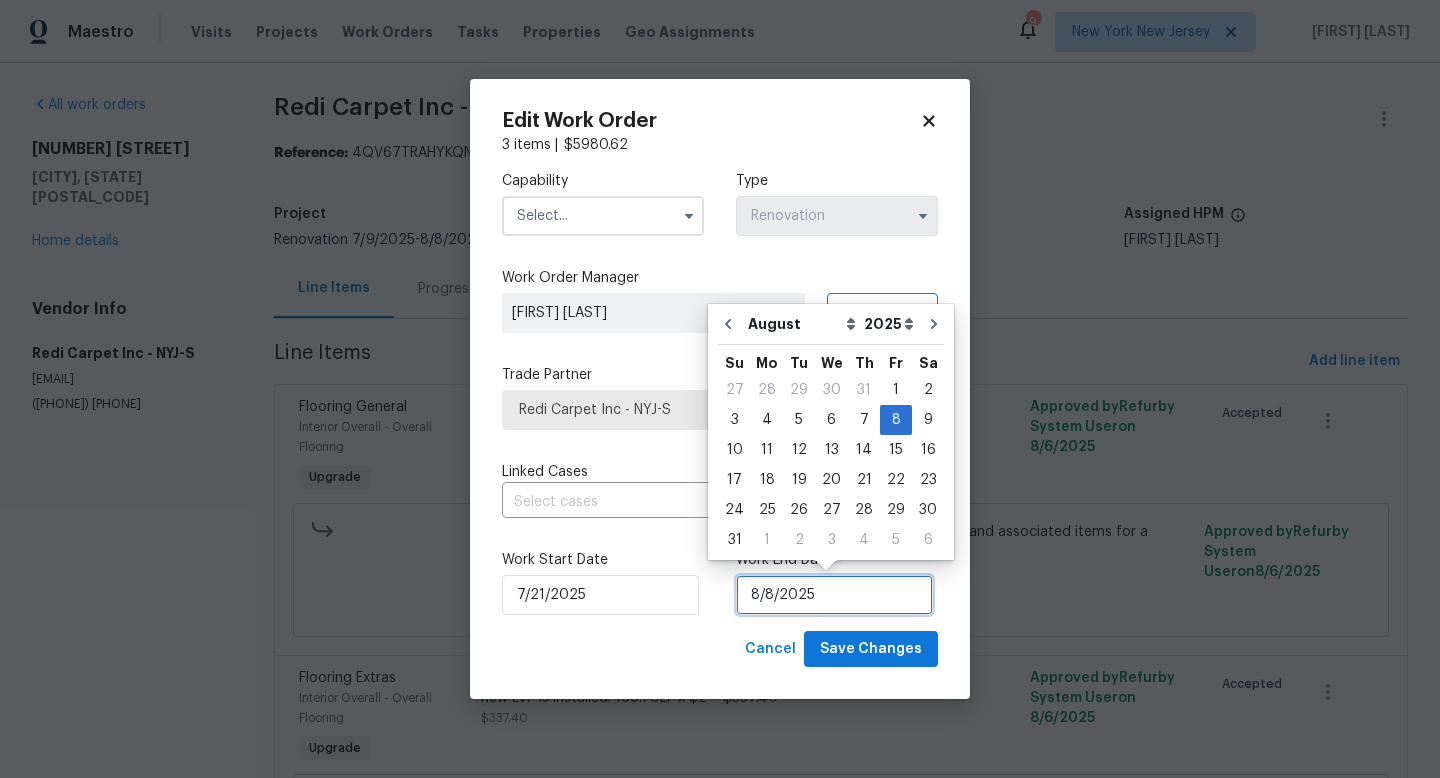 click on "8/8/2025" at bounding box center (834, 595) 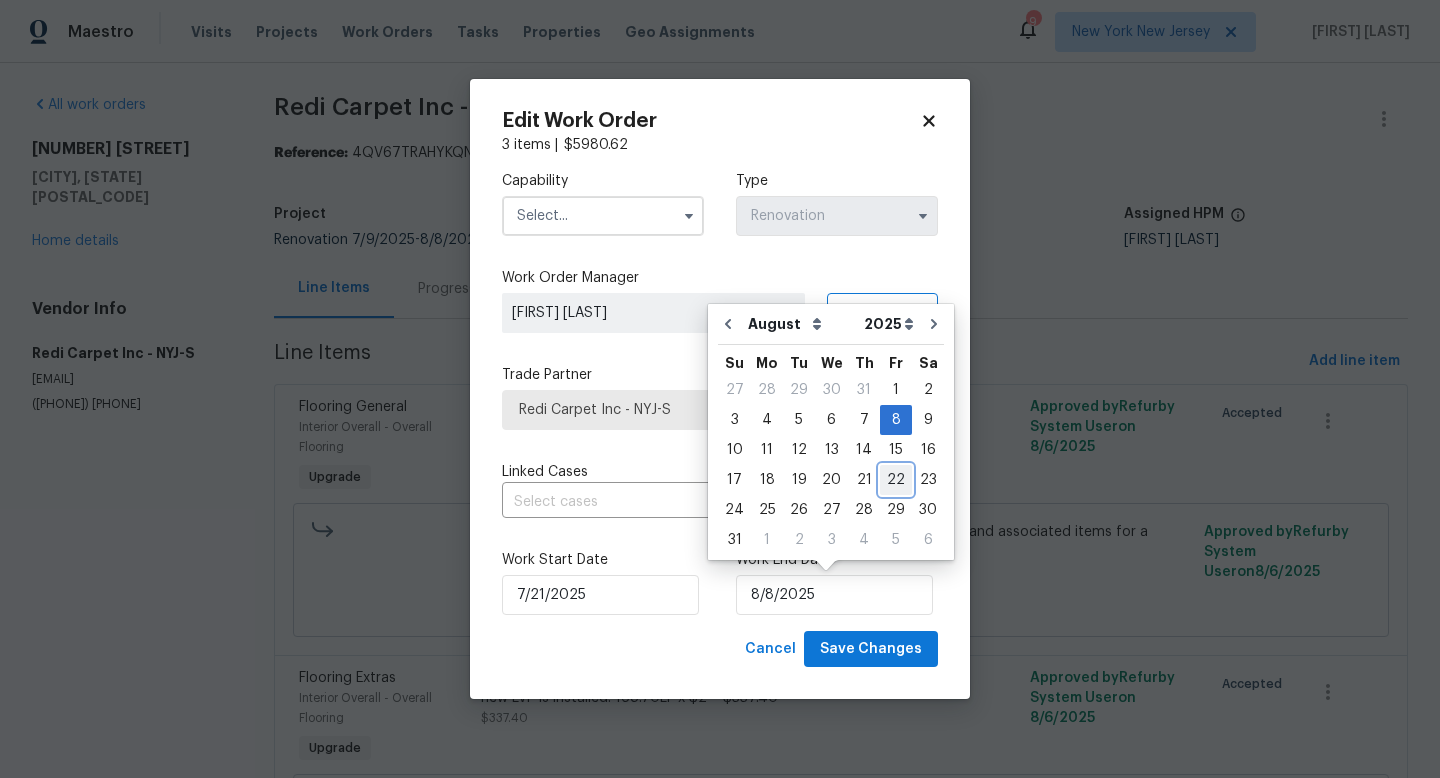 click on "22" at bounding box center (896, 480) 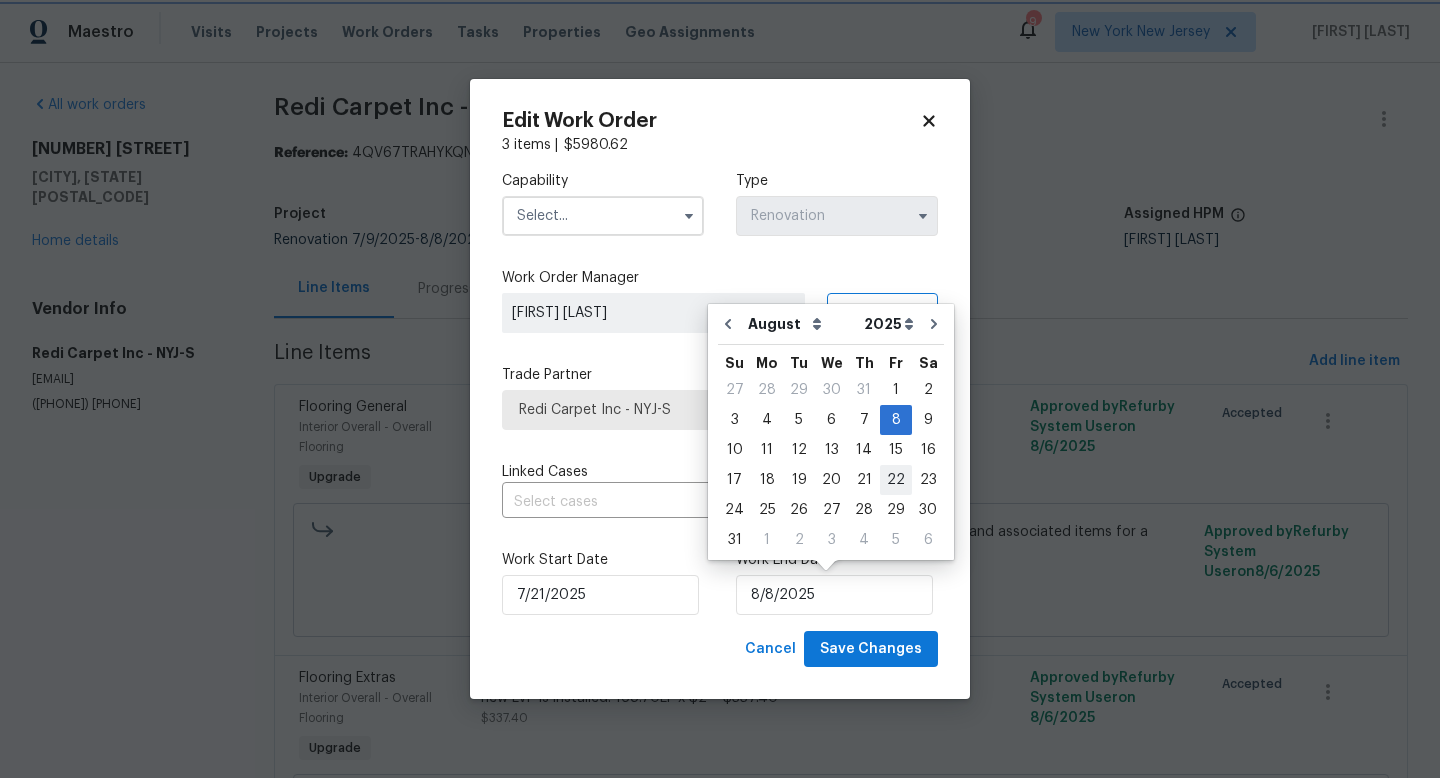 type on "8/22/2025" 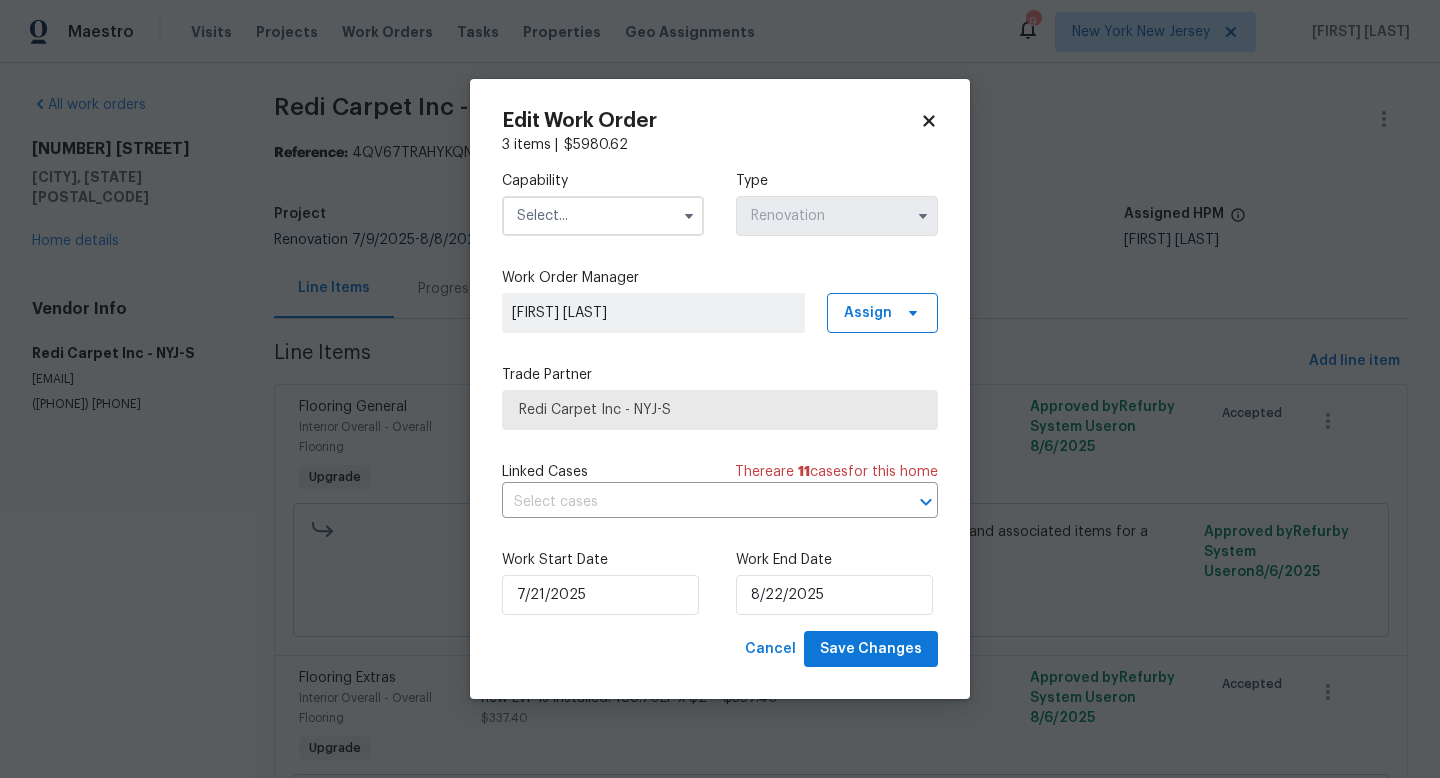click at bounding box center (603, 216) 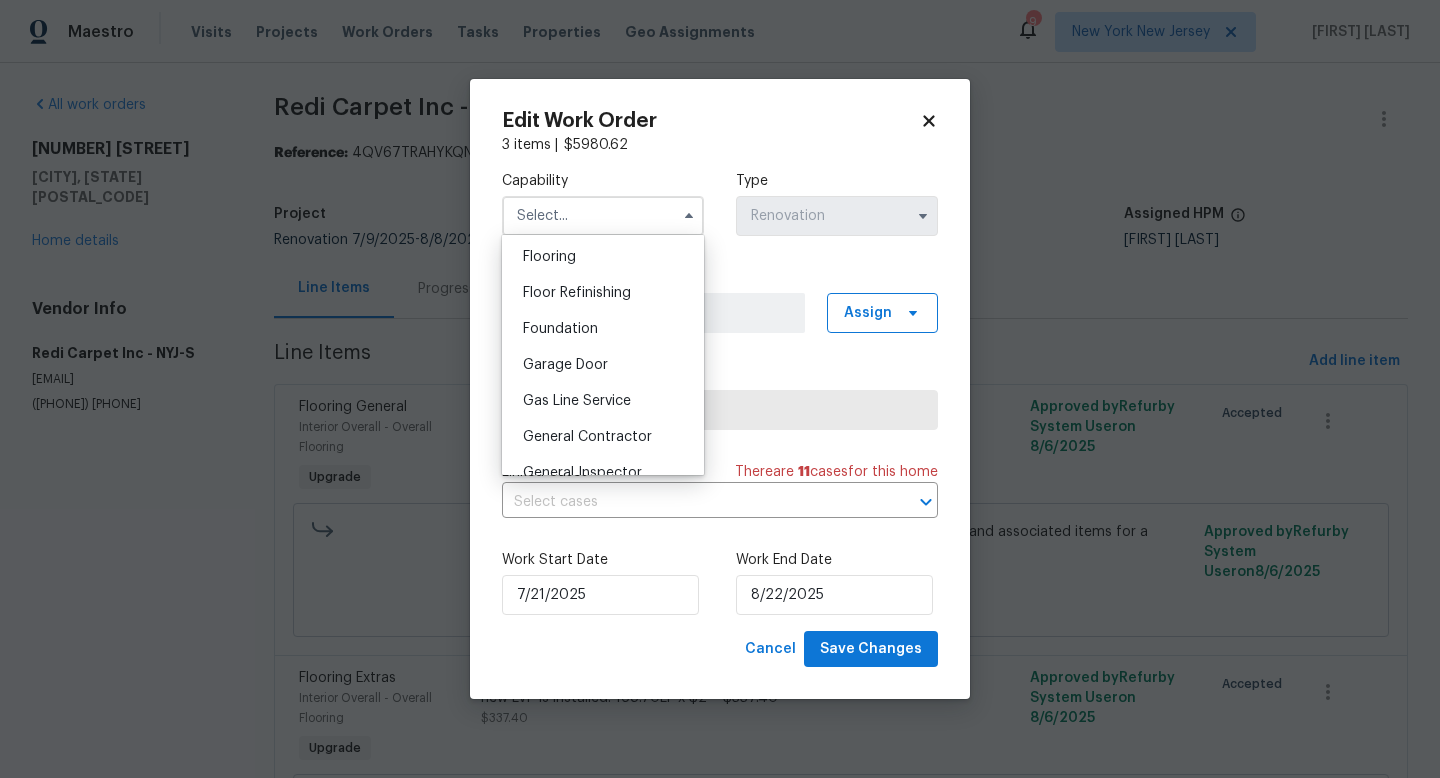 scroll, scrollTop: 778, scrollLeft: 0, axis: vertical 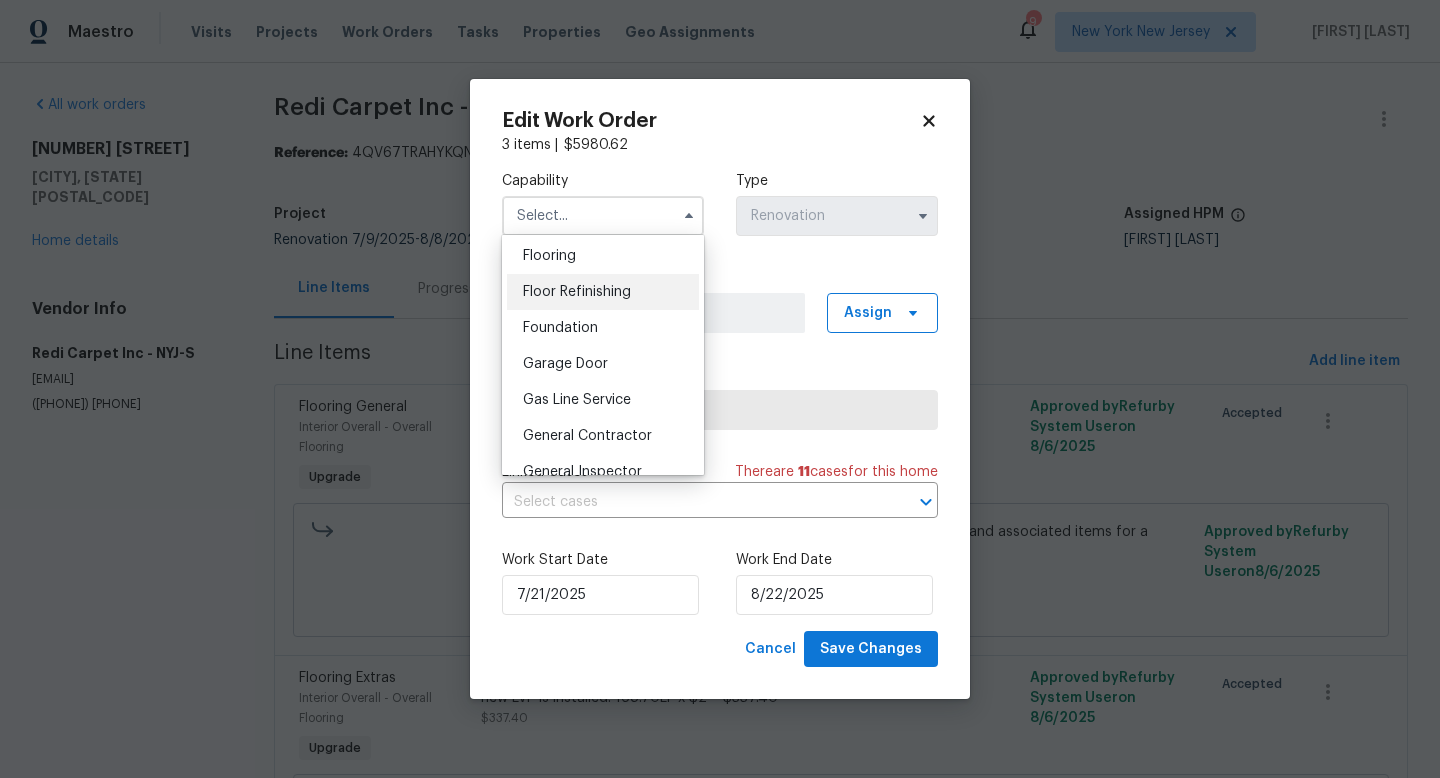 click on "Floor Refinishing" at bounding box center (603, 292) 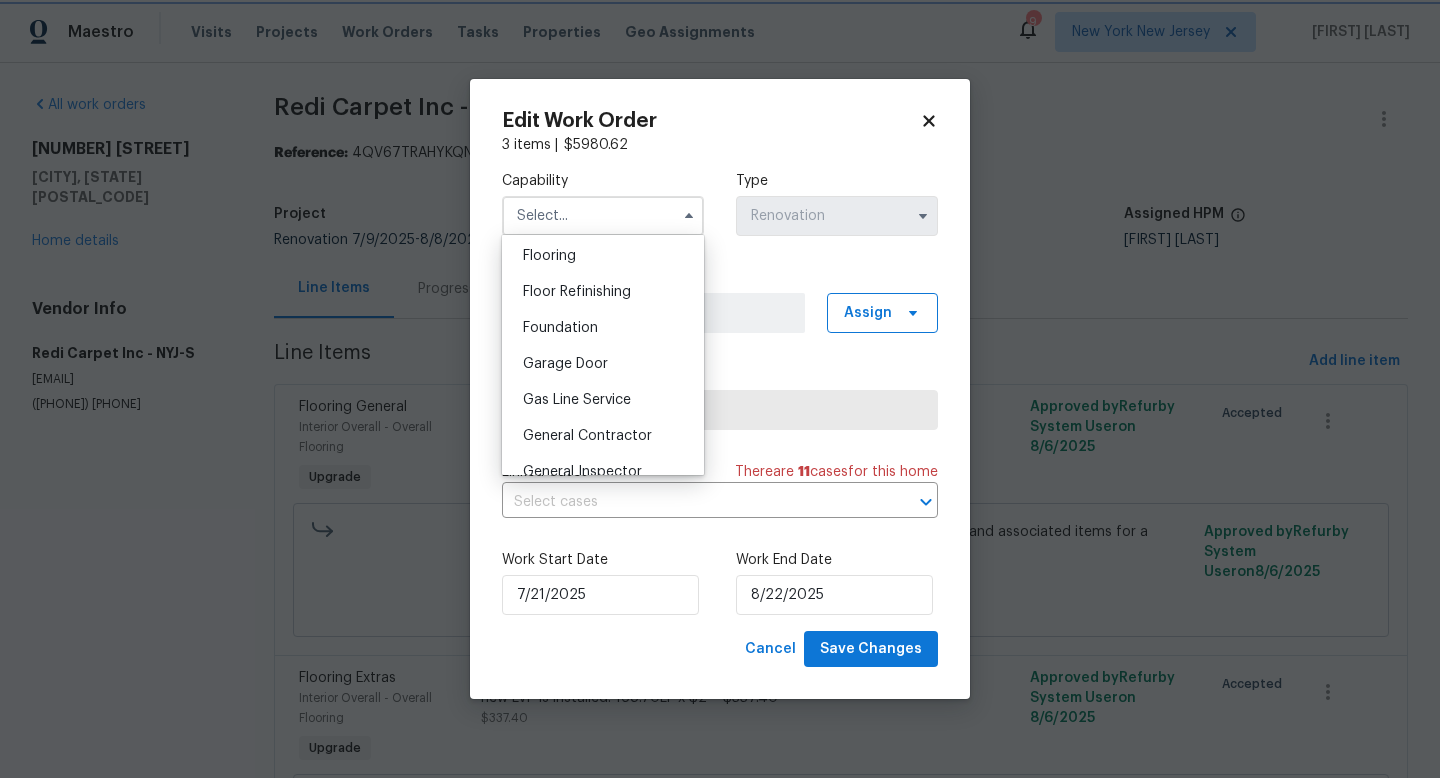 type on "Floor Refinishing" 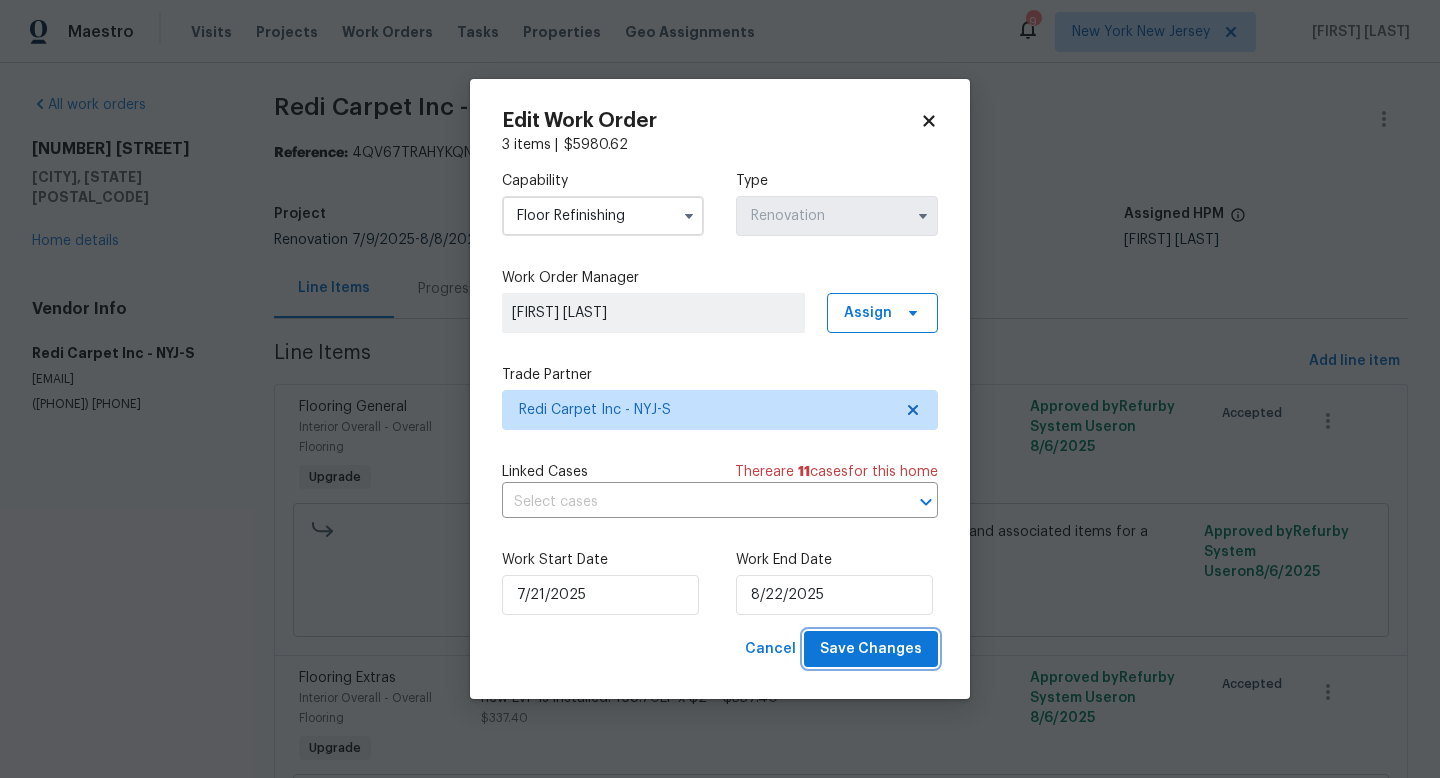 click on "Save Changes" at bounding box center [871, 649] 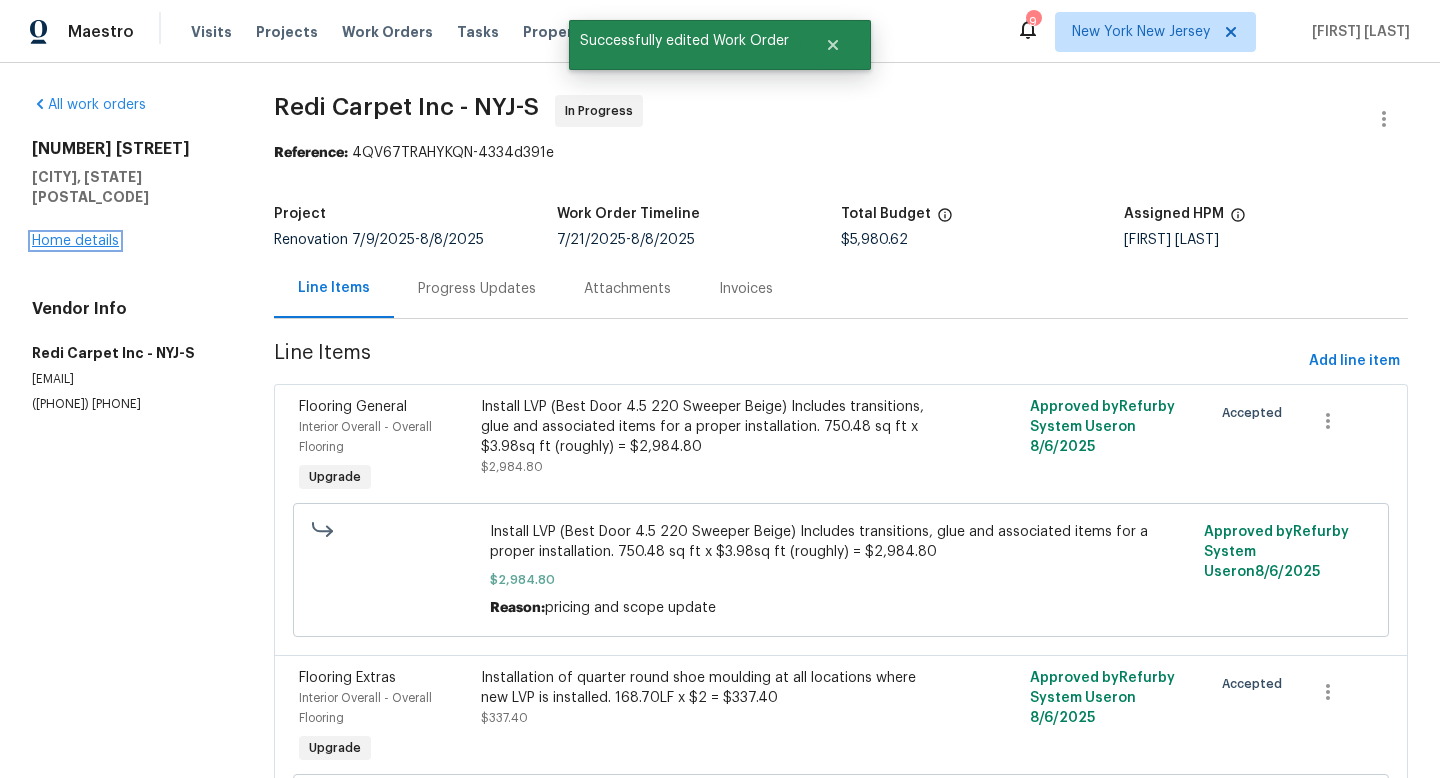 click on "Home details" at bounding box center [75, 241] 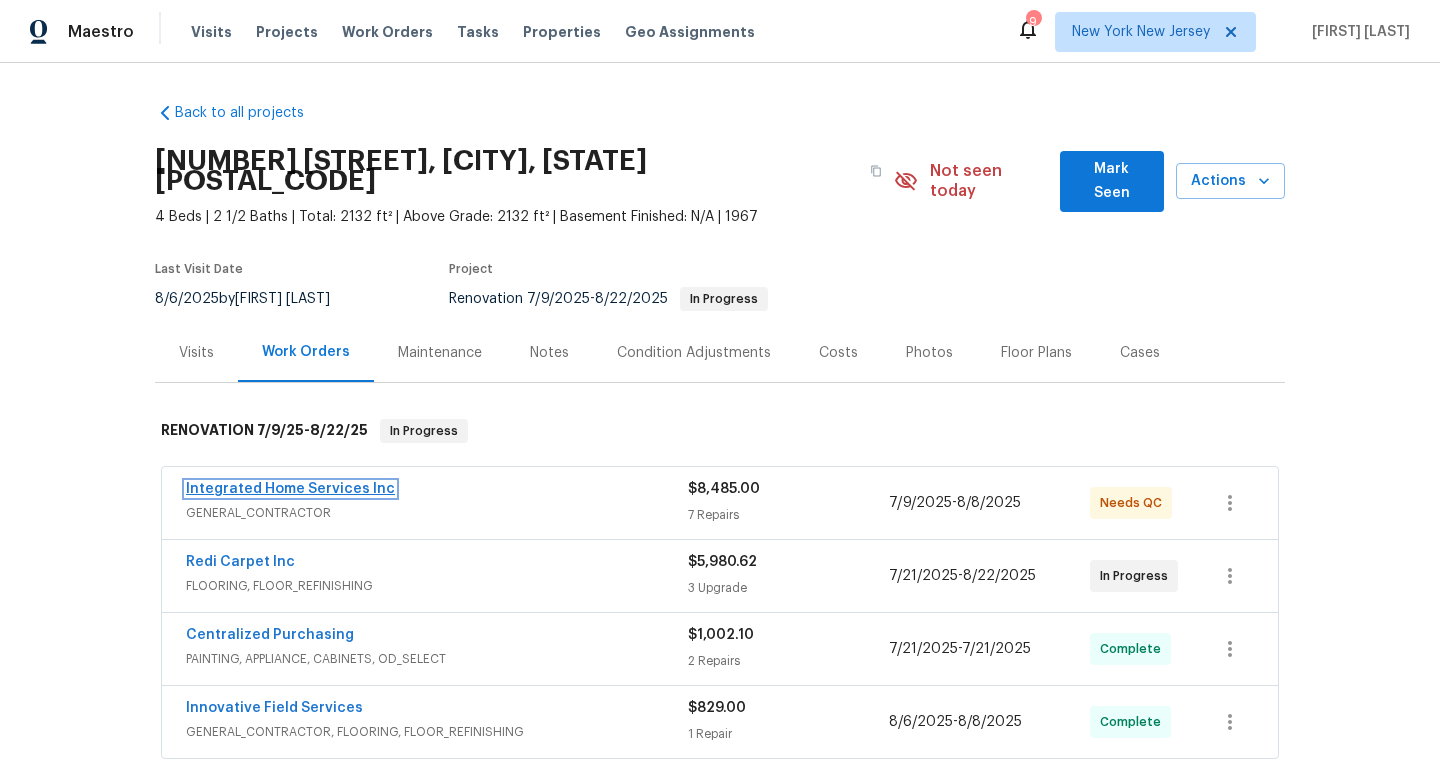 click on "Integrated Home Services Inc" at bounding box center [290, 489] 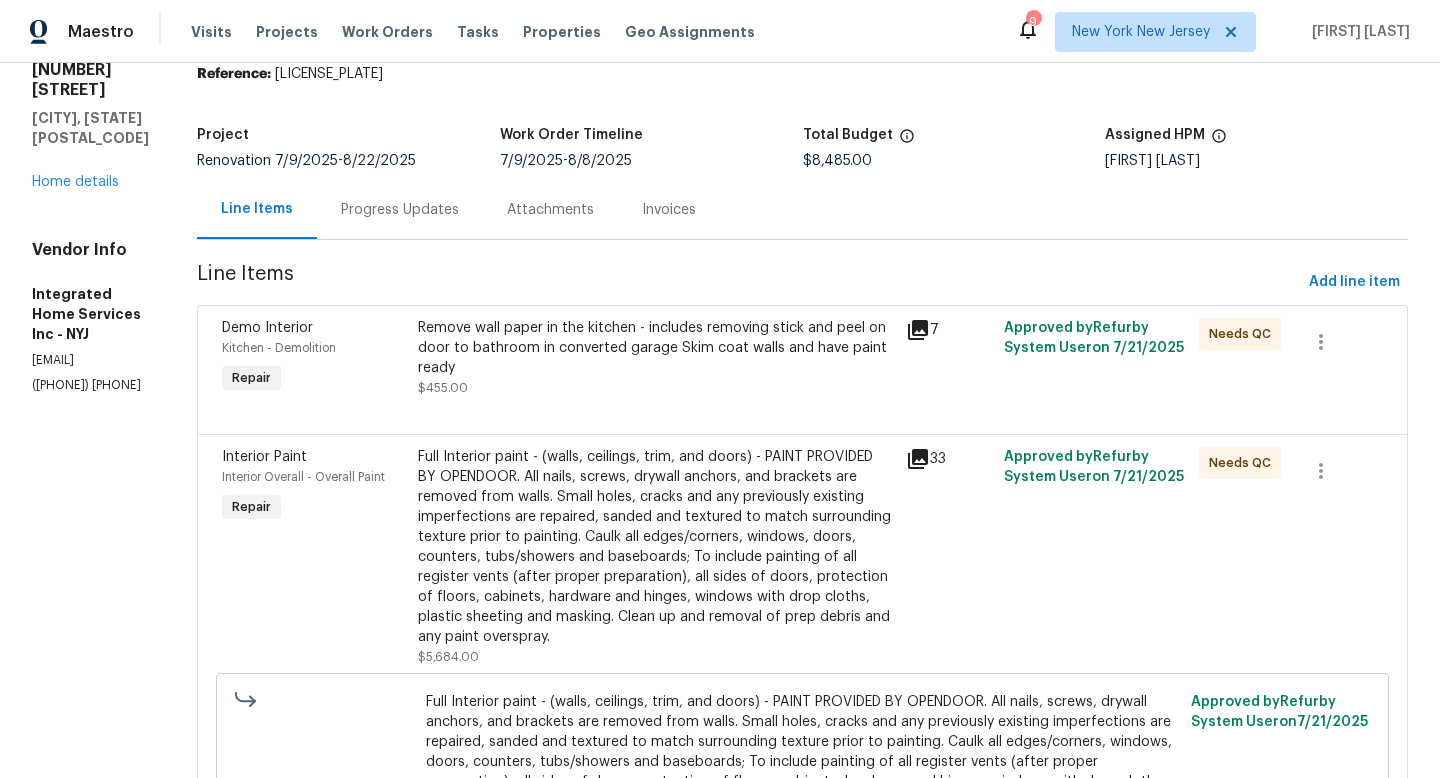 scroll, scrollTop: 79, scrollLeft: 0, axis: vertical 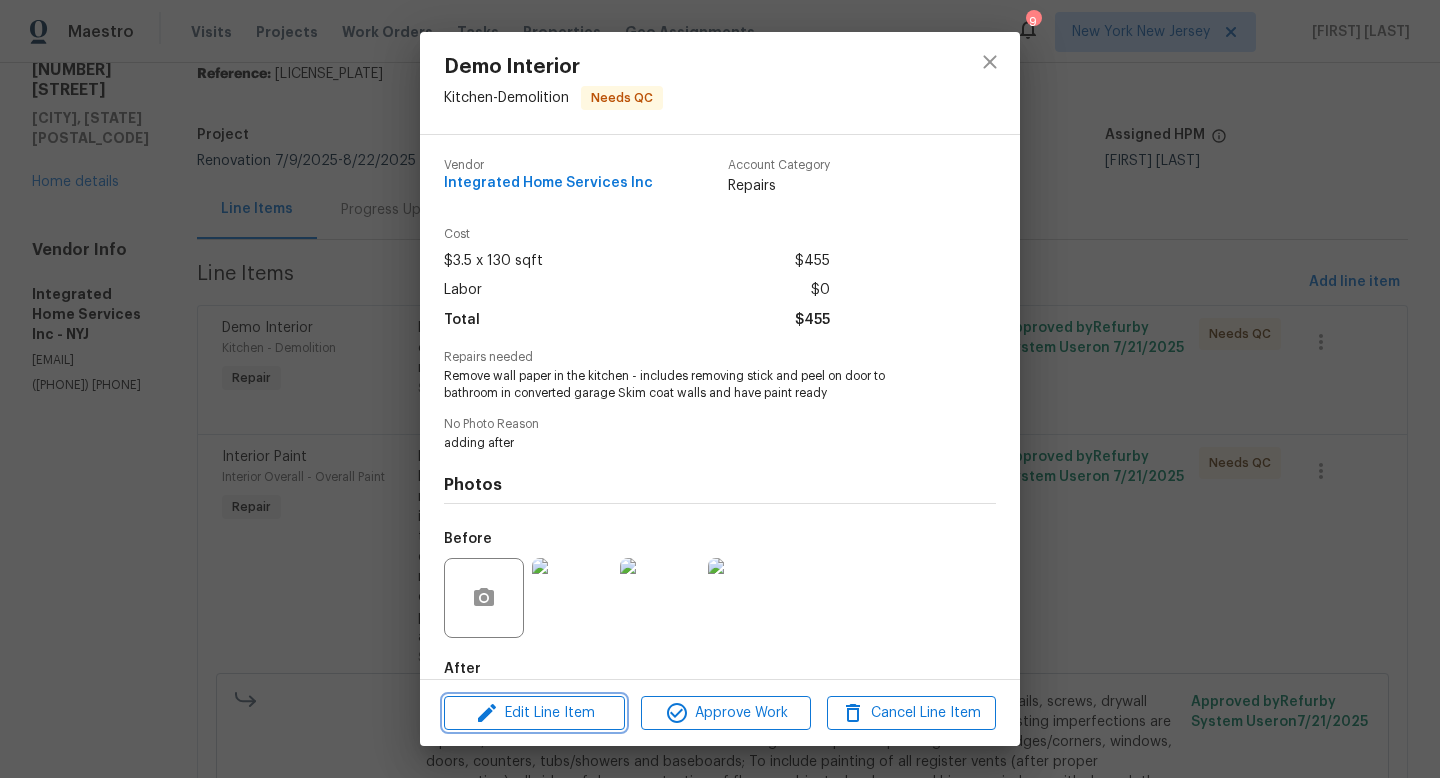 click on "Edit Line Item" at bounding box center [534, 713] 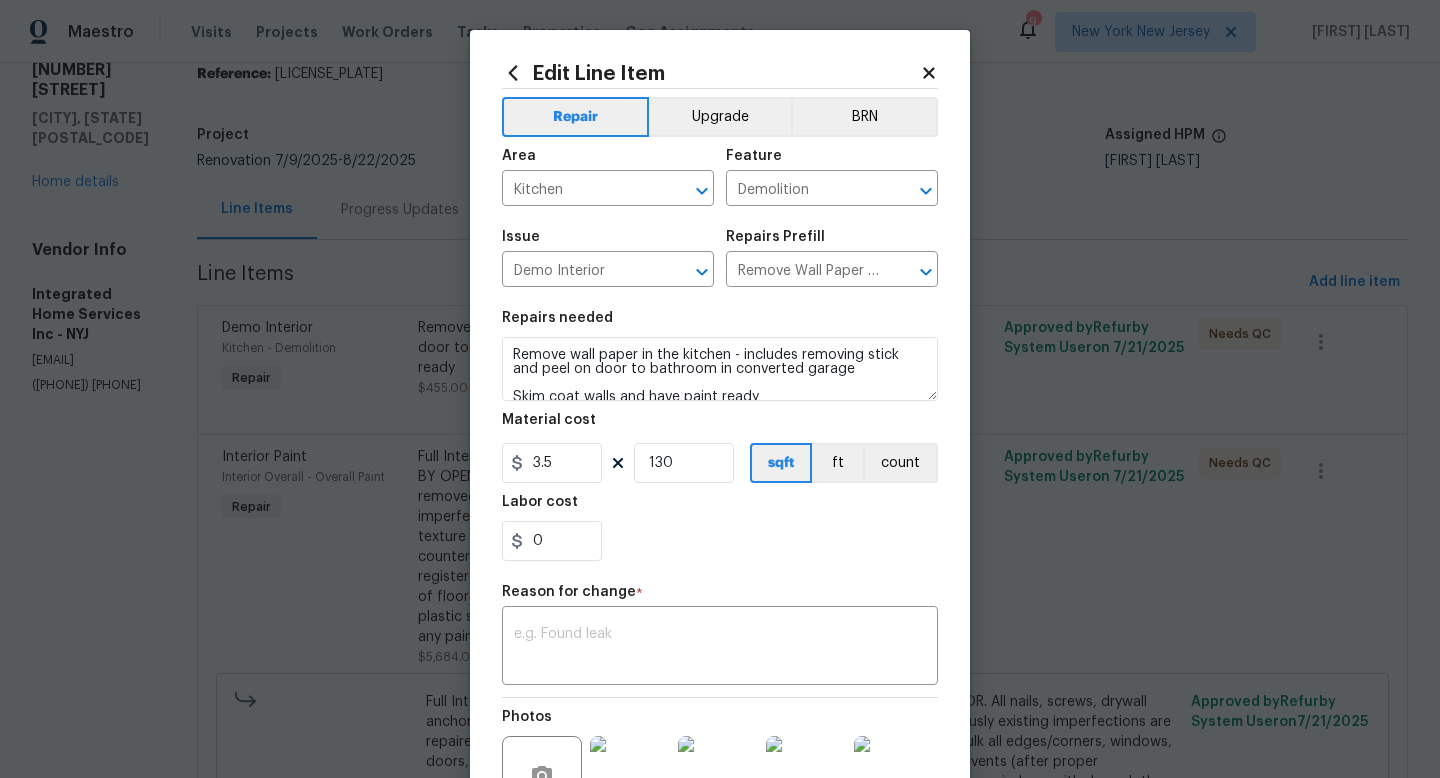 click on "Labor cost" at bounding box center [720, 508] 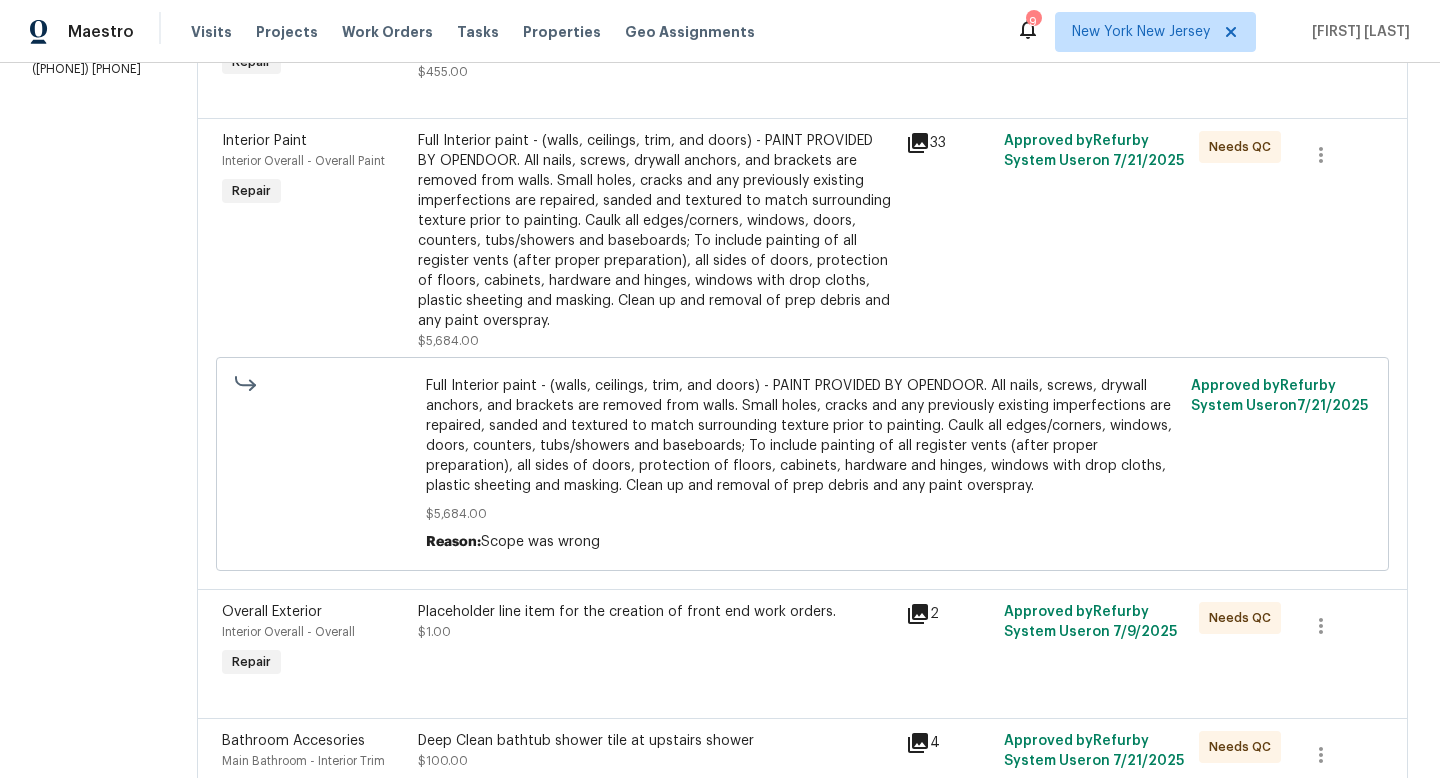 scroll, scrollTop: 423, scrollLeft: 0, axis: vertical 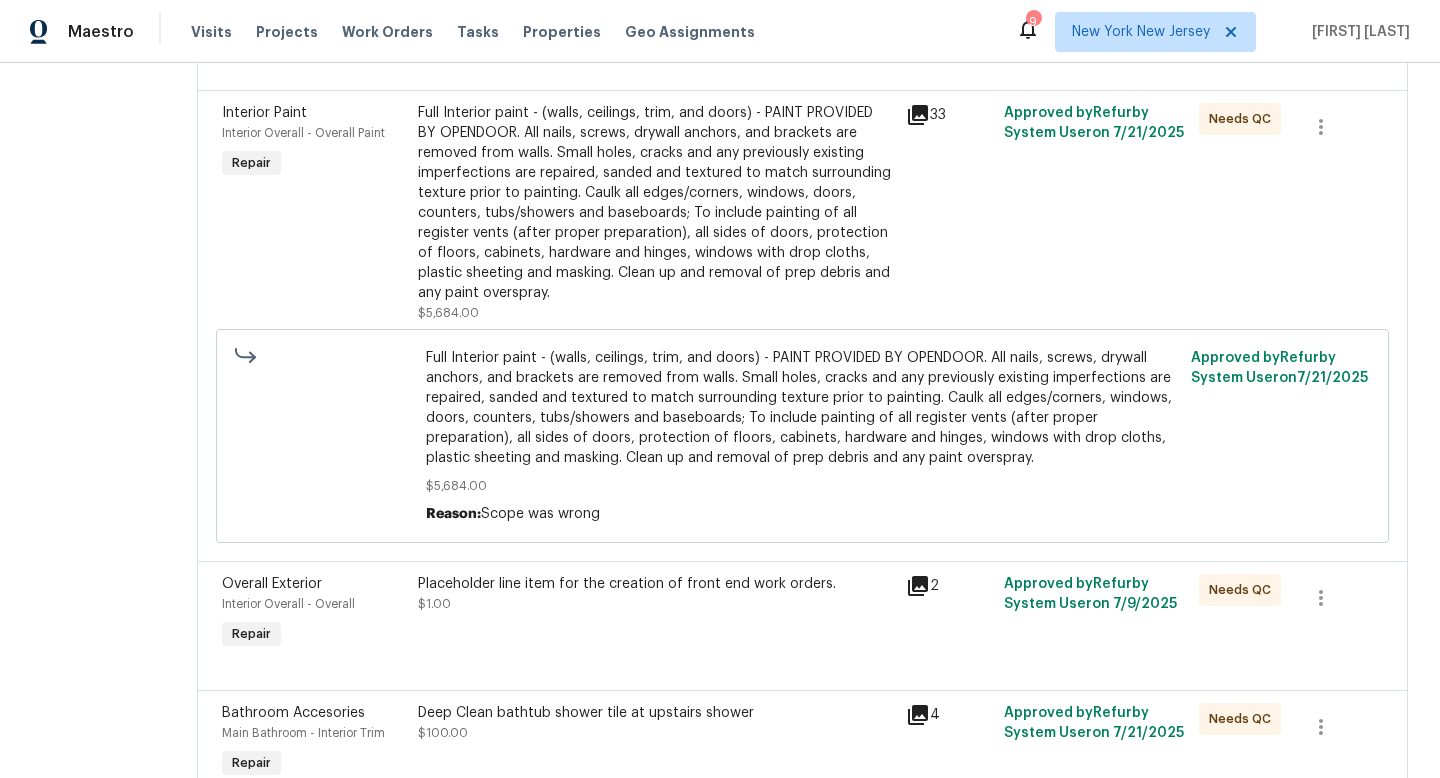 click on "Full Interior paint - (walls, ceilings, trim, and doors) - PAINT PROVIDED BY OPENDOOR. All nails, screws, drywall anchors, and brackets are removed from walls. Small holes, cracks and any previously existing imperfections are repaired, sanded and textured to match surrounding texture prior to painting. Caulk all edges/corners, windows, doors, counters, tubs/showers and baseboards; To include painting of all register vents (after proper preparation), all sides of doors, protection of floors, cabinets, hardware and hinges, windows with drop cloths, plastic sheeting and masking. Clean up and removal of prep debris and any paint overspray." at bounding box center (656, 203) 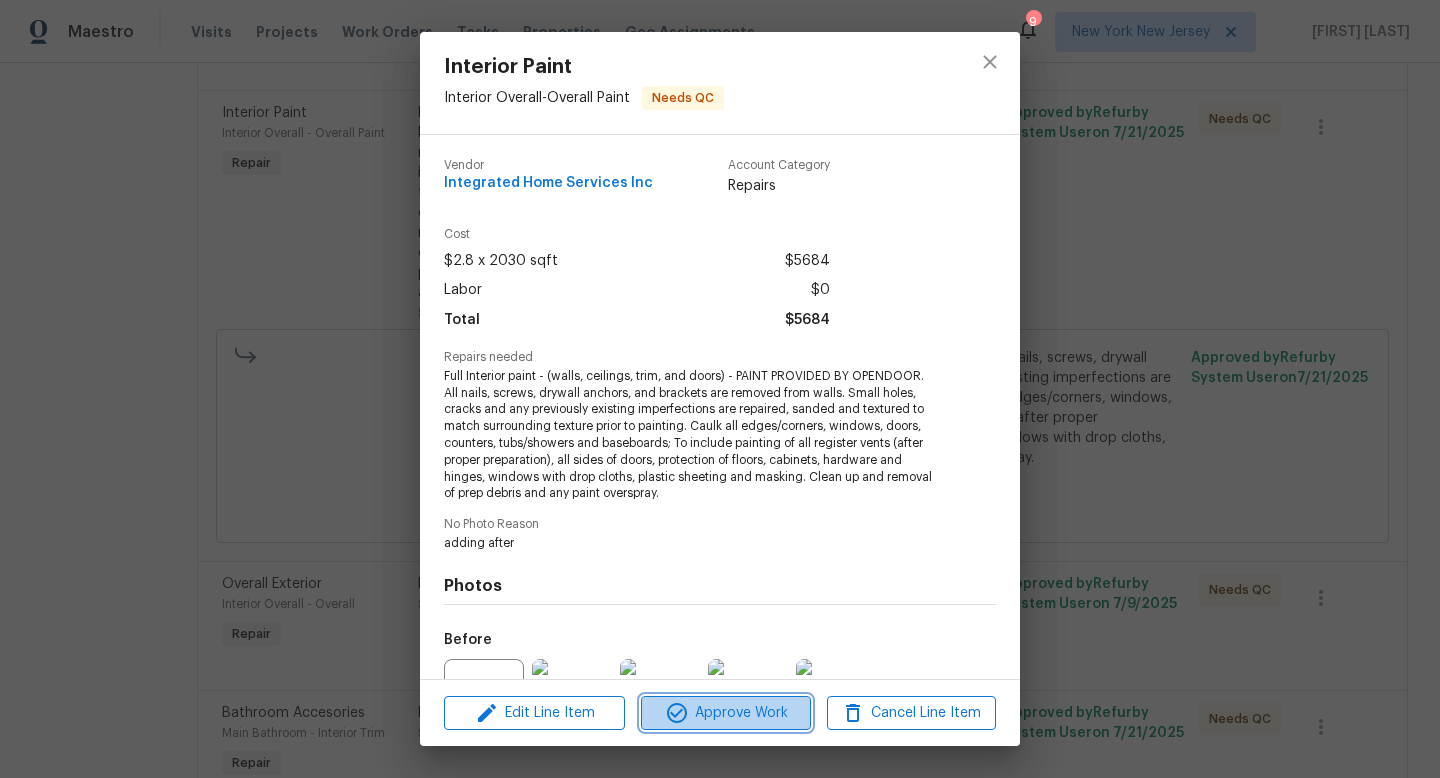 click on "Approve Work" at bounding box center (725, 713) 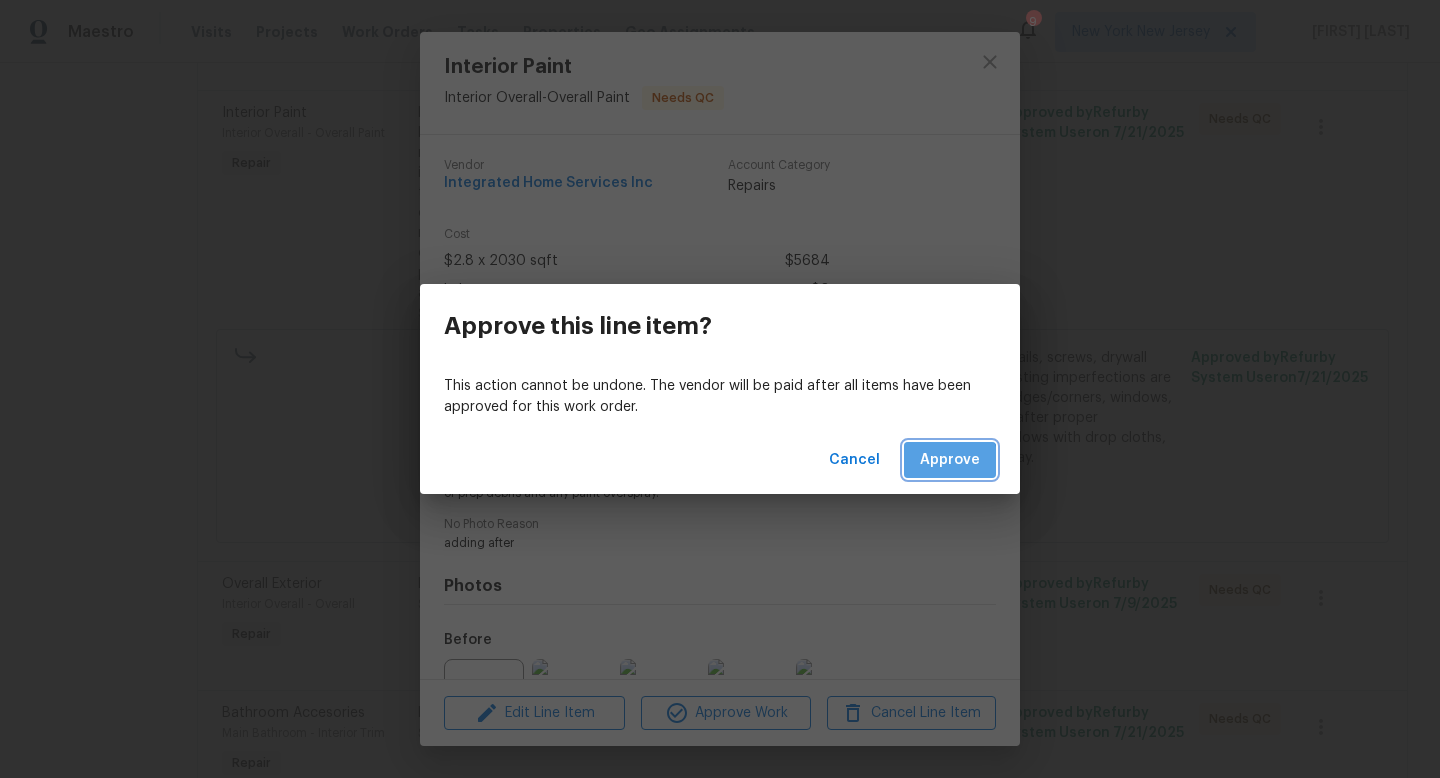click on "Approve" at bounding box center (950, 460) 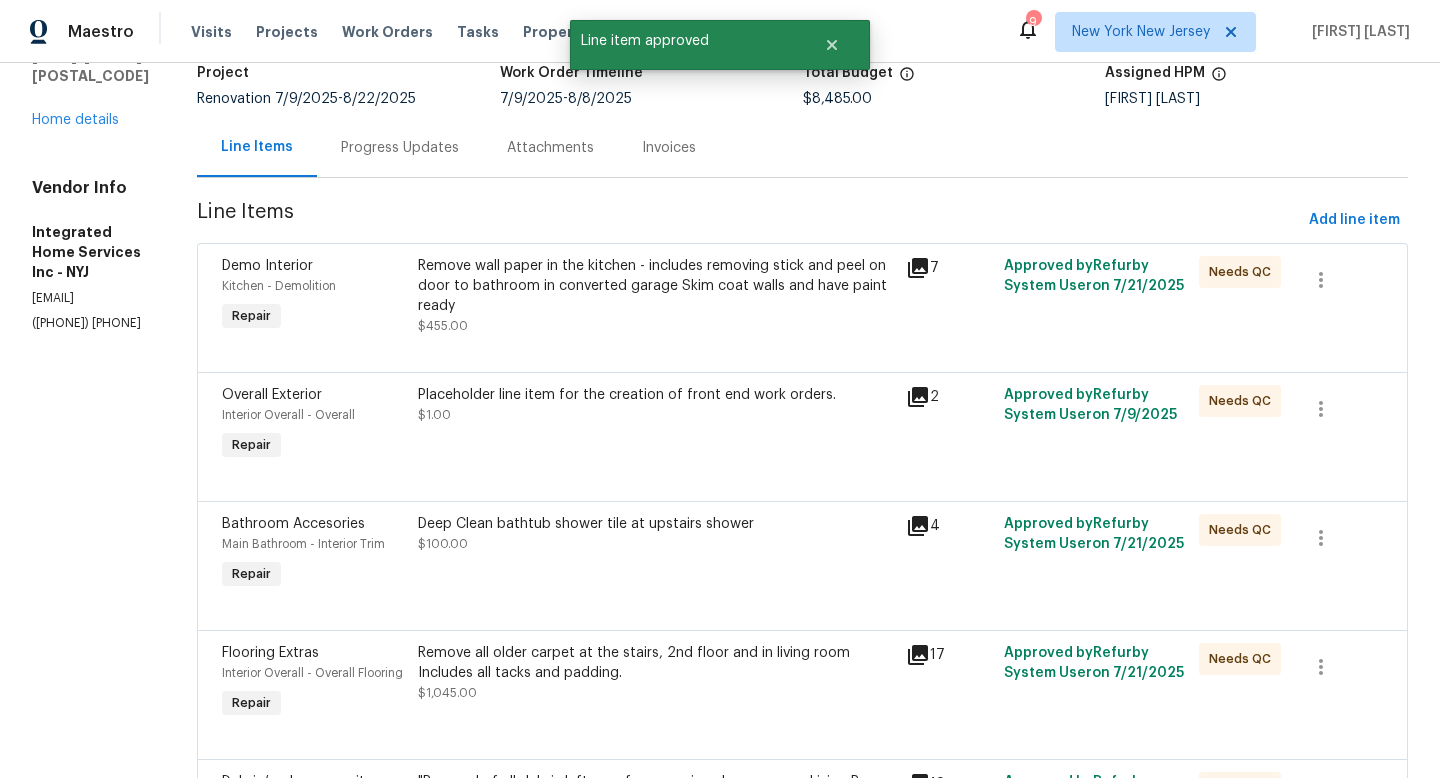 scroll, scrollTop: 142, scrollLeft: 0, axis: vertical 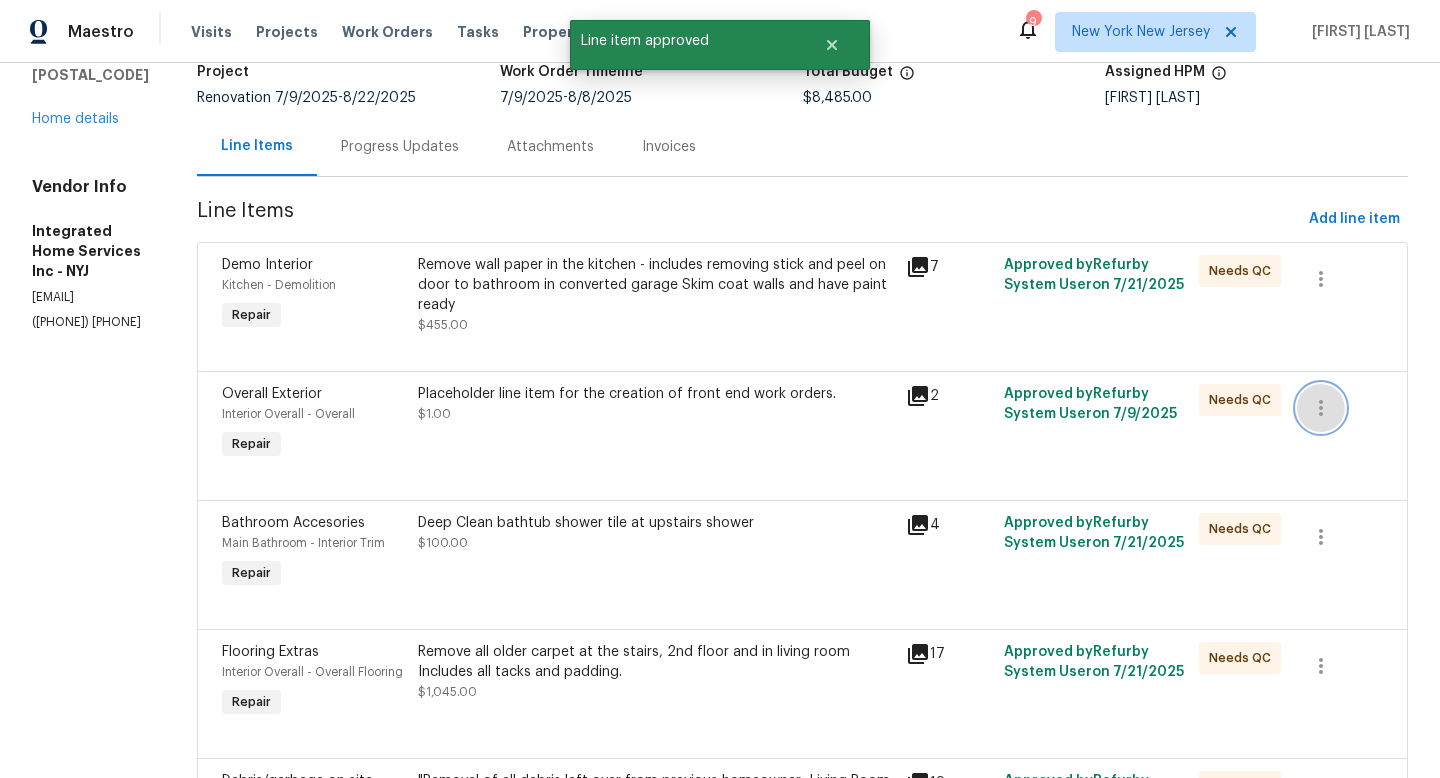 click 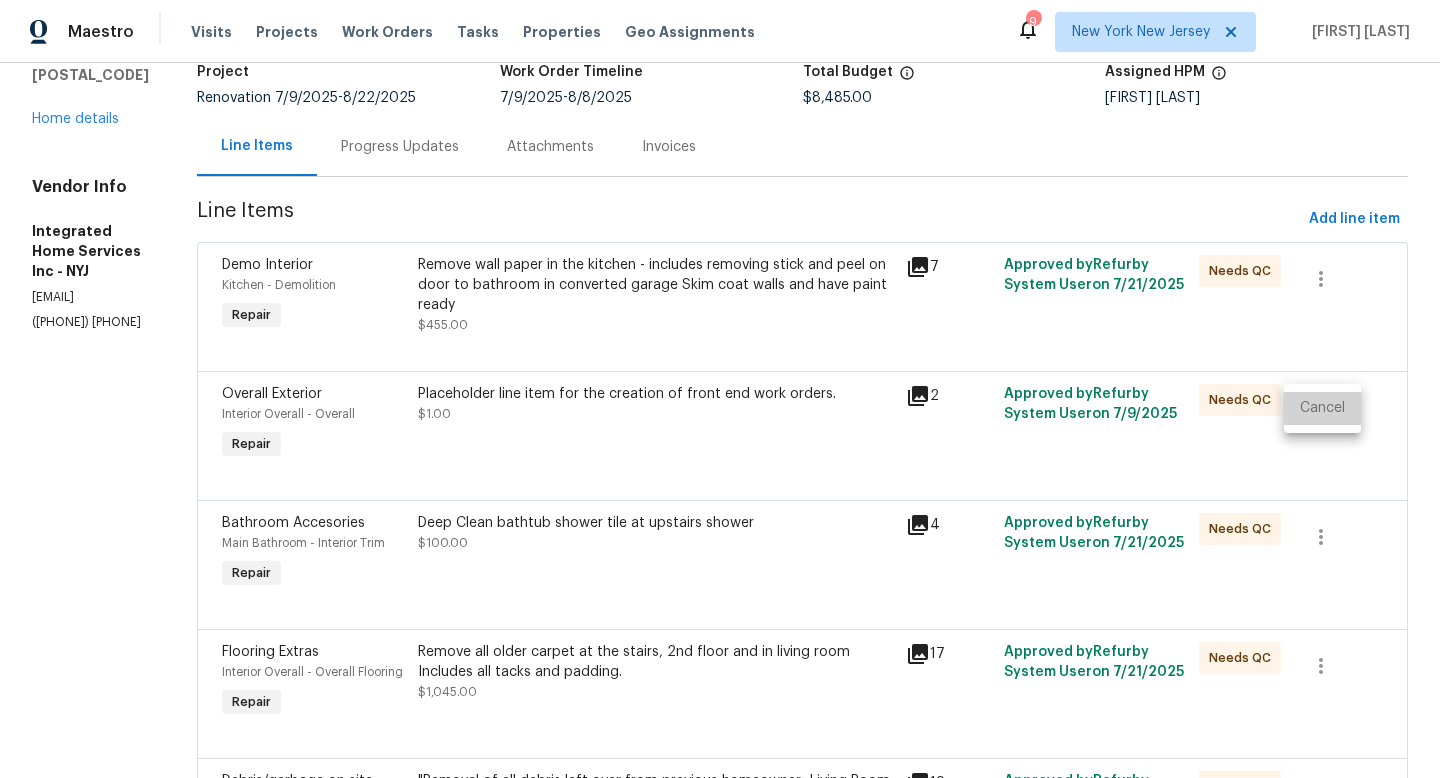 click on "Cancel" at bounding box center [1322, 408] 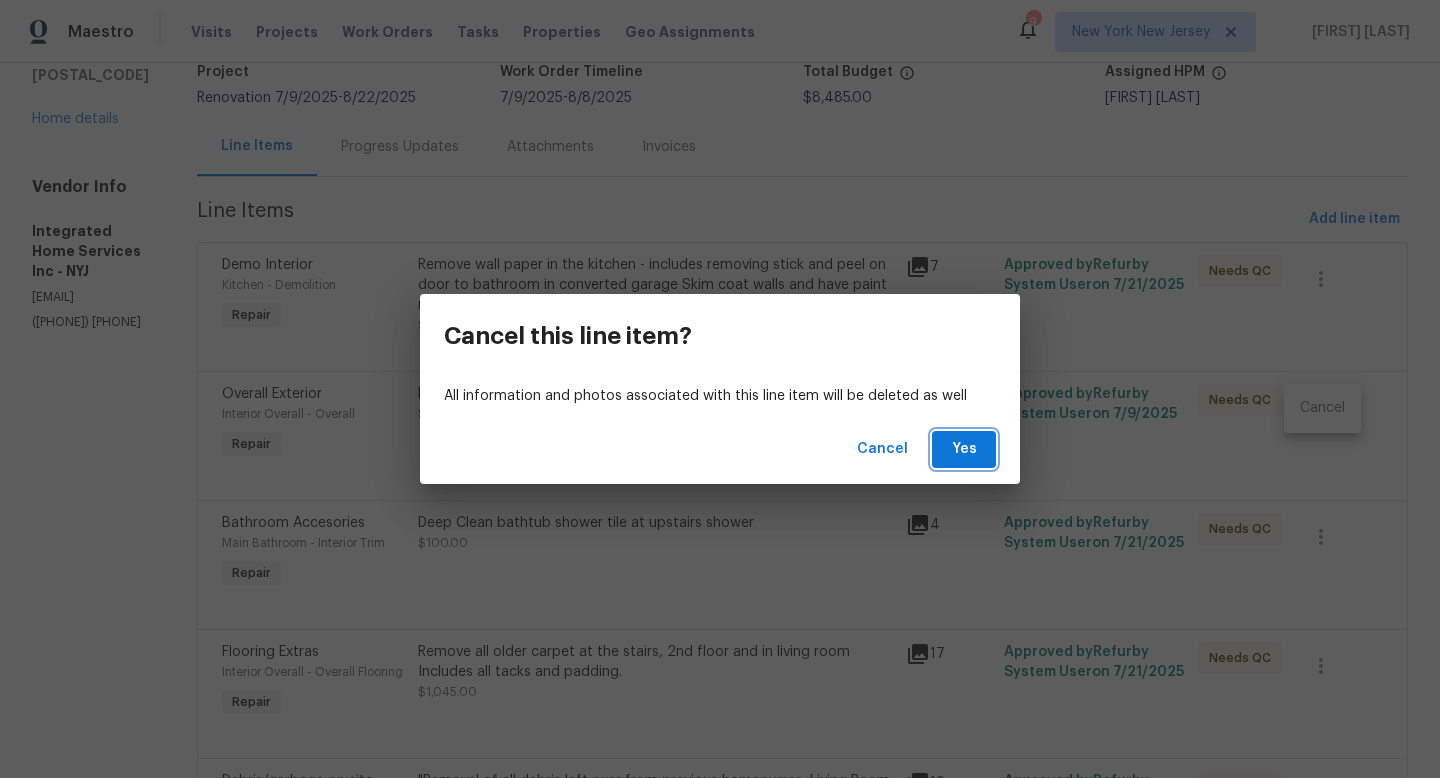 click on "Yes" at bounding box center [964, 449] 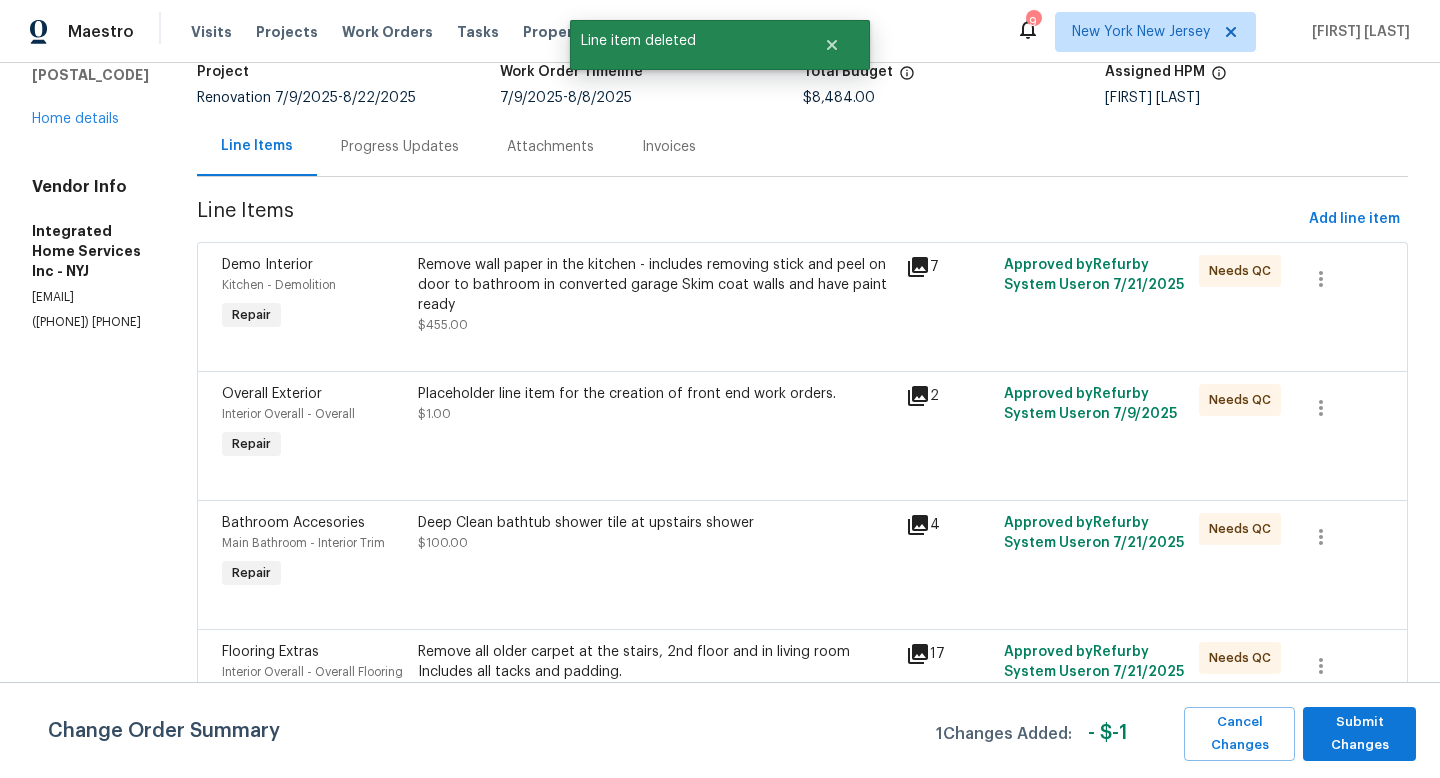 scroll, scrollTop: 0, scrollLeft: 0, axis: both 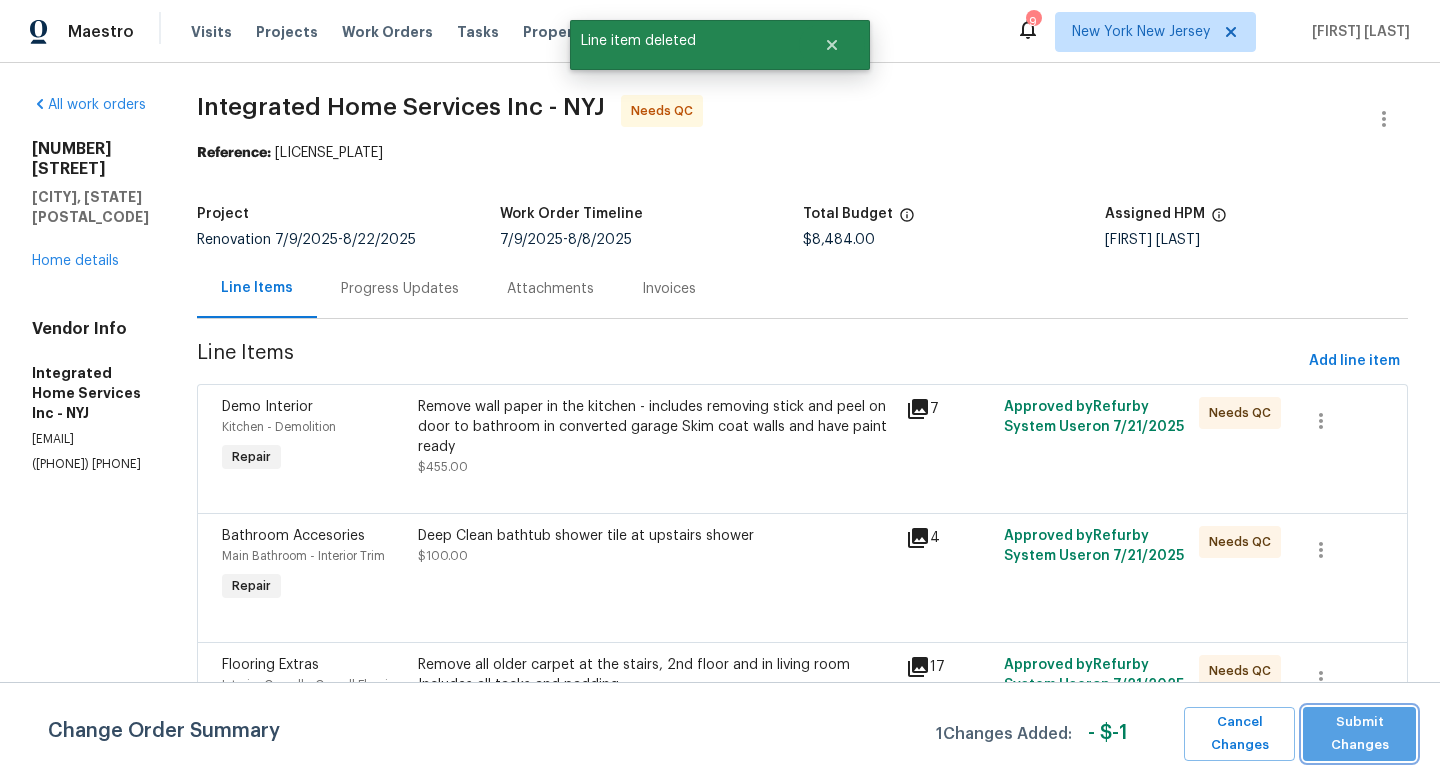 click on "Submit Changes" at bounding box center (1359, 734) 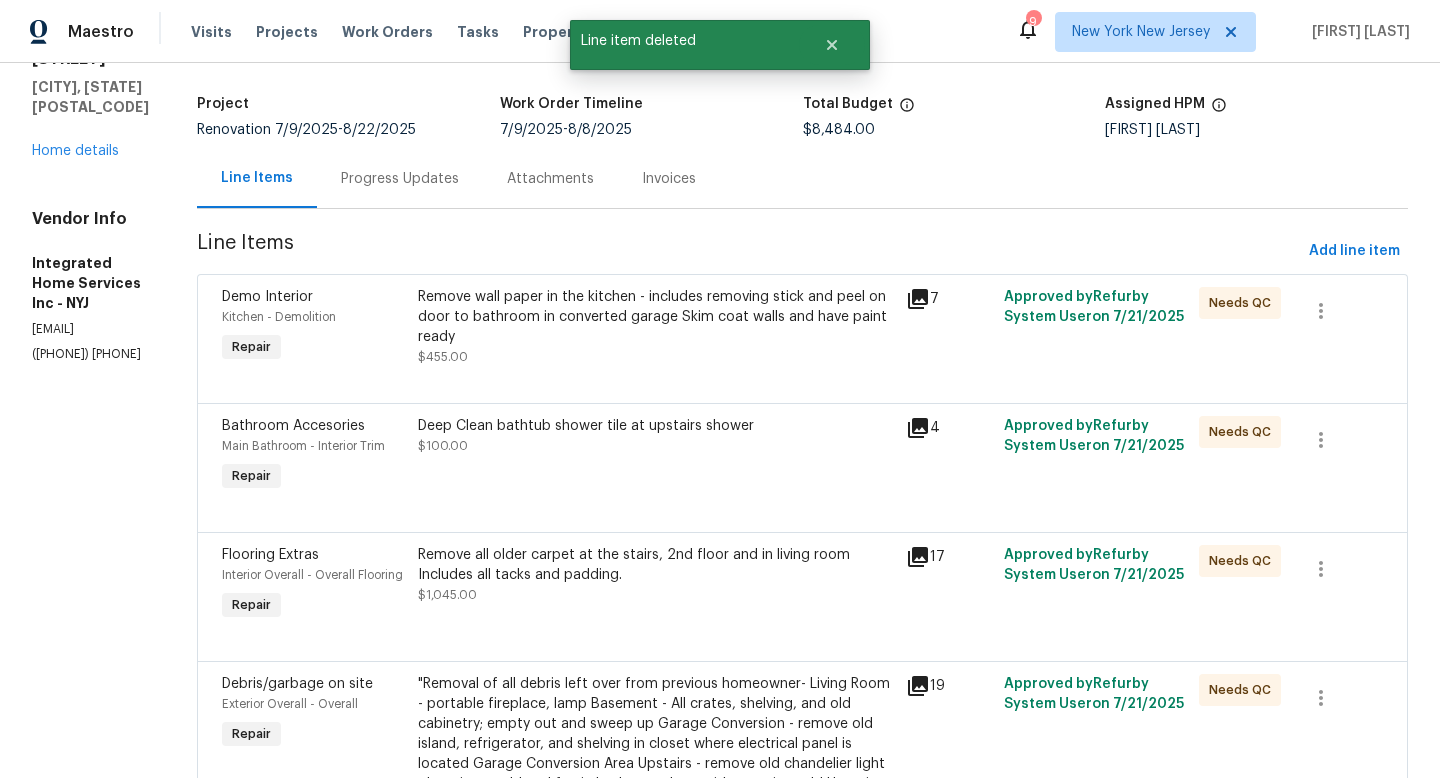 scroll, scrollTop: 327, scrollLeft: 0, axis: vertical 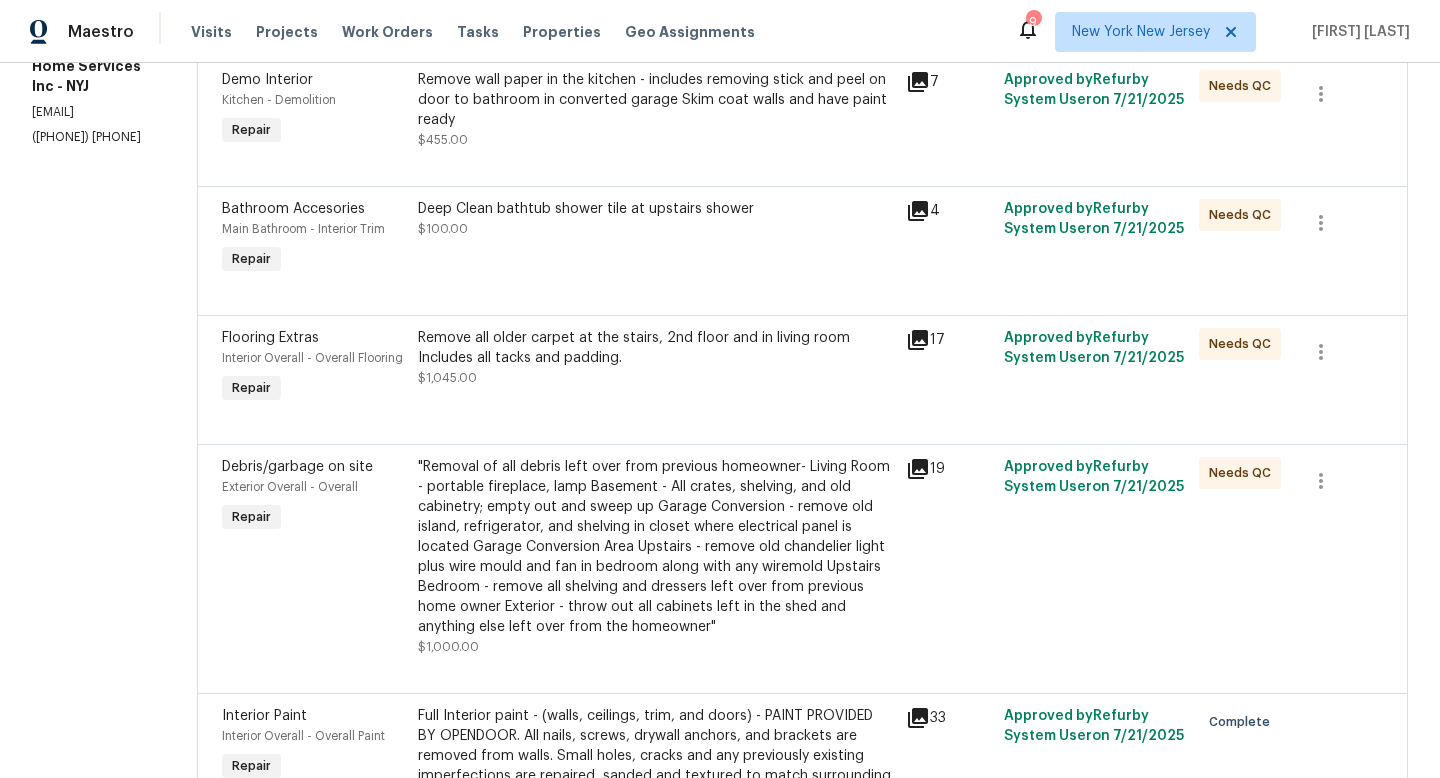 click on "Deep Clean bathtub shower tile at upstairs shower $100.00" at bounding box center [656, 219] 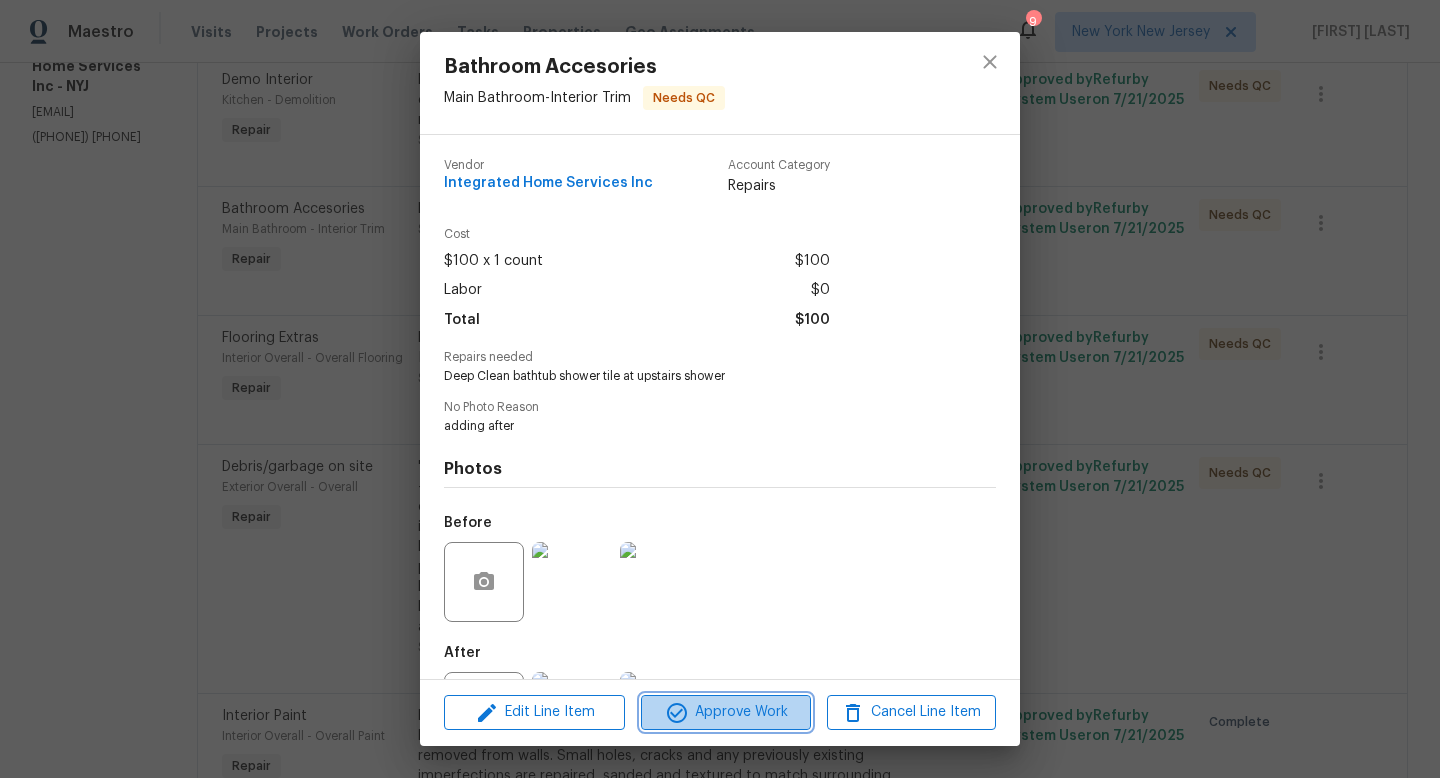 click on "Approve Work" at bounding box center [725, 712] 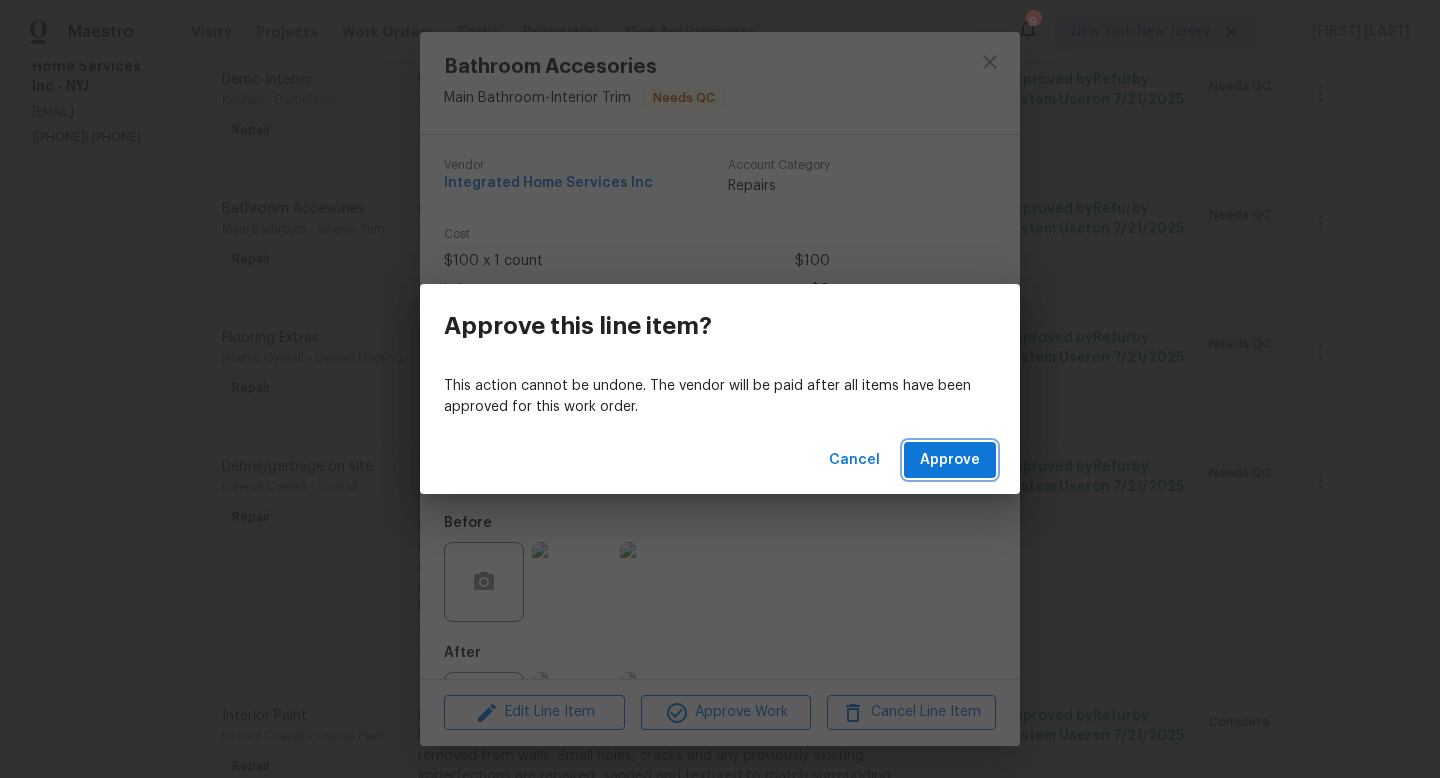 click on "Approve" at bounding box center [950, 460] 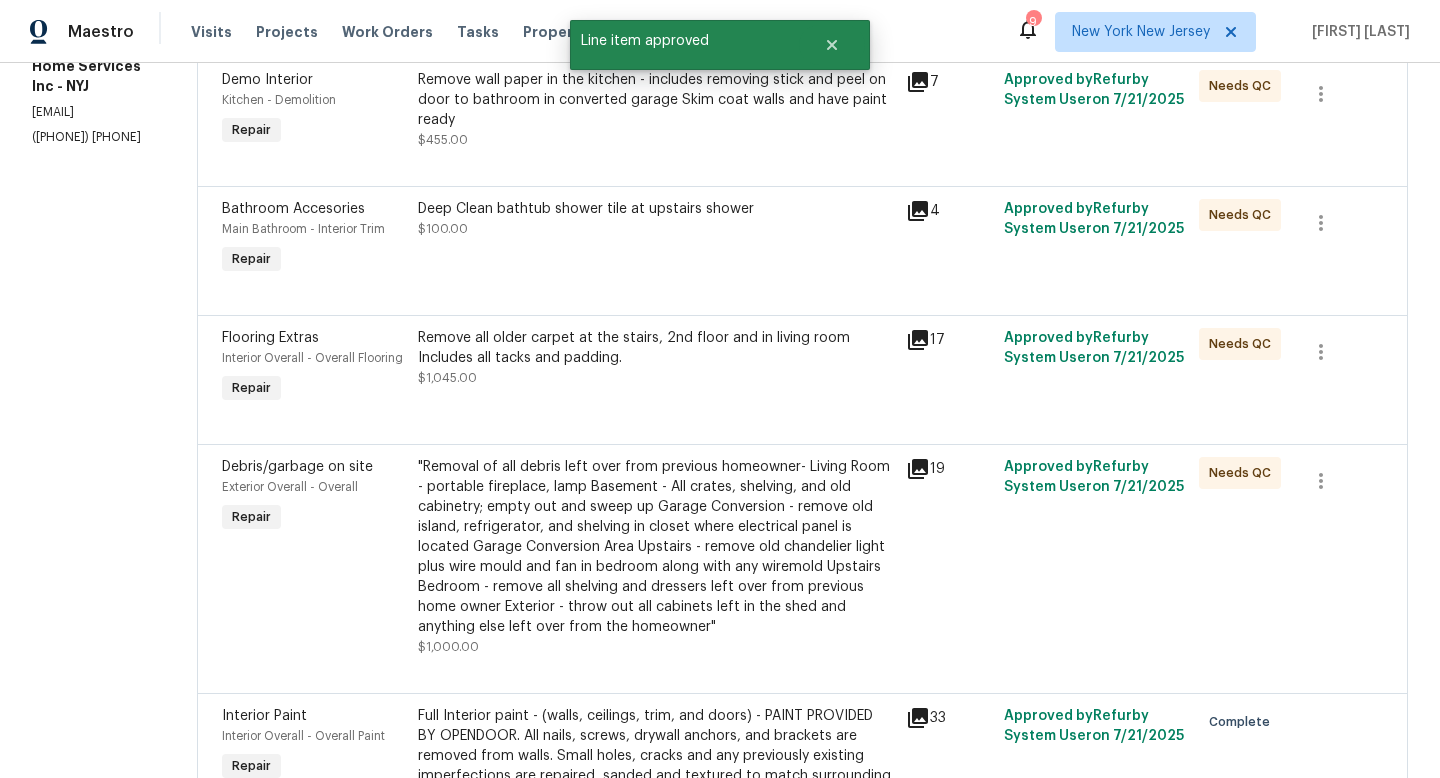 scroll, scrollTop: 0, scrollLeft: 0, axis: both 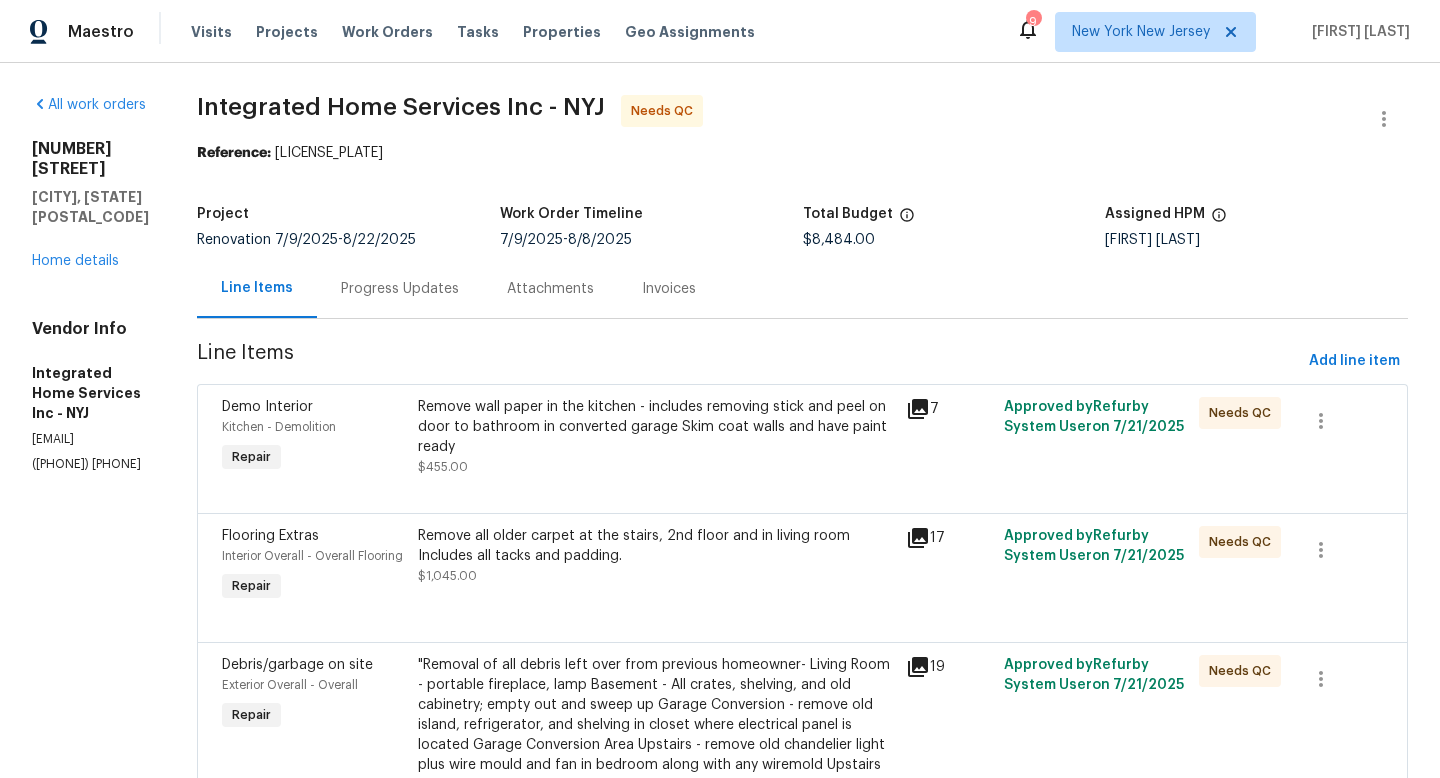 click on "Remove all older carpet at the stairs, 2nd floor and in living room
Includes all tacks and padding. $1,045.00" at bounding box center [656, 556] 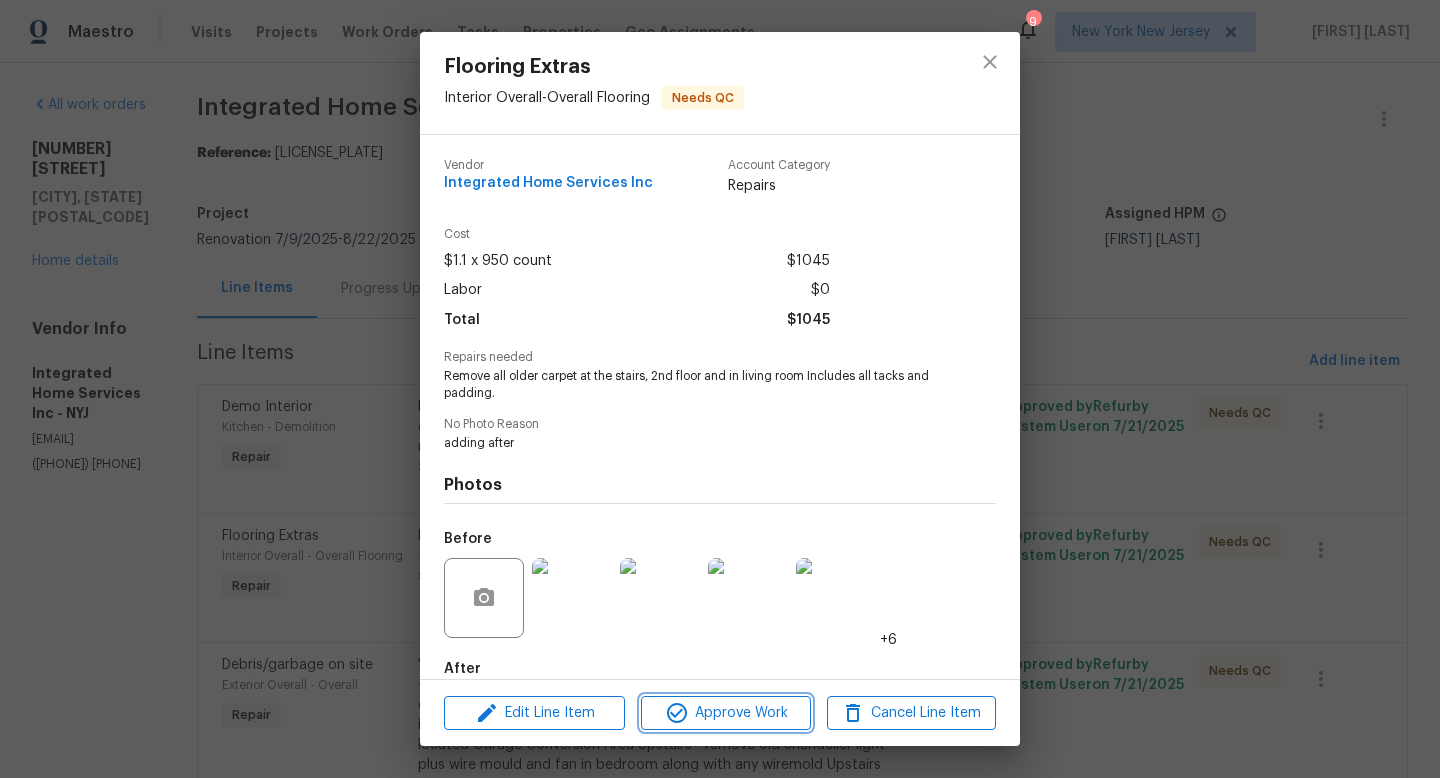 click on "Approve Work" at bounding box center [725, 713] 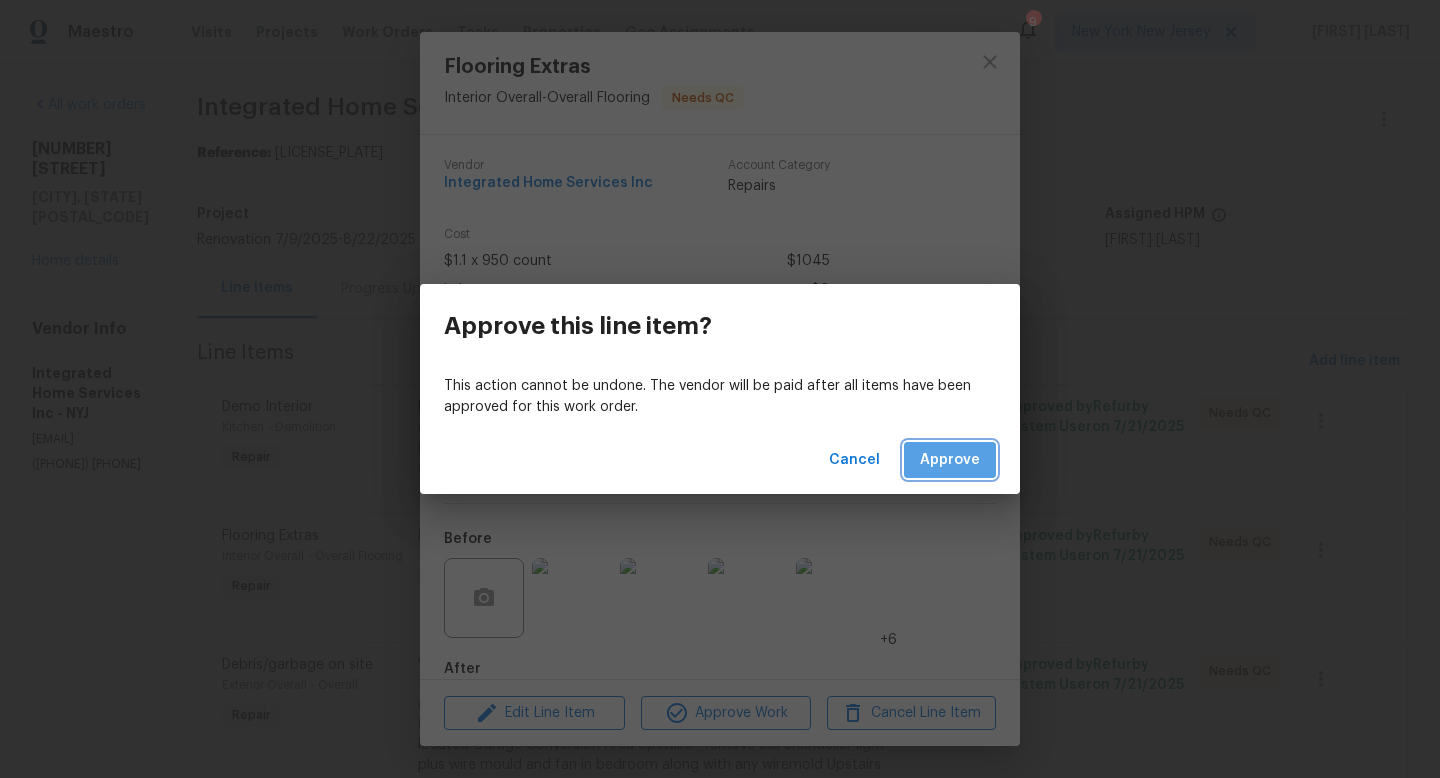 click on "Approve" at bounding box center [950, 460] 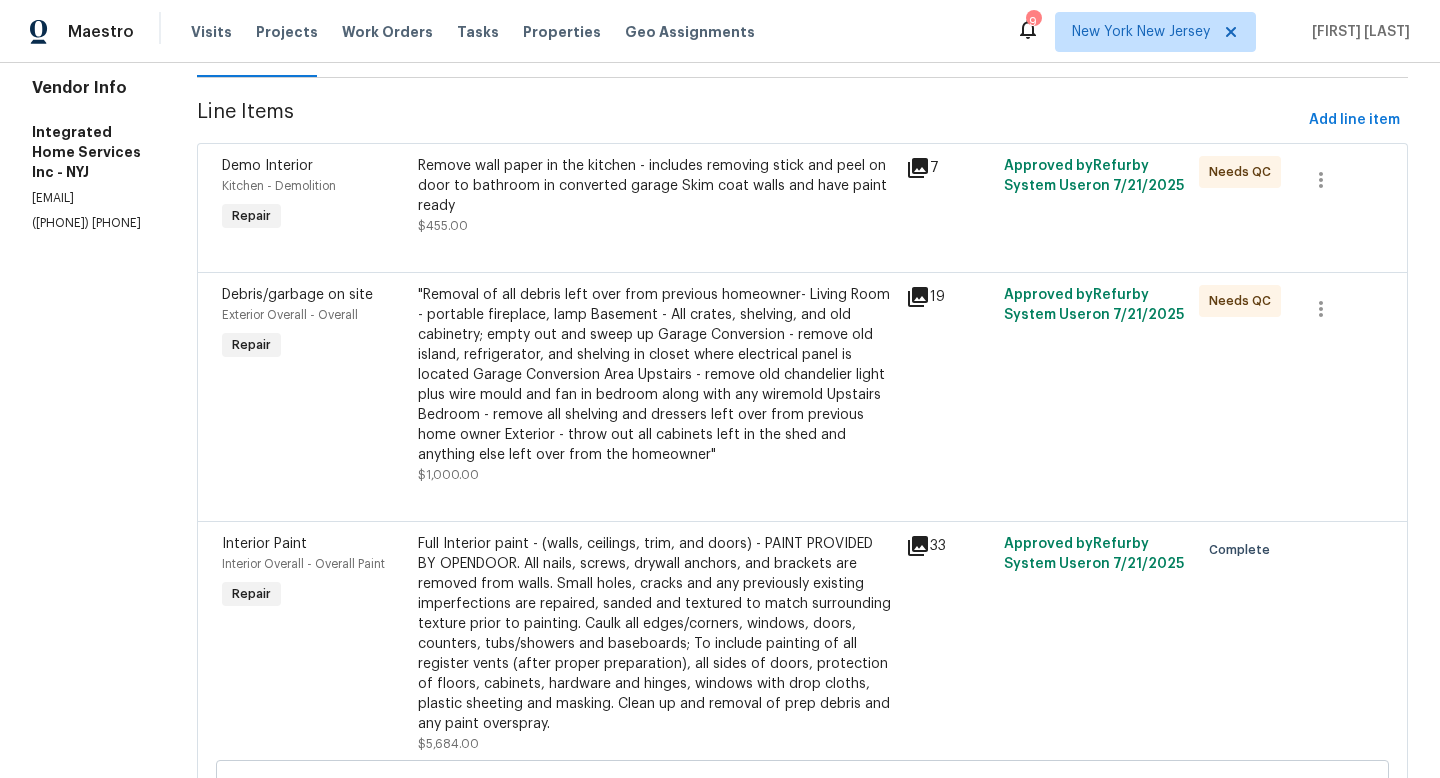 scroll, scrollTop: 196, scrollLeft: 0, axis: vertical 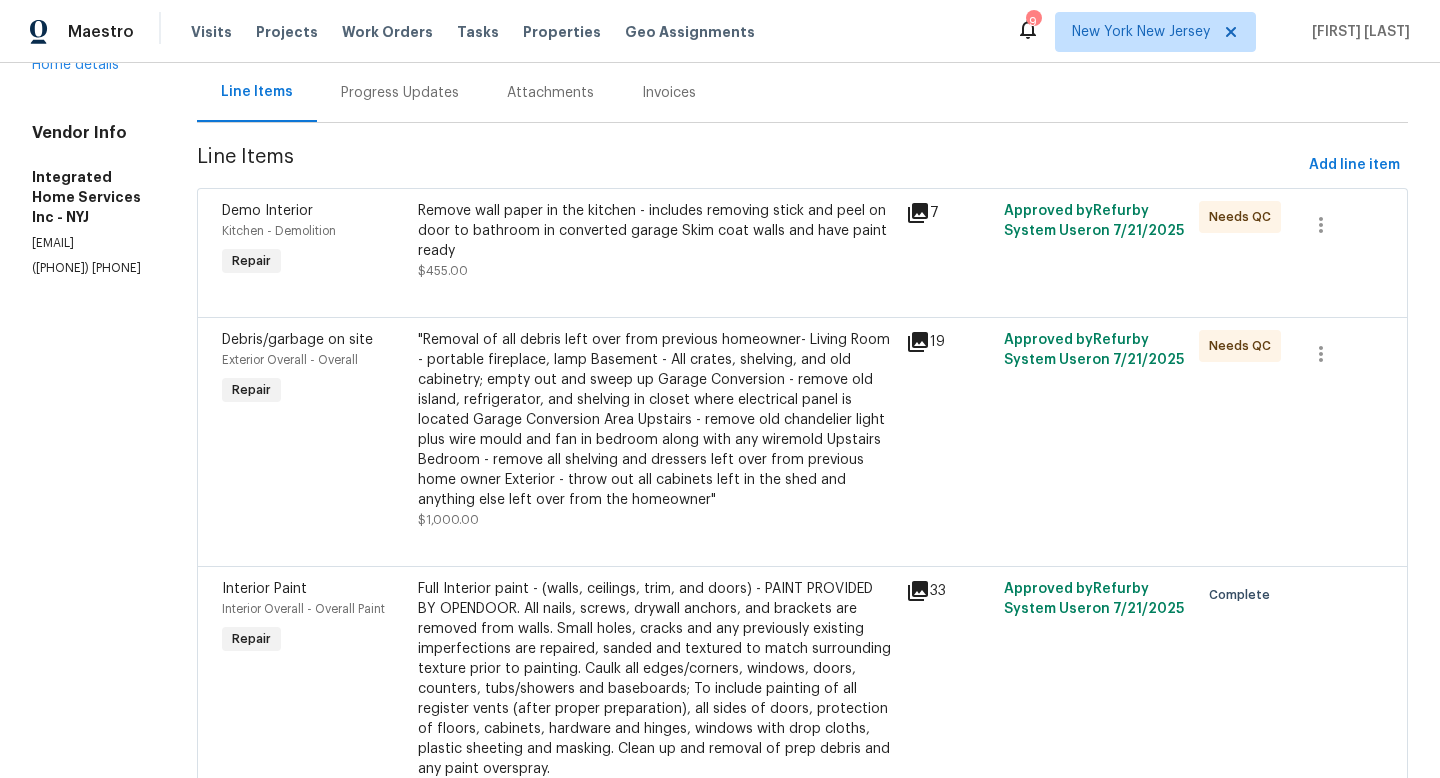 click on ""Removal of all debris left over from previous homeowner-
Living Room - portable fireplace, lamp
Basement - All crates, shelving, and old cabinetry; empty out and sweep up
Garage Conversion - remove old island, refrigerator, and shelving in closet where electrical panel is located
Garage Conversion Area Upstairs - remove old chandelier light plus wire mould and fan in bedroom along with any wiremold
Upstairs Bedroom - remove all shelving and dressers left over from previous home owner
Exterior - throw out all cabinets left in the shed and anything else left over from the homeowner"" at bounding box center (656, 420) 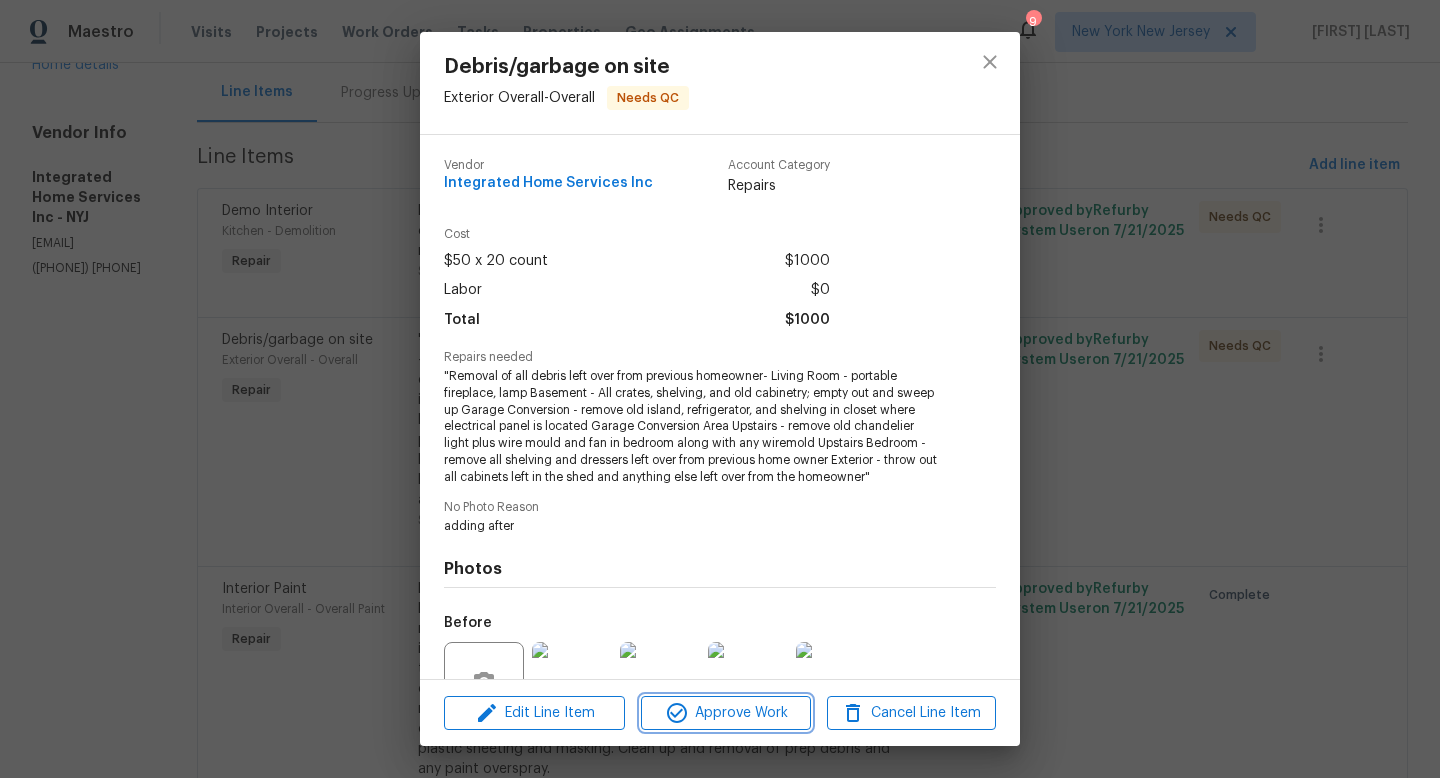 click on "Approve Work" at bounding box center (725, 713) 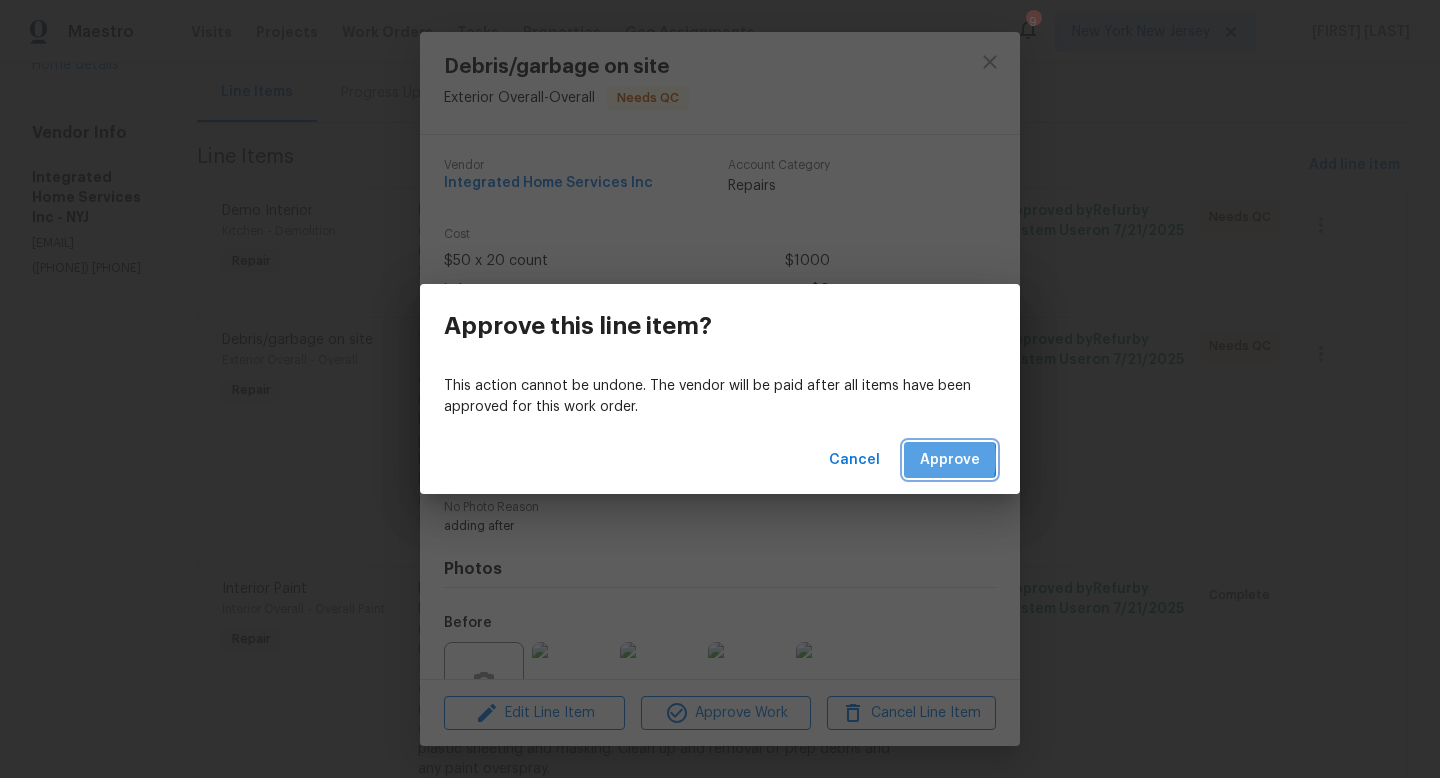 click on "Approve" at bounding box center [950, 460] 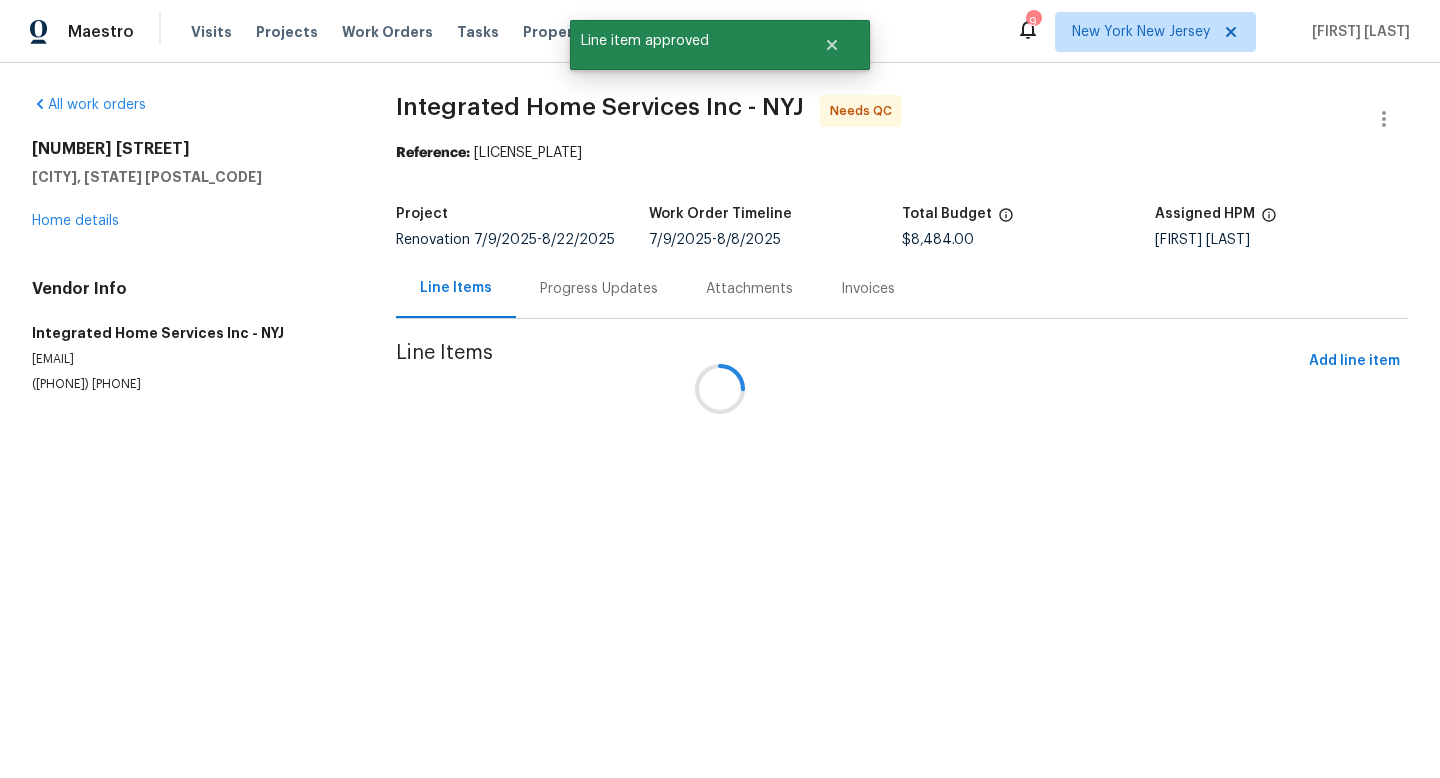scroll, scrollTop: 0, scrollLeft: 0, axis: both 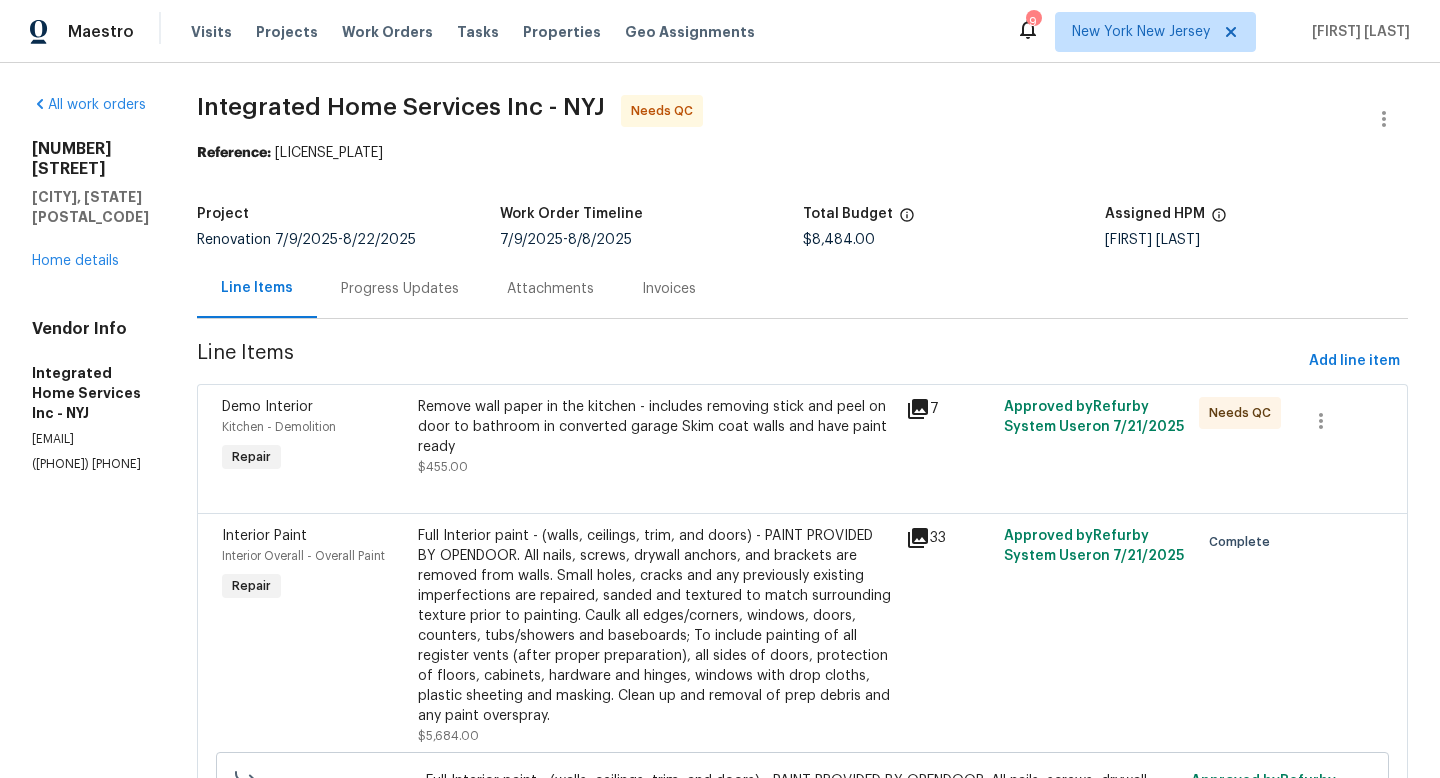 click on "Remove wall paper in the kitchen - includes removing stick and peel on door to bathroom in converted garage
Skim coat walls and have paint ready" at bounding box center [656, 427] 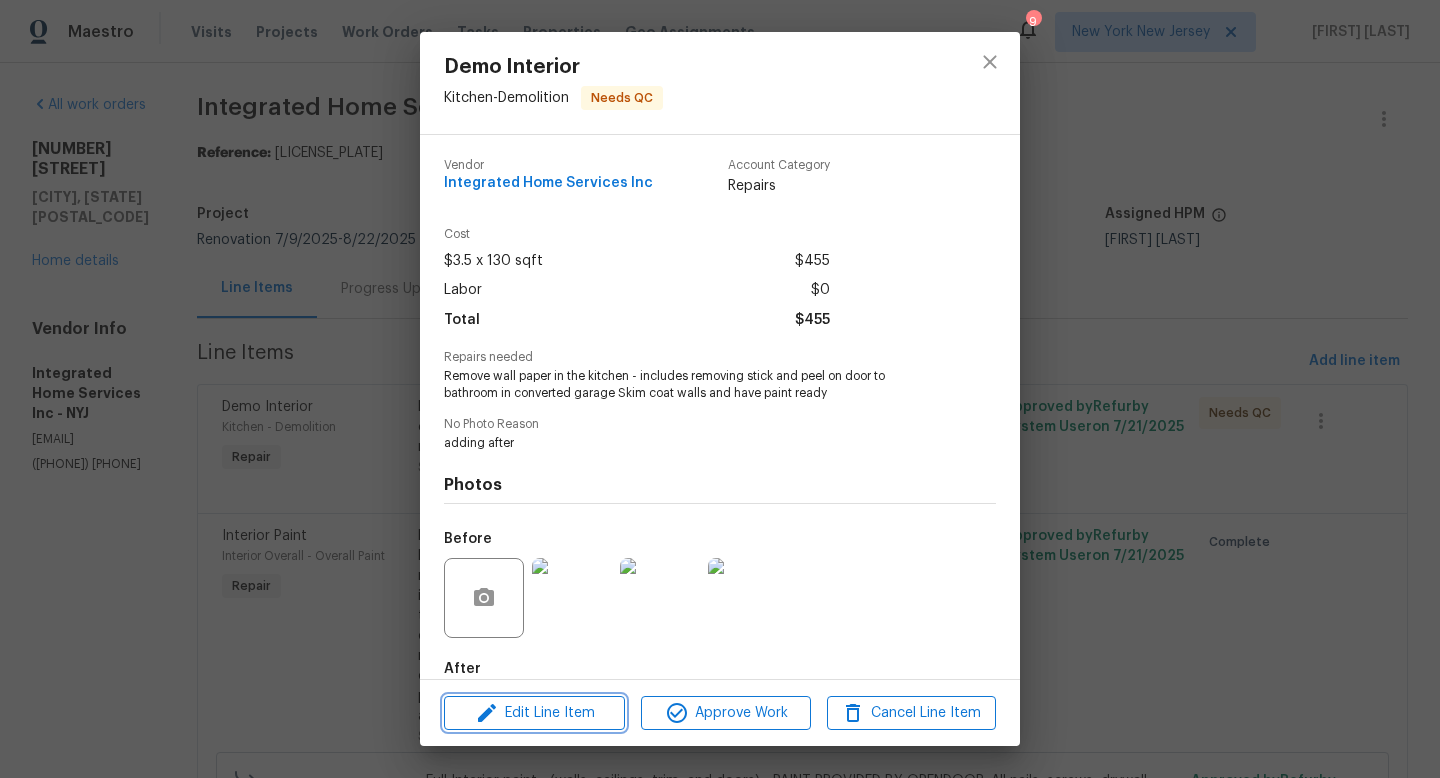 click on "Edit Line Item" at bounding box center [534, 713] 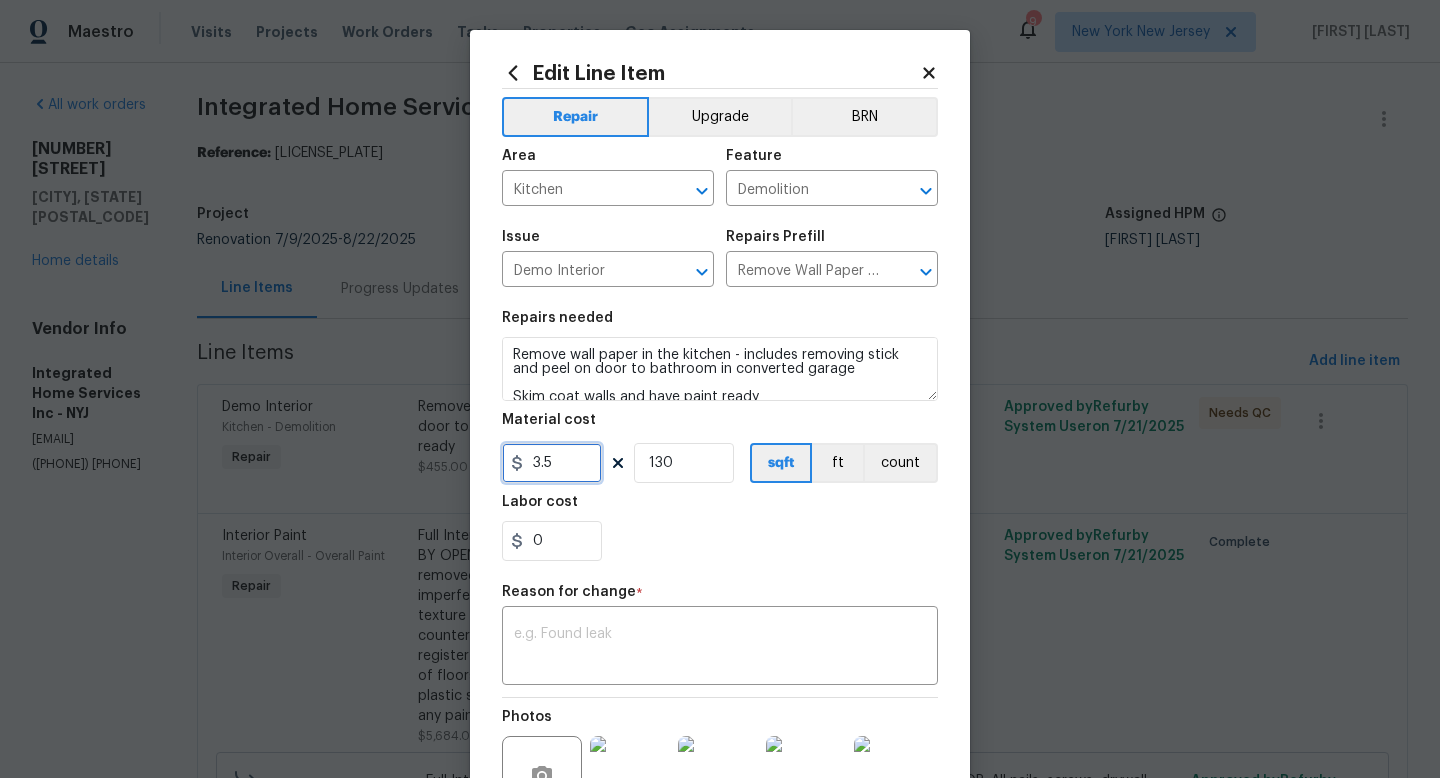 click on "3.5" at bounding box center (552, 463) 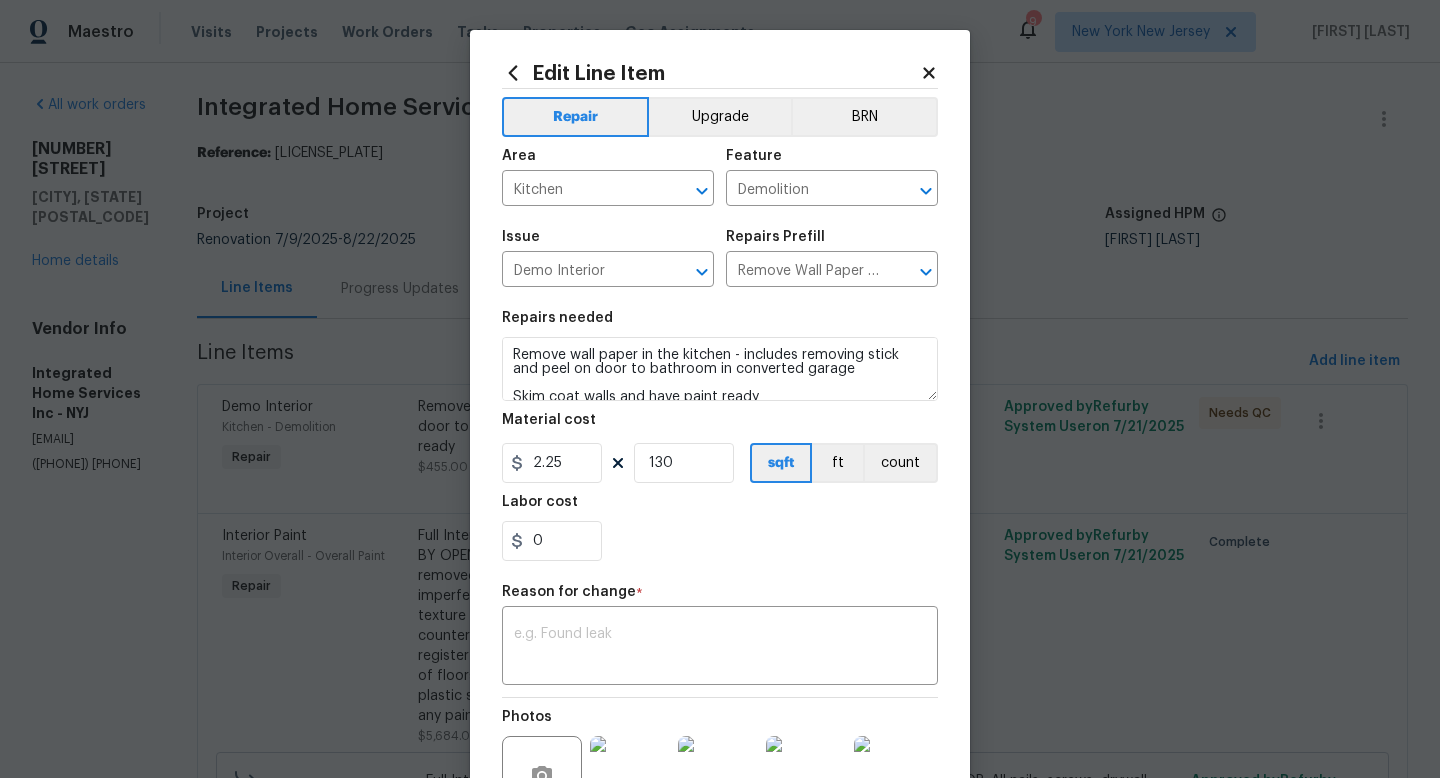 click on "0" at bounding box center [720, 541] 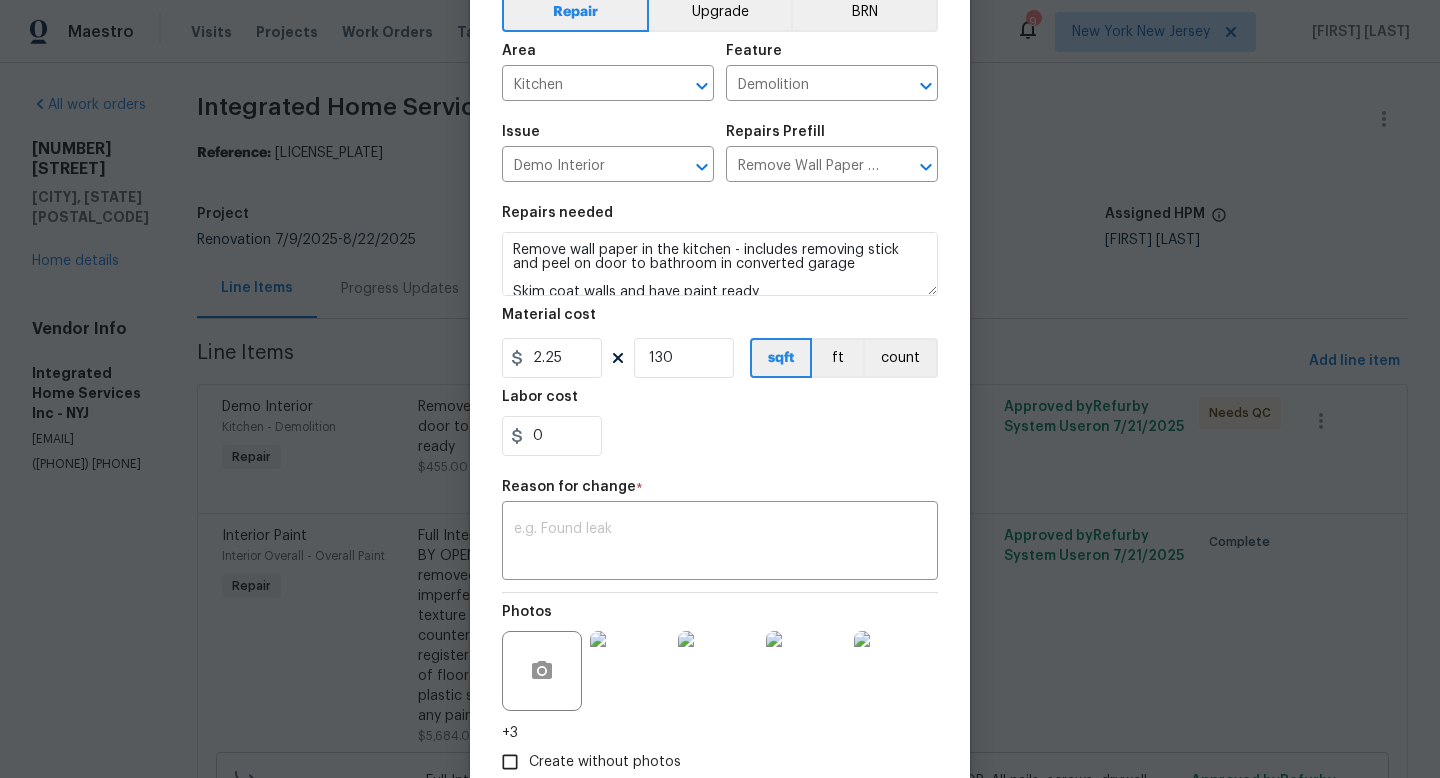 scroll, scrollTop: 104, scrollLeft: 0, axis: vertical 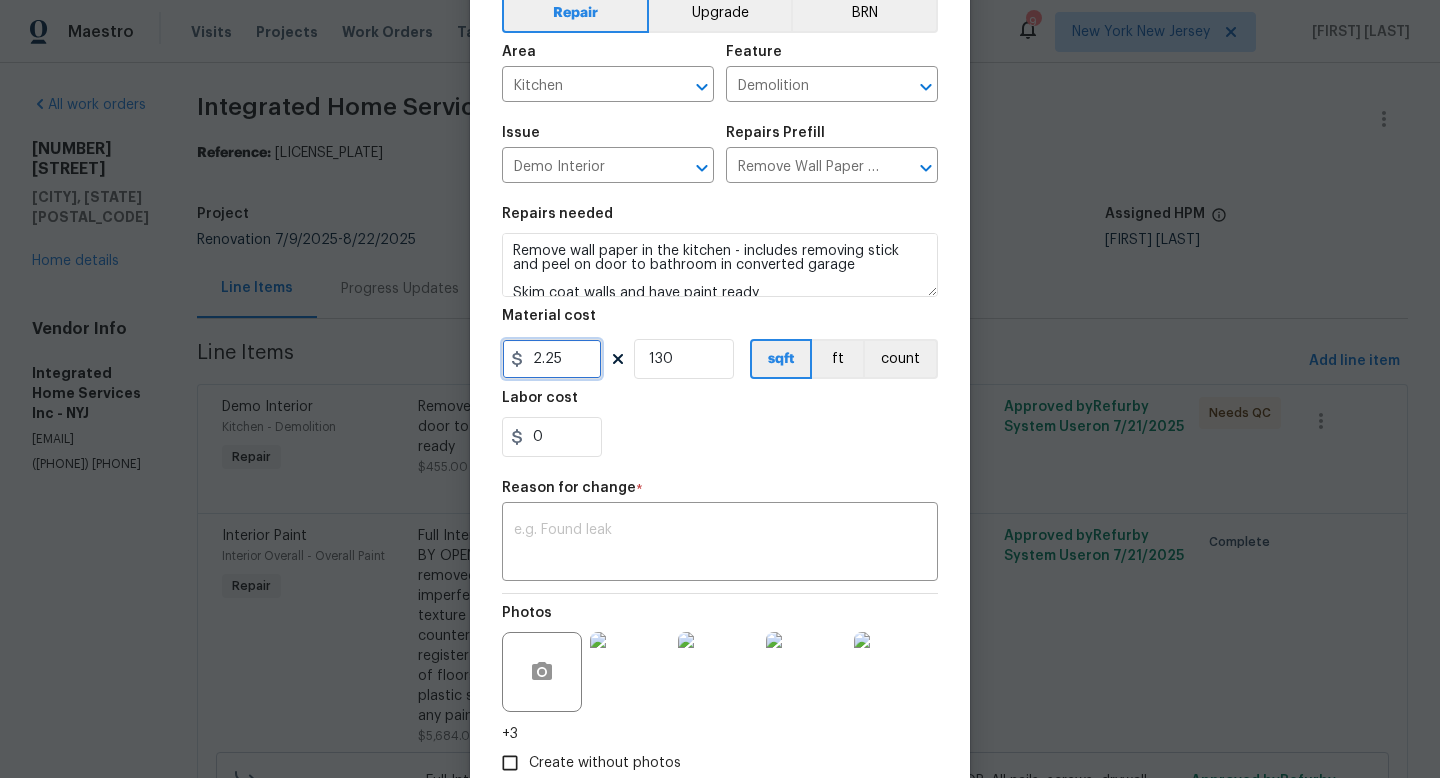click on "2.25" at bounding box center [552, 359] 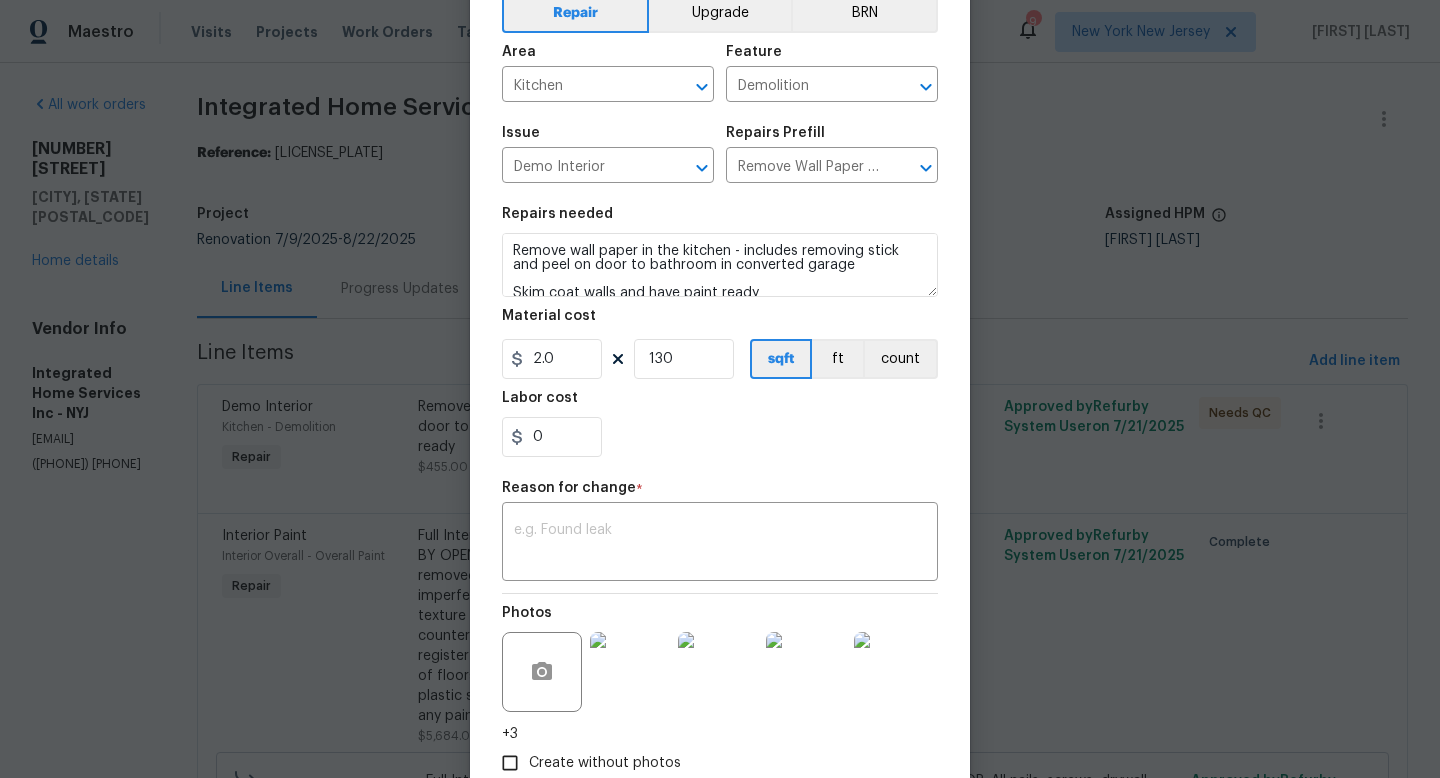type on "2" 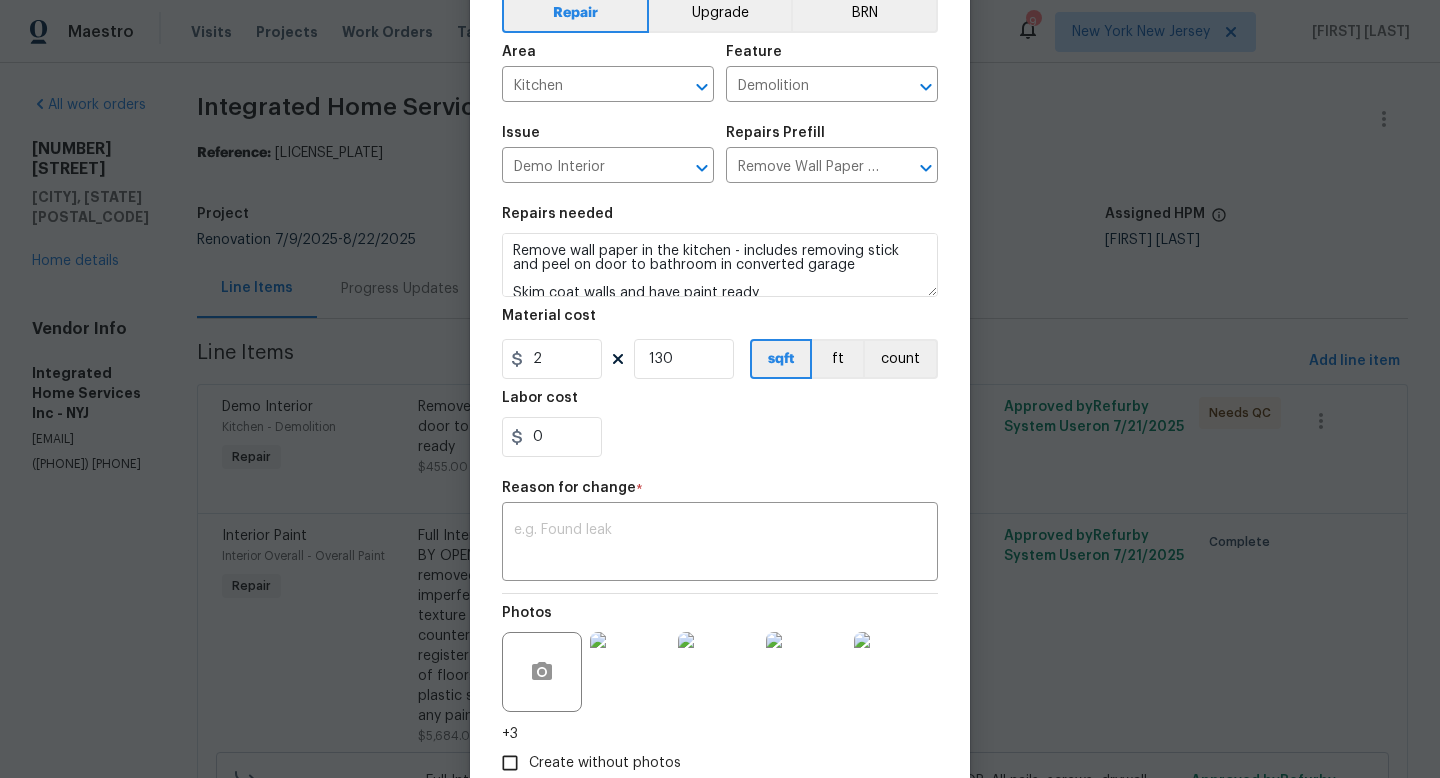 click on "0" at bounding box center [720, 437] 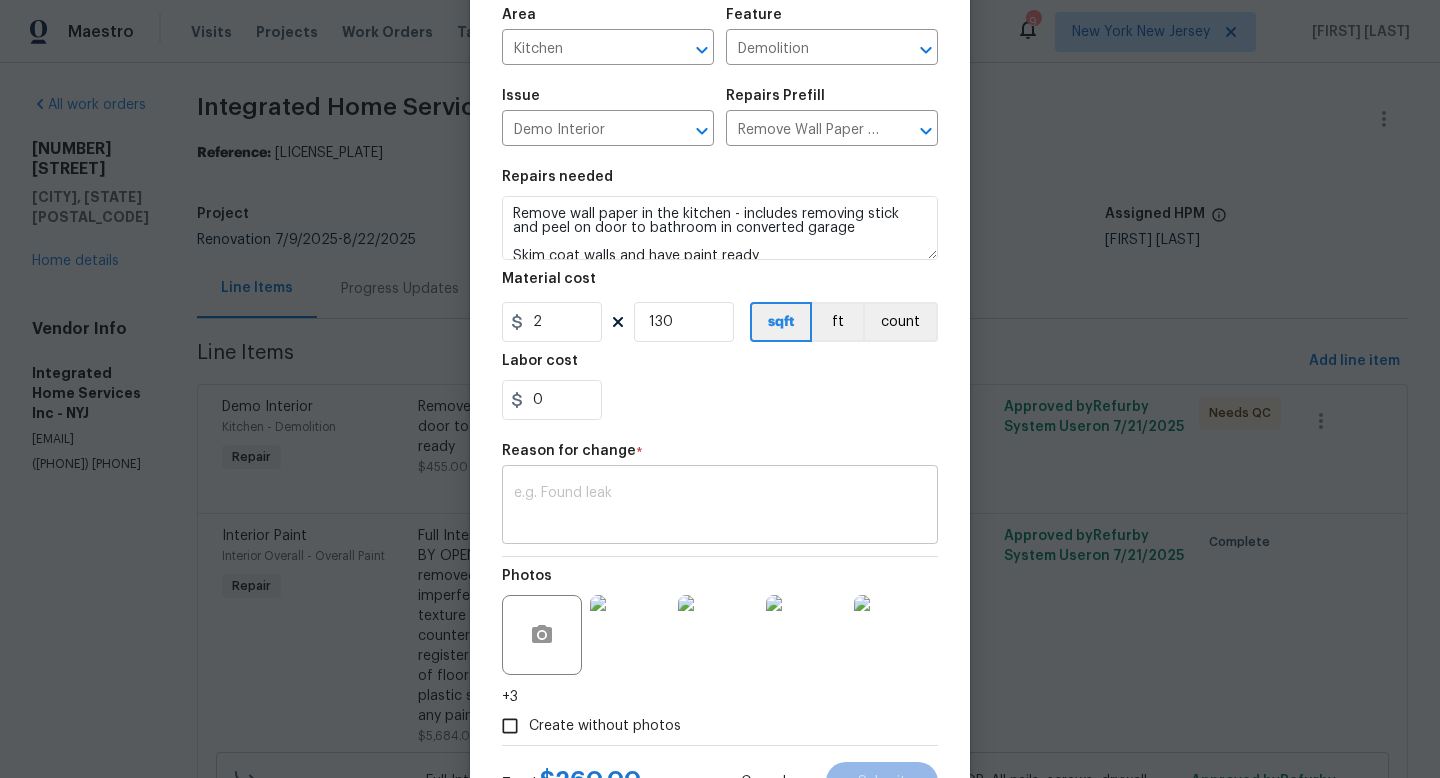 scroll, scrollTop: 228, scrollLeft: 0, axis: vertical 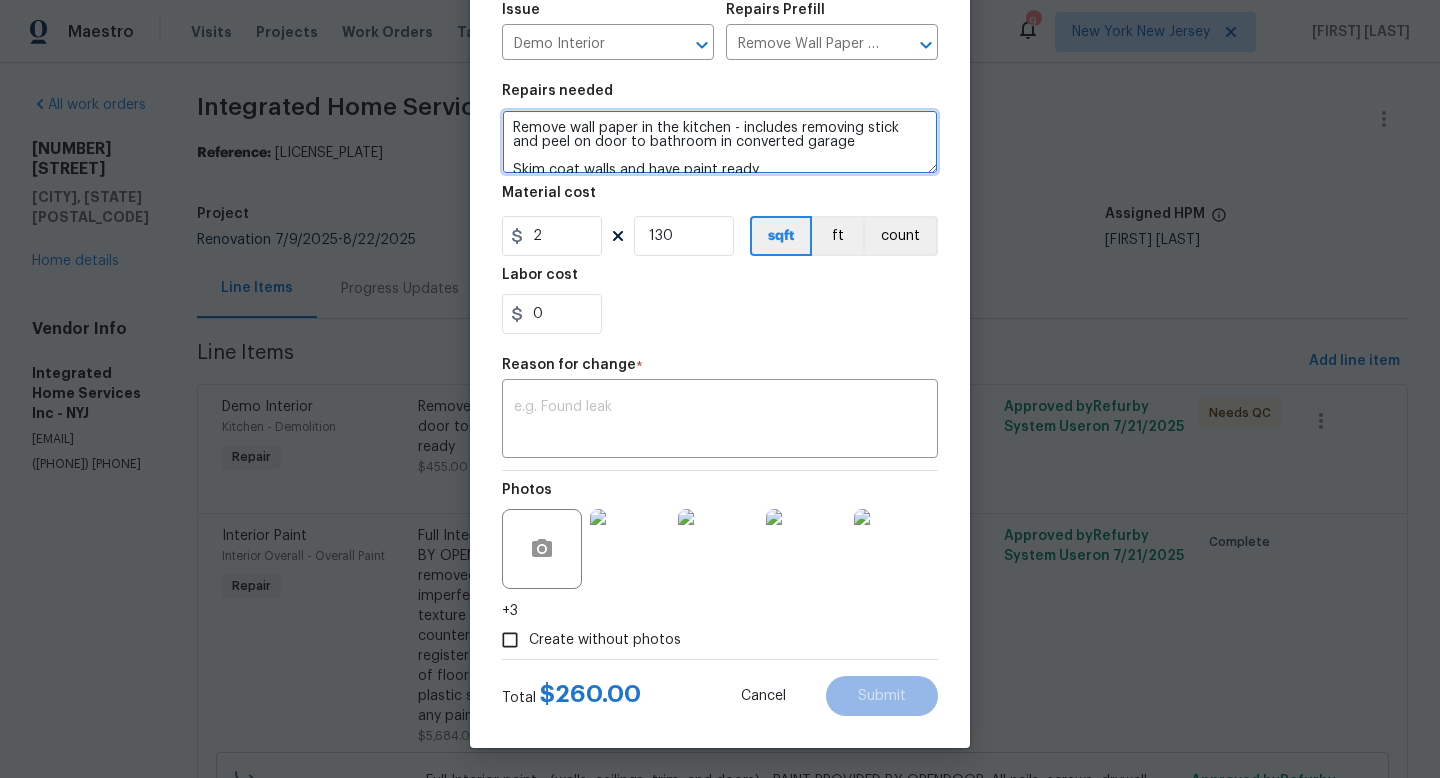 click on "Remove wall paper in the kitchen - includes removing stick and peel on door to bathroom in converted garage
Skim coat walls and have paint ready" at bounding box center (720, 142) 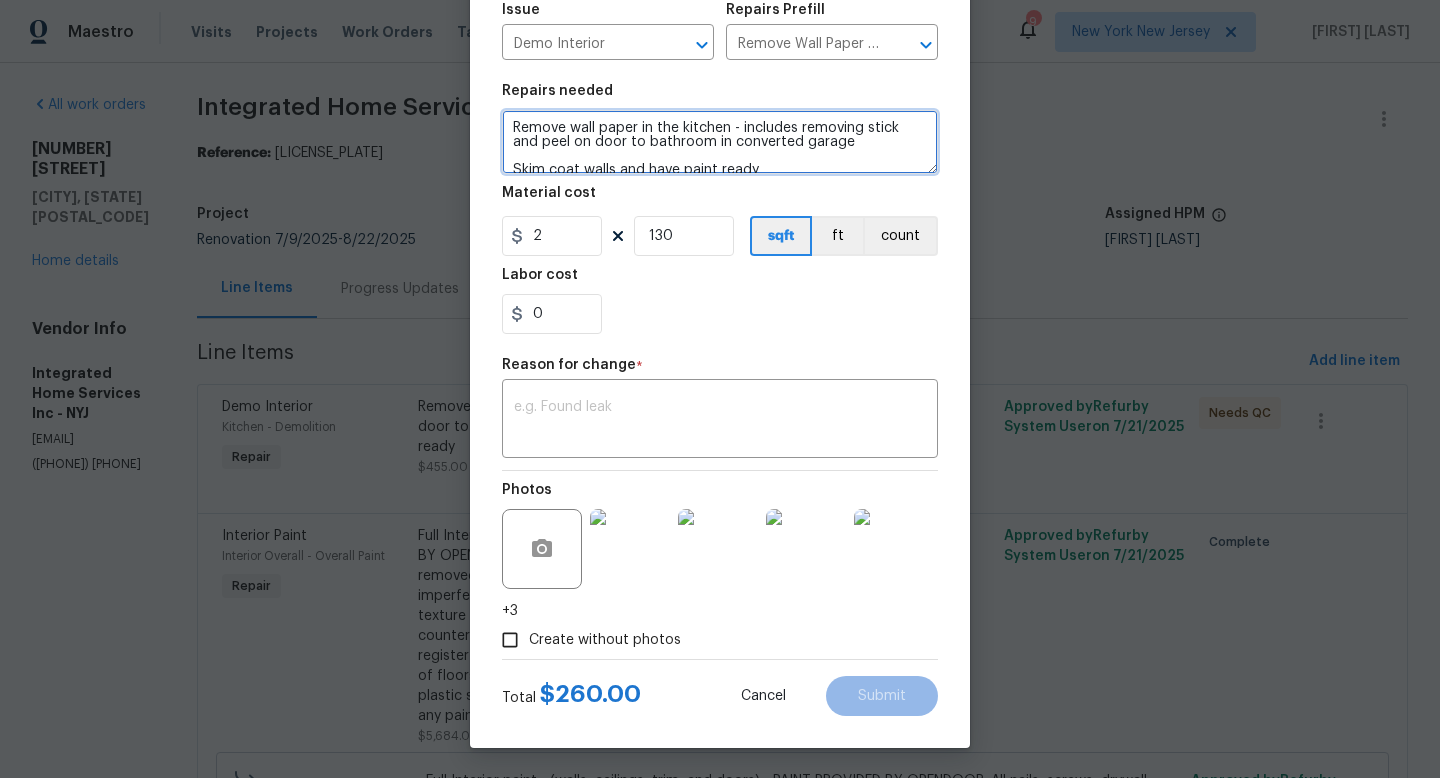 click on "Remove wall paper in the kitchen - includes removing stick and peel on door to bathroom in converted garage
Skim coat walls and have paint ready" at bounding box center (720, 142) 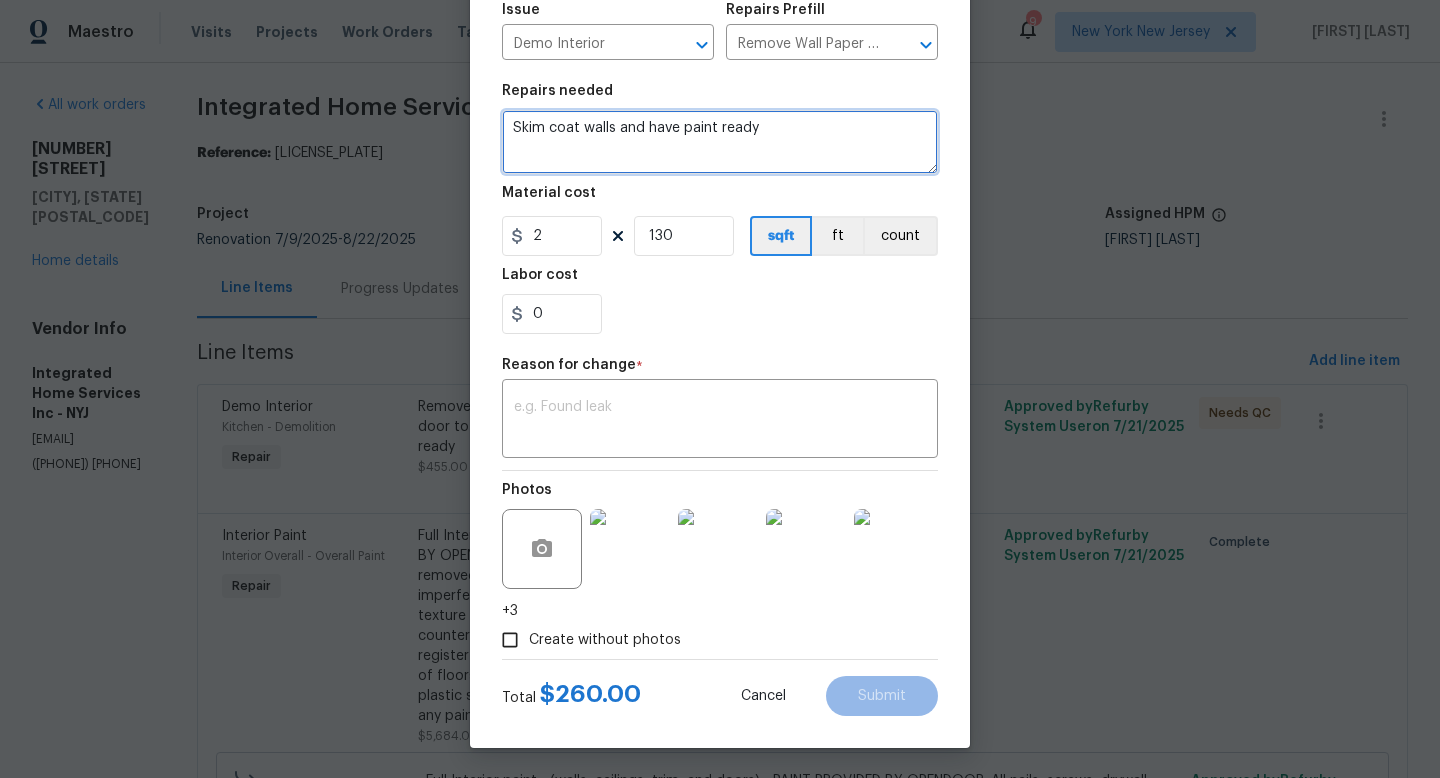 drag, startPoint x: 757, startPoint y: 160, endPoint x: 434, endPoint y: 116, distance: 325.98312 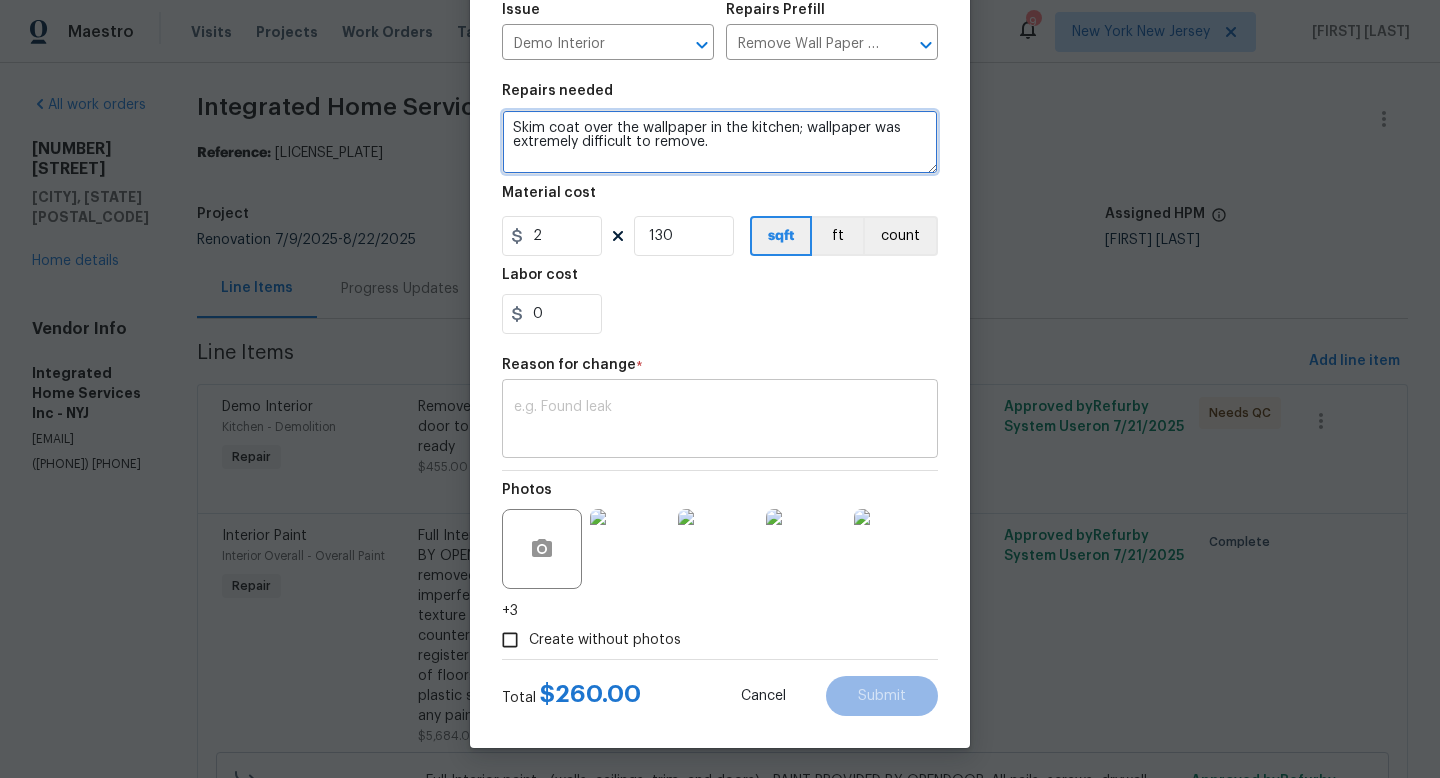 type on "Skim coat over the wallpaper in the kitchen; wallpaper was extremely difficult to remove." 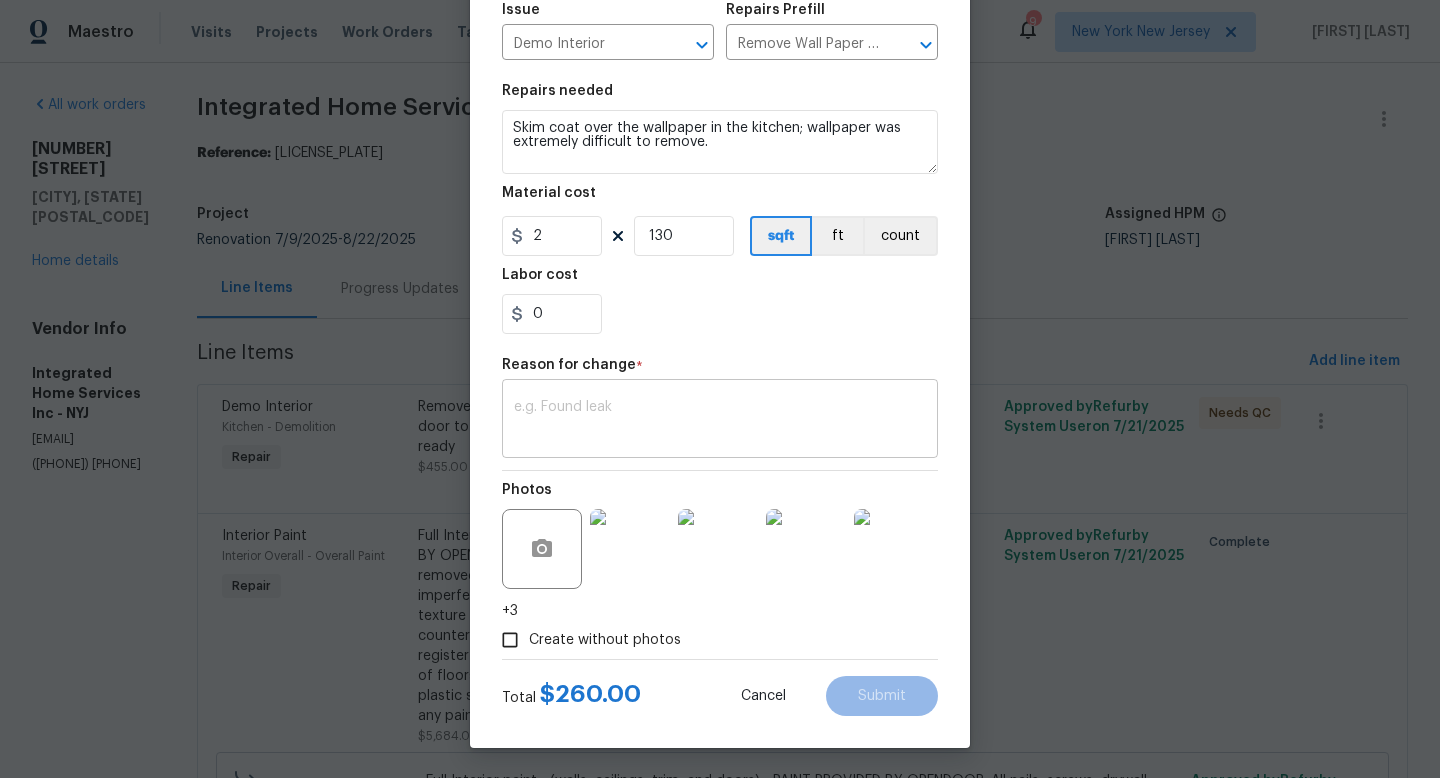 click on "x ​" at bounding box center (720, 421) 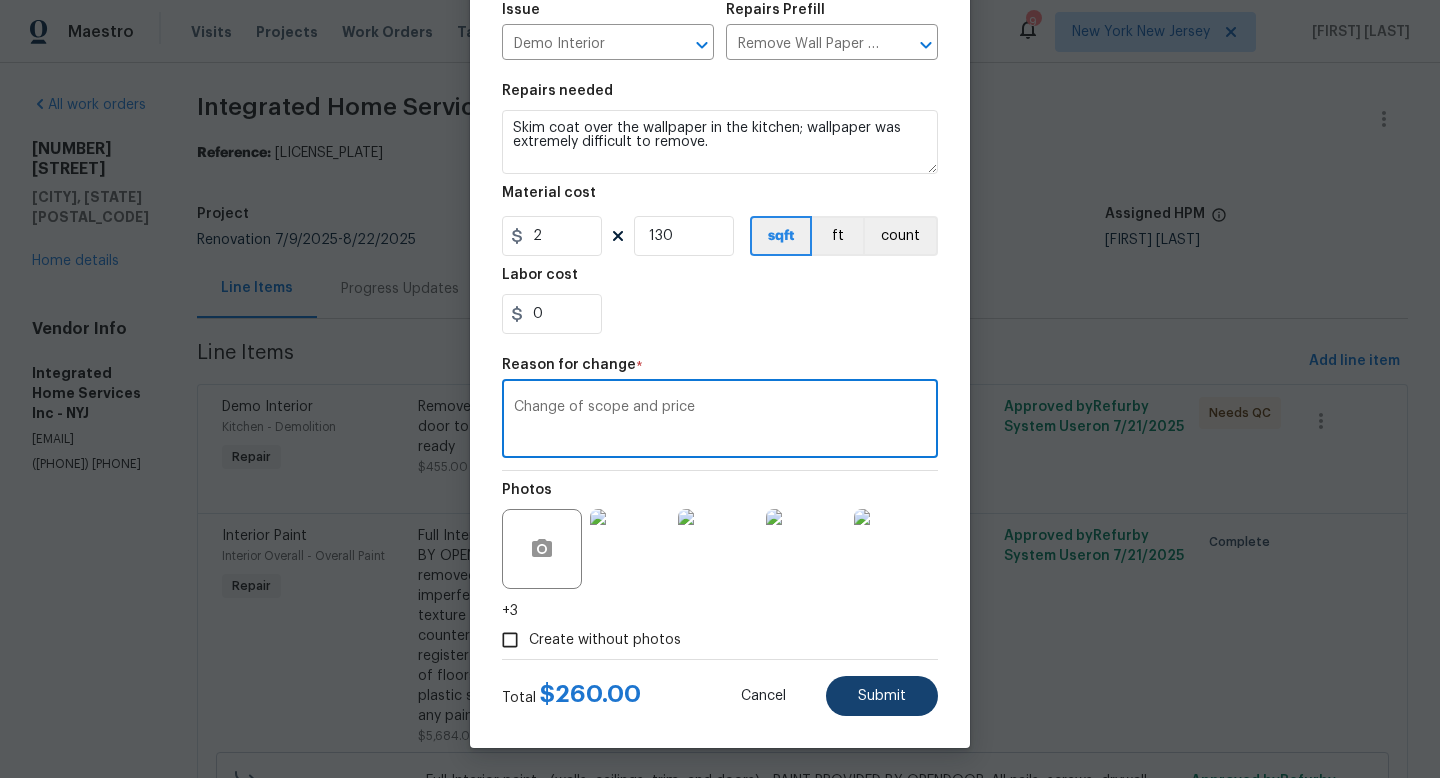 type on "Change of scope and price" 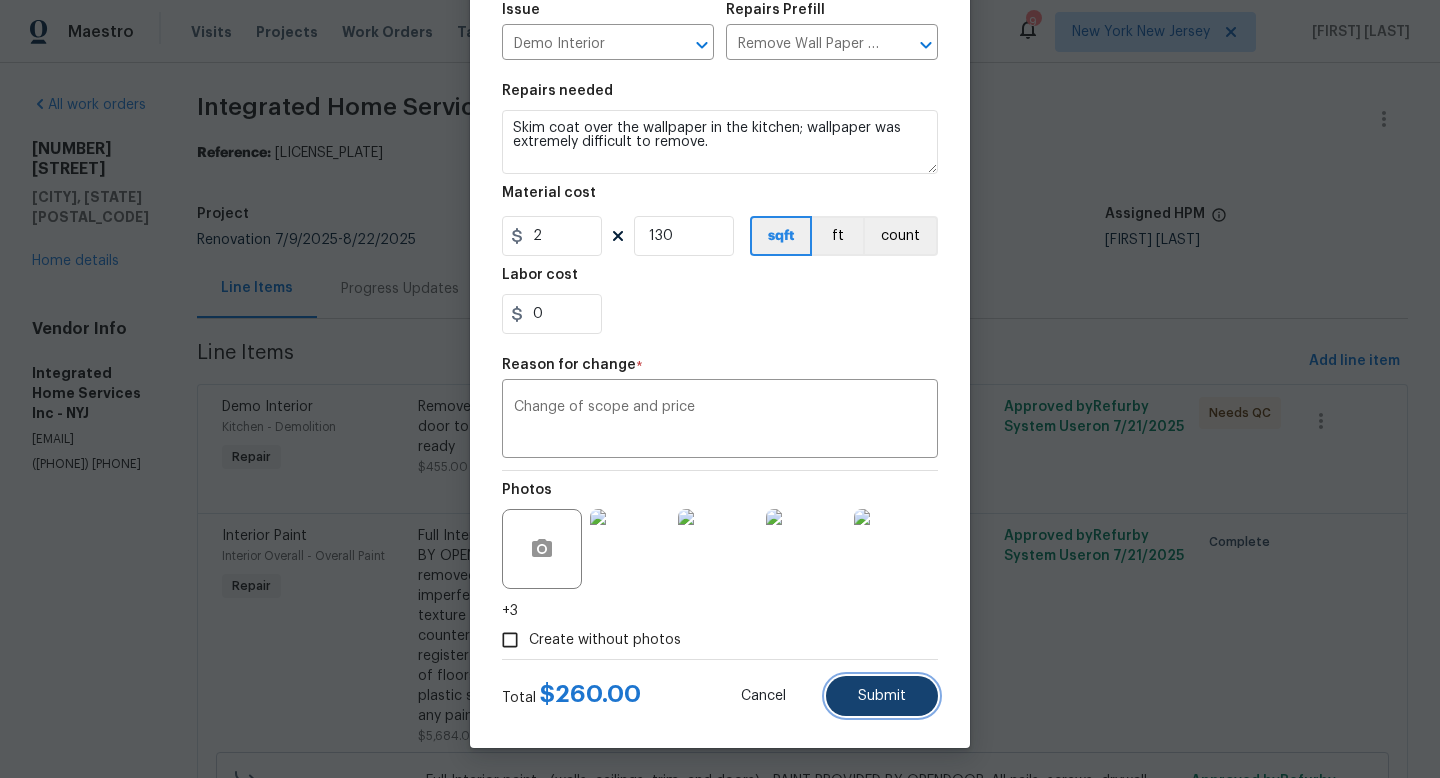 click on "Submit" at bounding box center (882, 696) 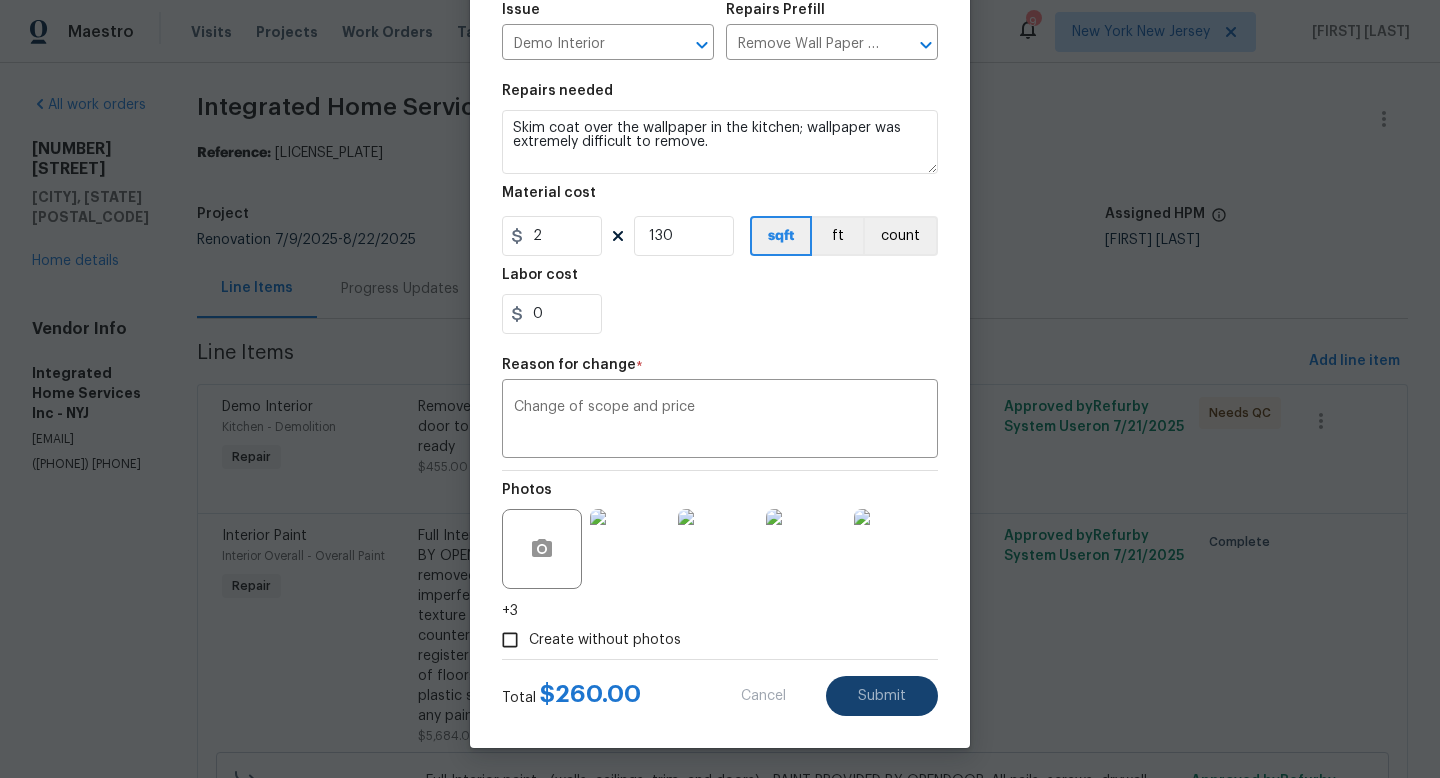 type on "Remove wall paper in the kitchen - includes removing stick and peel on door to bathroom in converted garage
Skim coat walls and have paint ready" 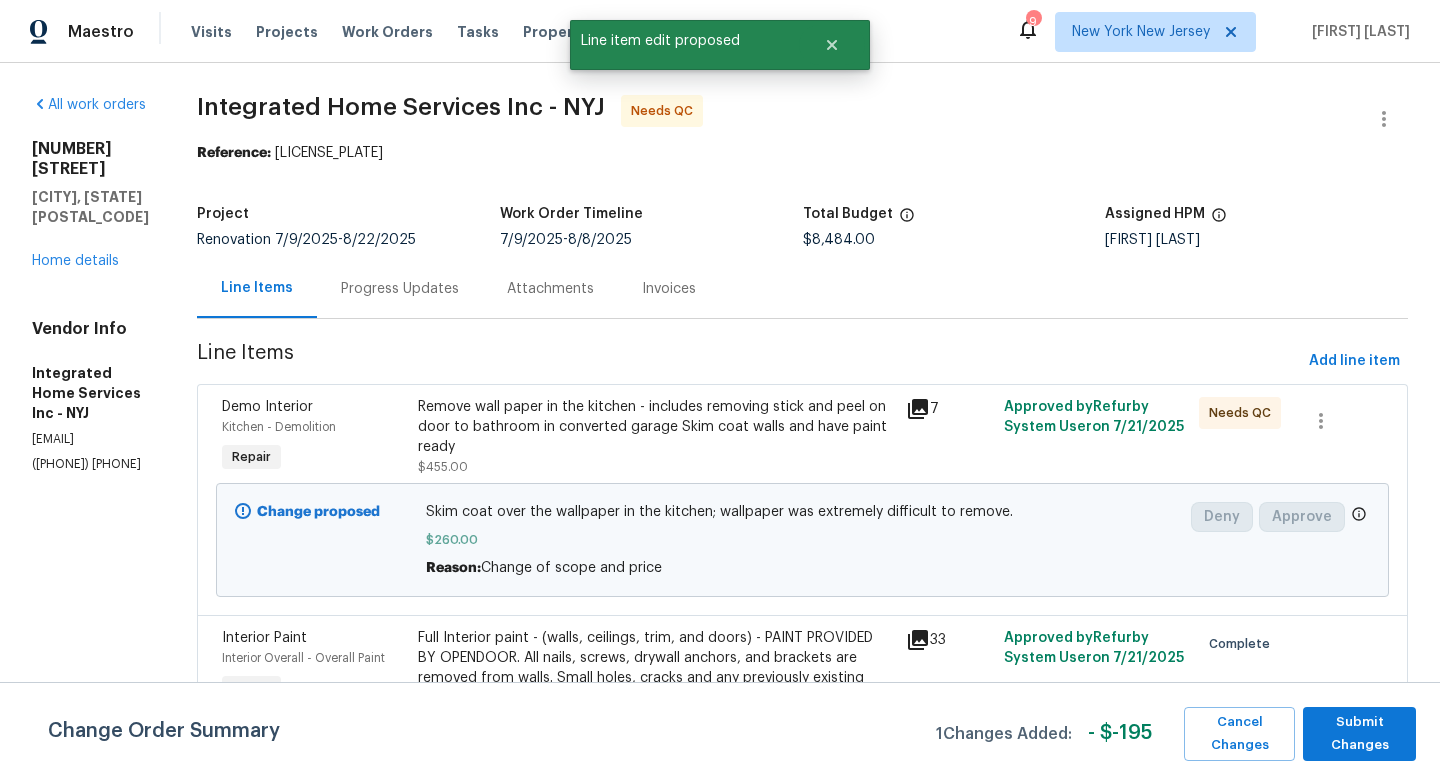 scroll, scrollTop: 0, scrollLeft: 0, axis: both 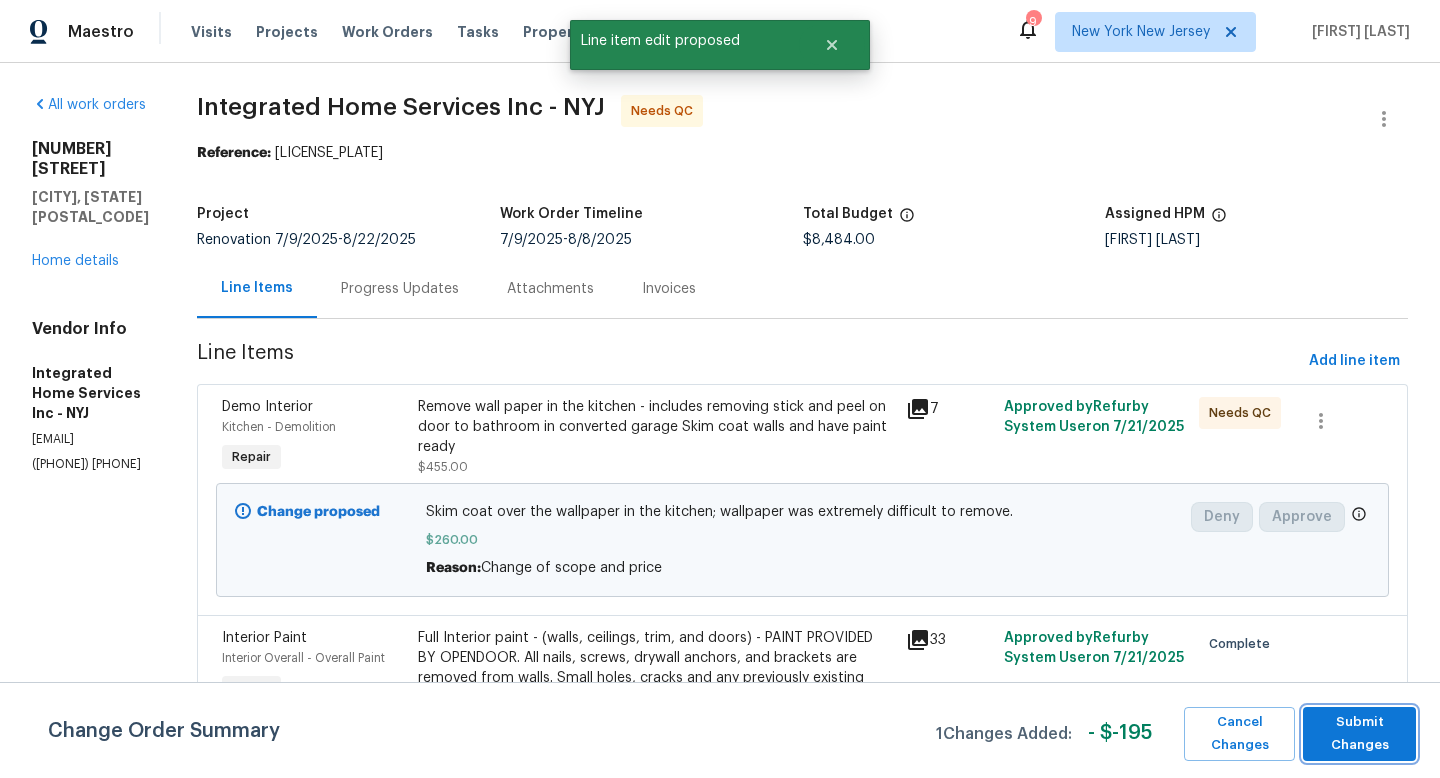 click on "Submit Changes" at bounding box center (1359, 734) 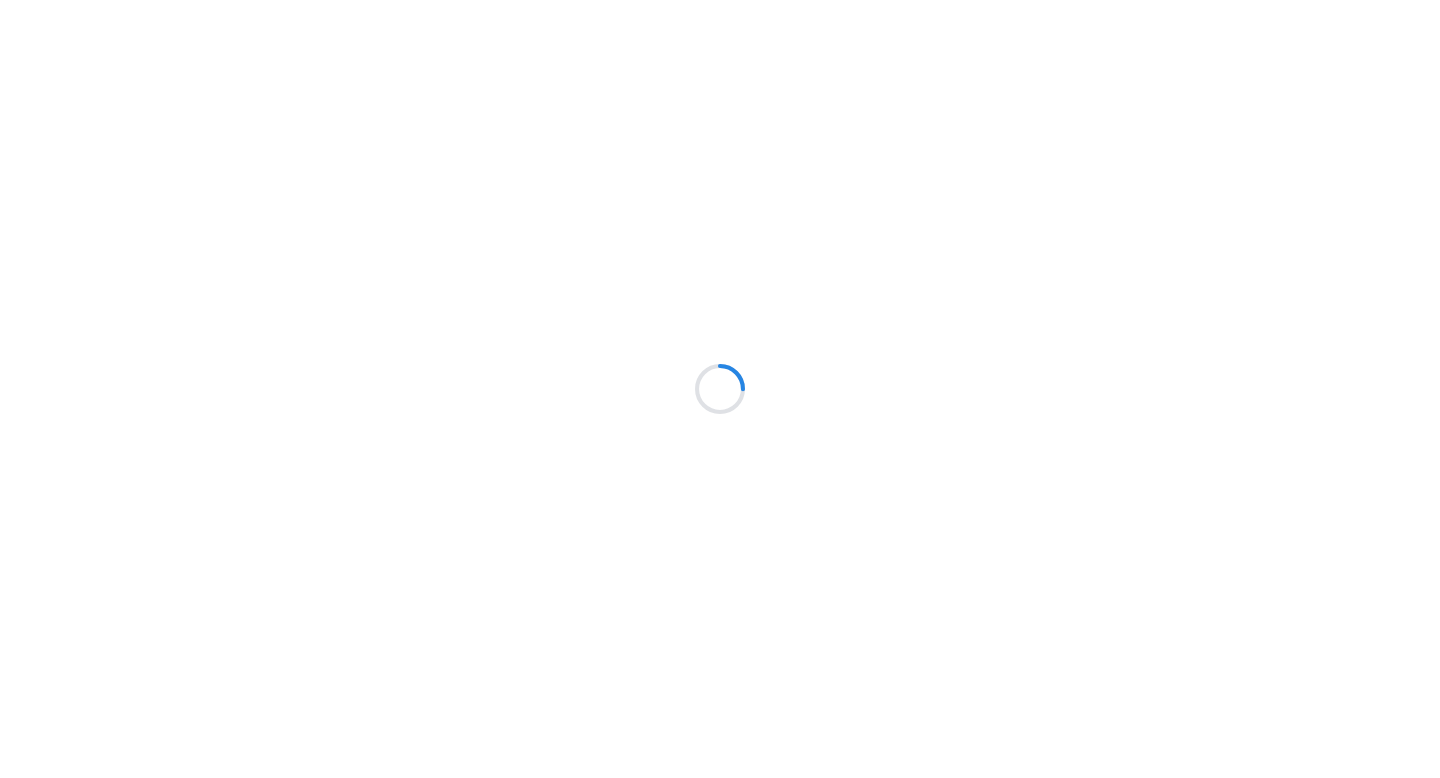 scroll, scrollTop: 0, scrollLeft: 0, axis: both 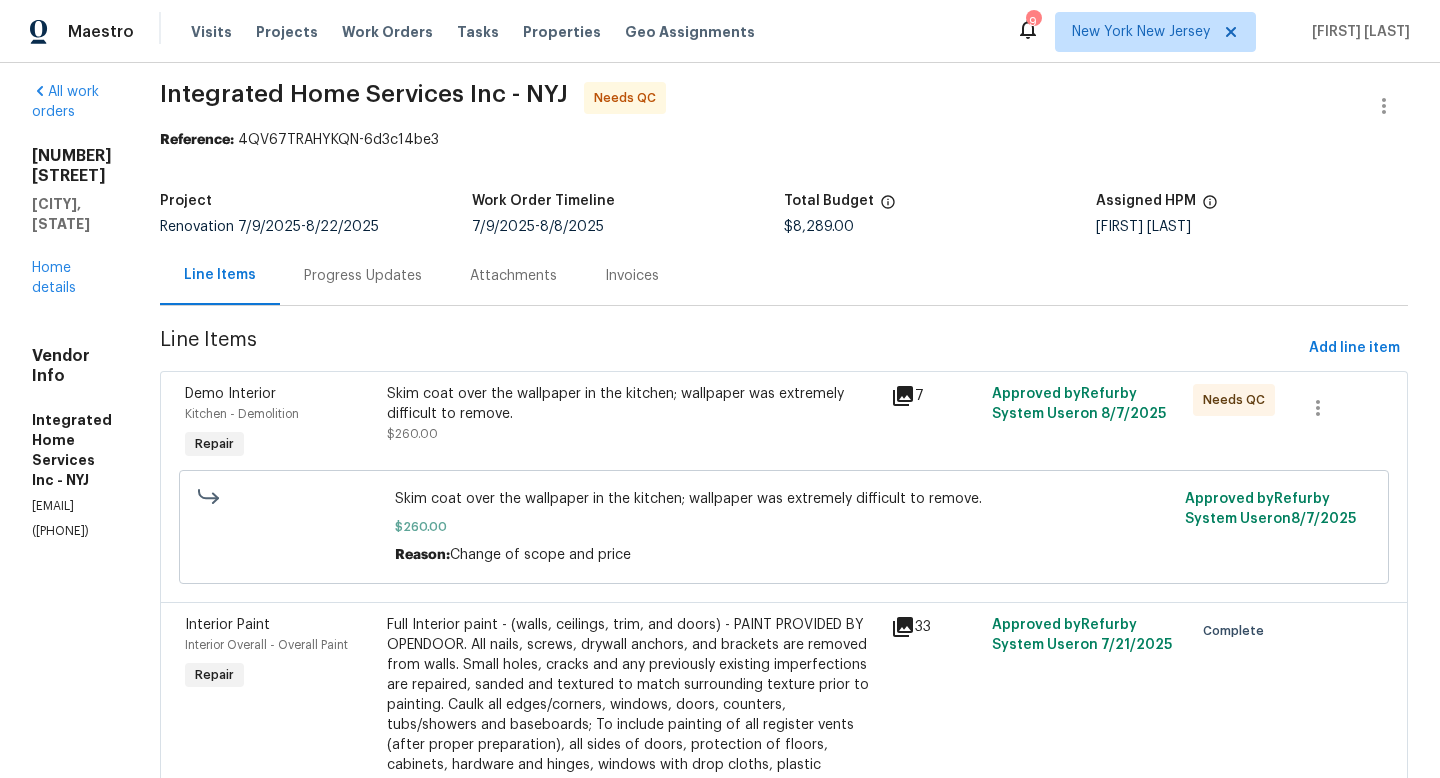 click on "Skim coat over the wallpaper in the kitchen; wallpaper was extremely difficult to remove." at bounding box center [633, 404] 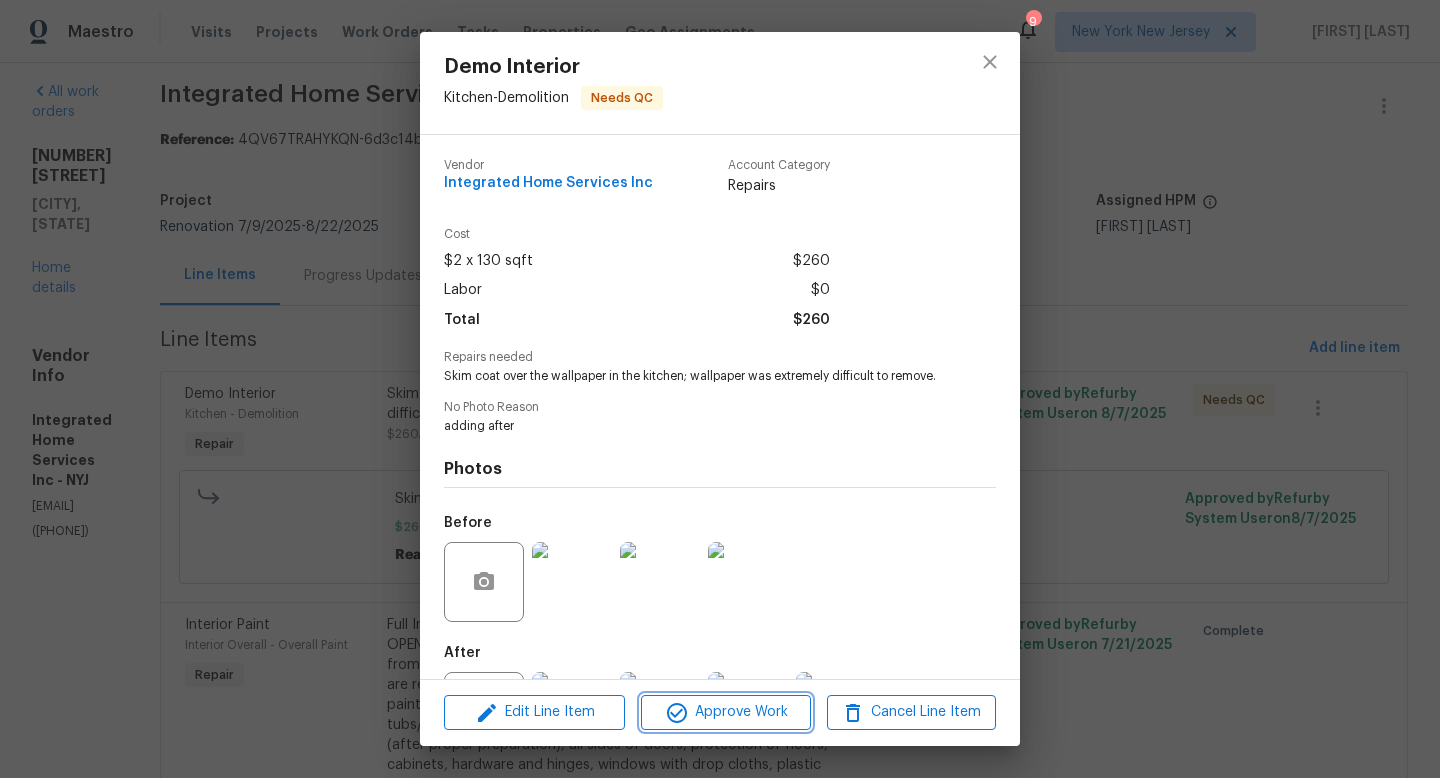 click 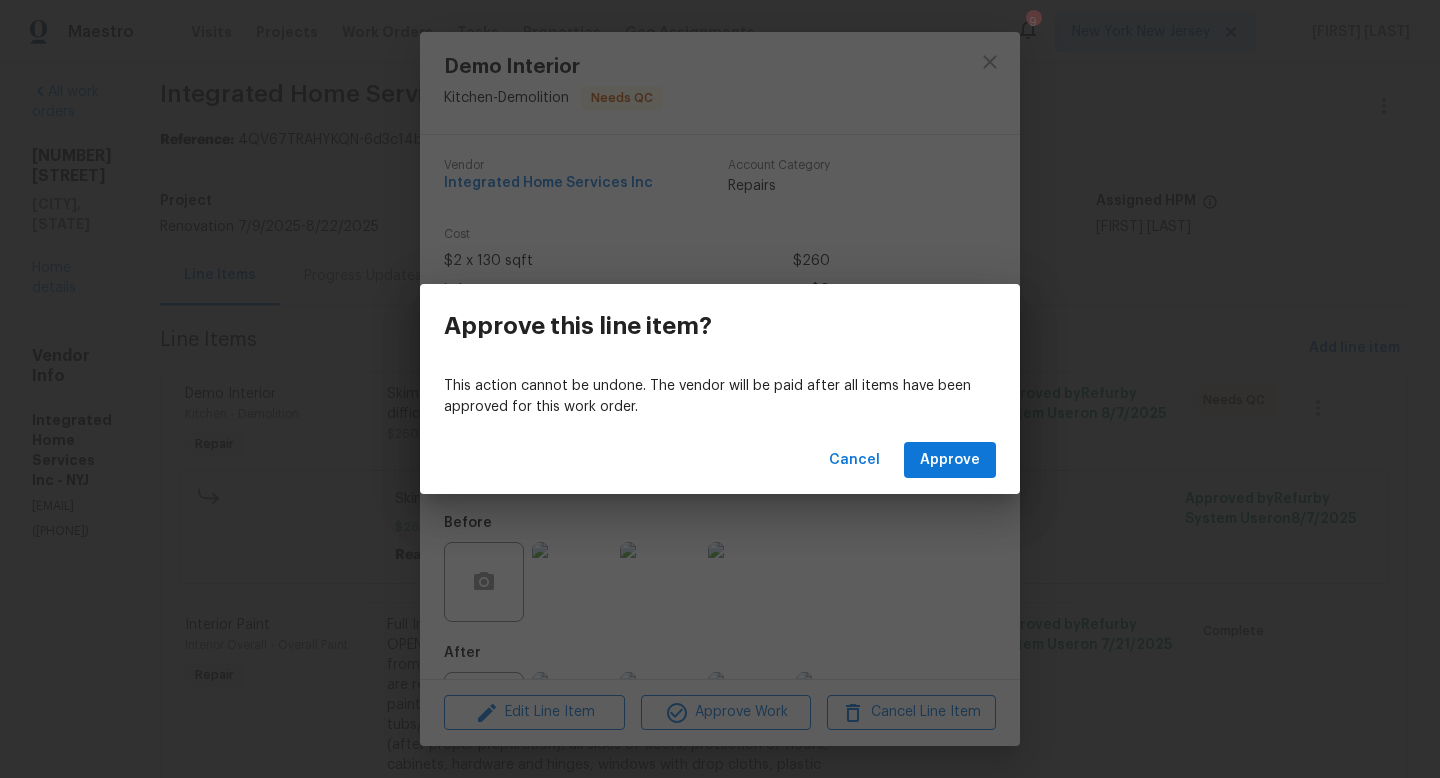 click on "Cancel Approve" at bounding box center (720, 460) 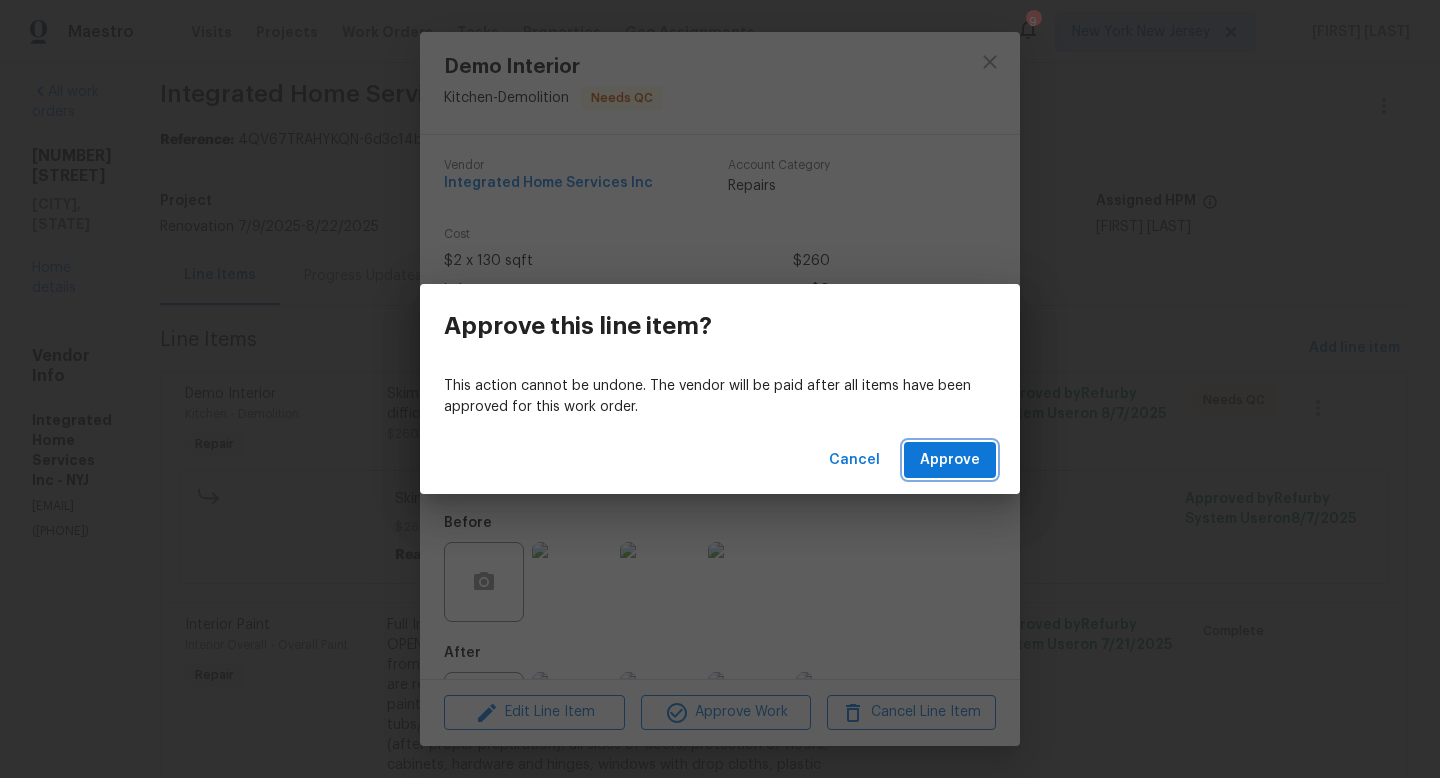 click on "Approve" at bounding box center (950, 460) 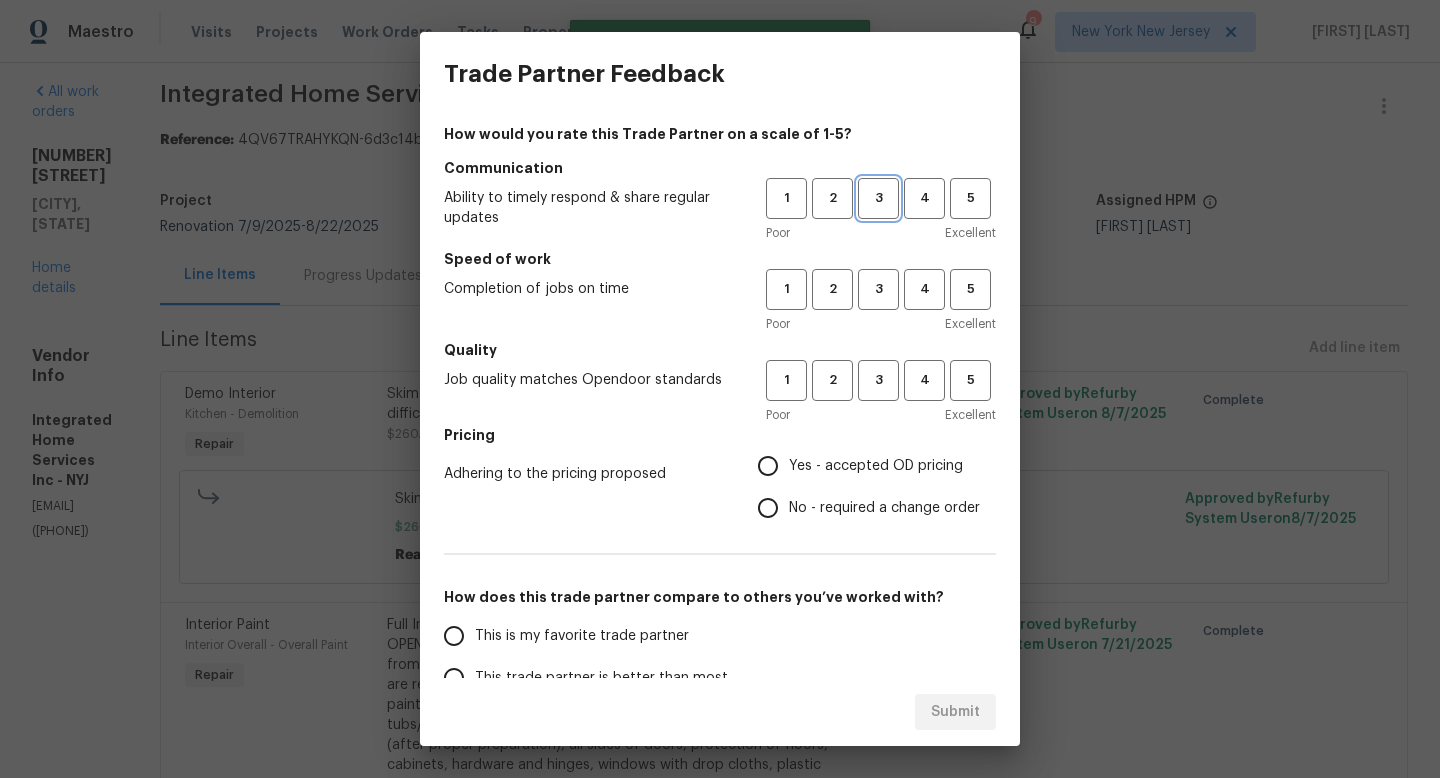 click on "3" at bounding box center (878, 198) 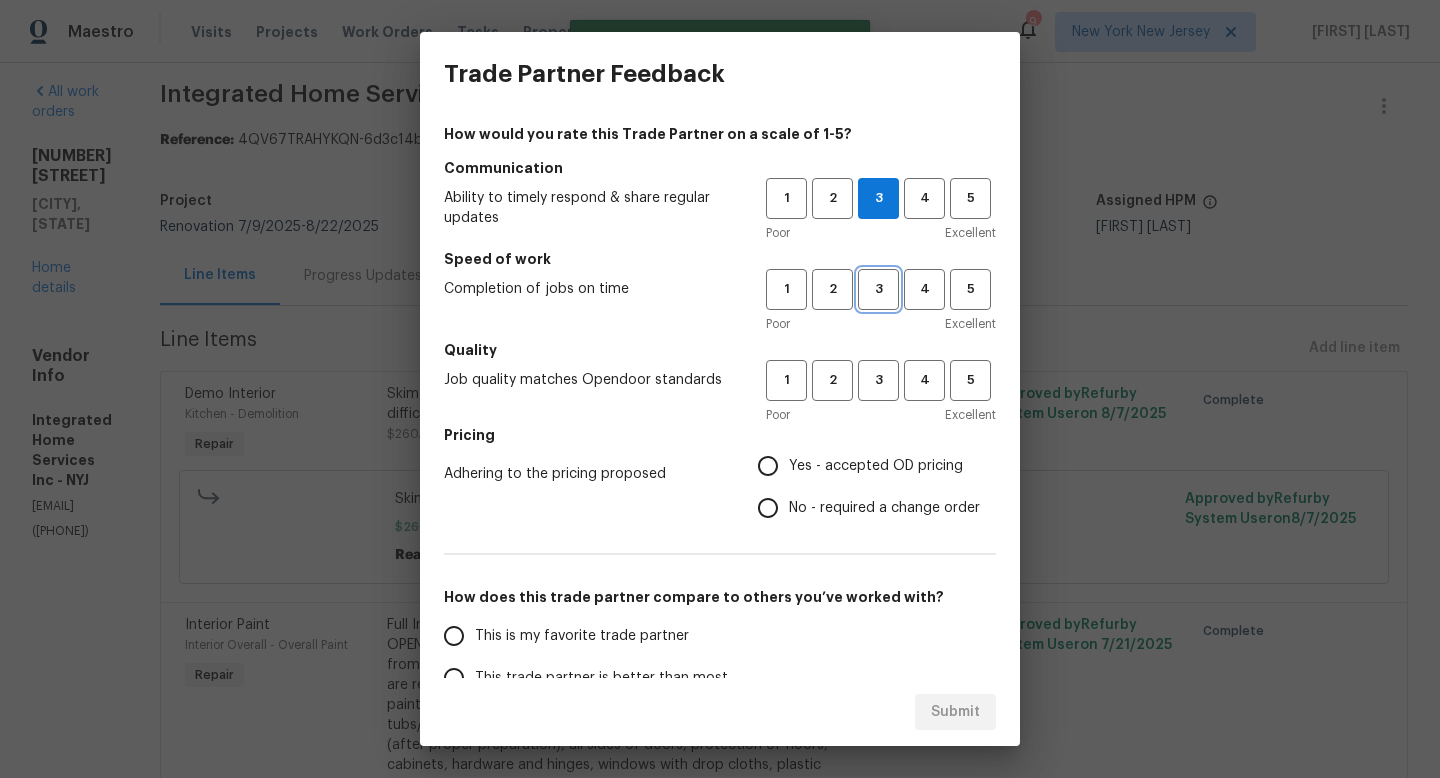 click on "3" at bounding box center [878, 289] 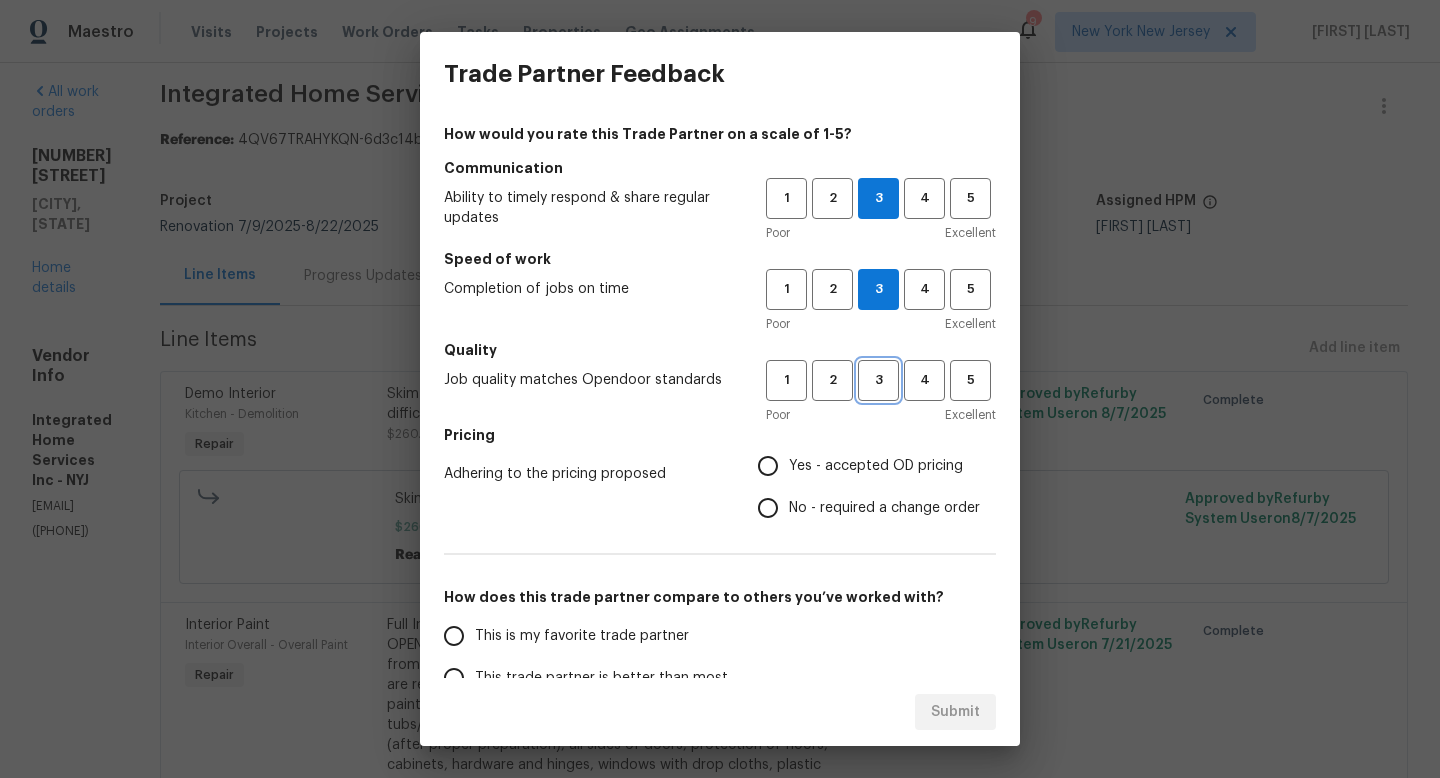 click on "3" at bounding box center (878, 380) 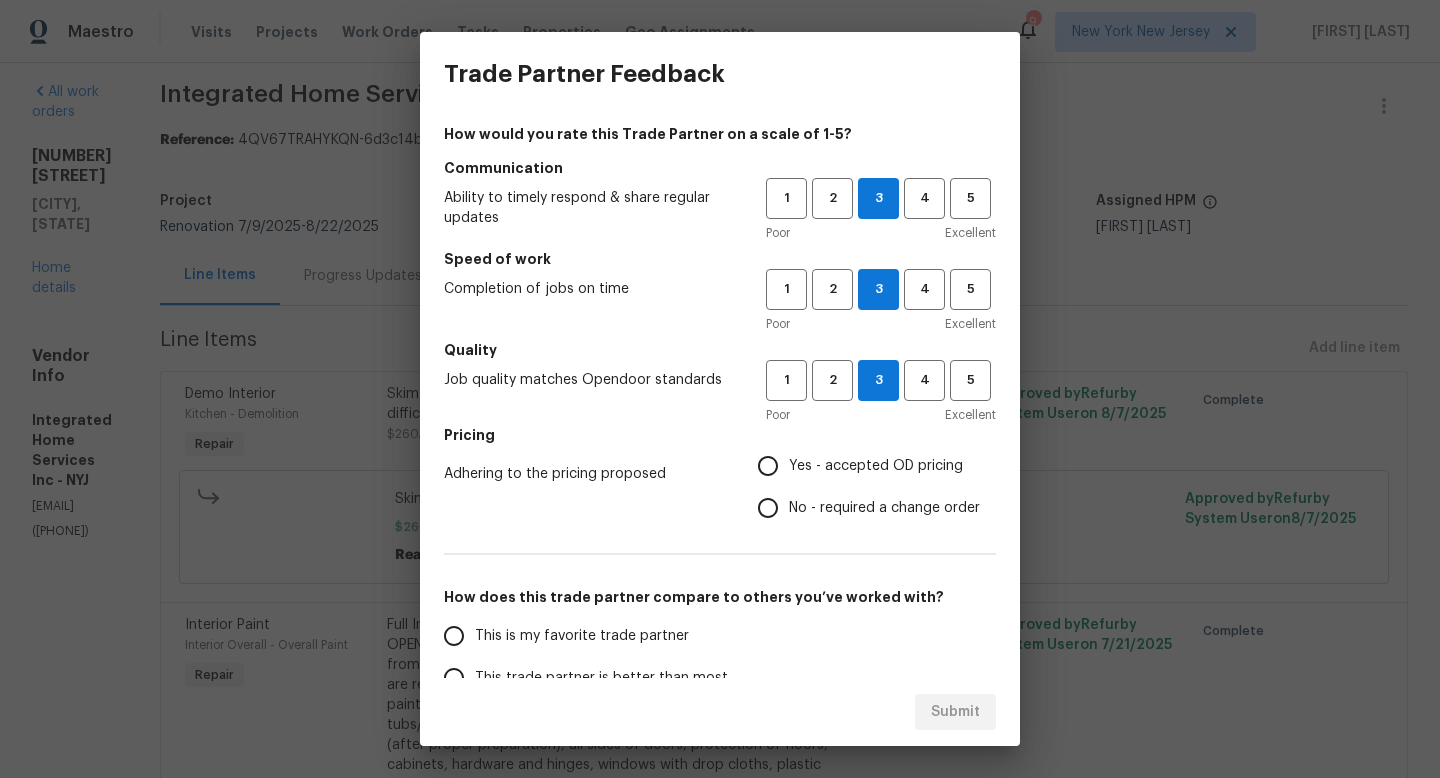 click on "Yes - accepted OD pricing" at bounding box center [876, 466] 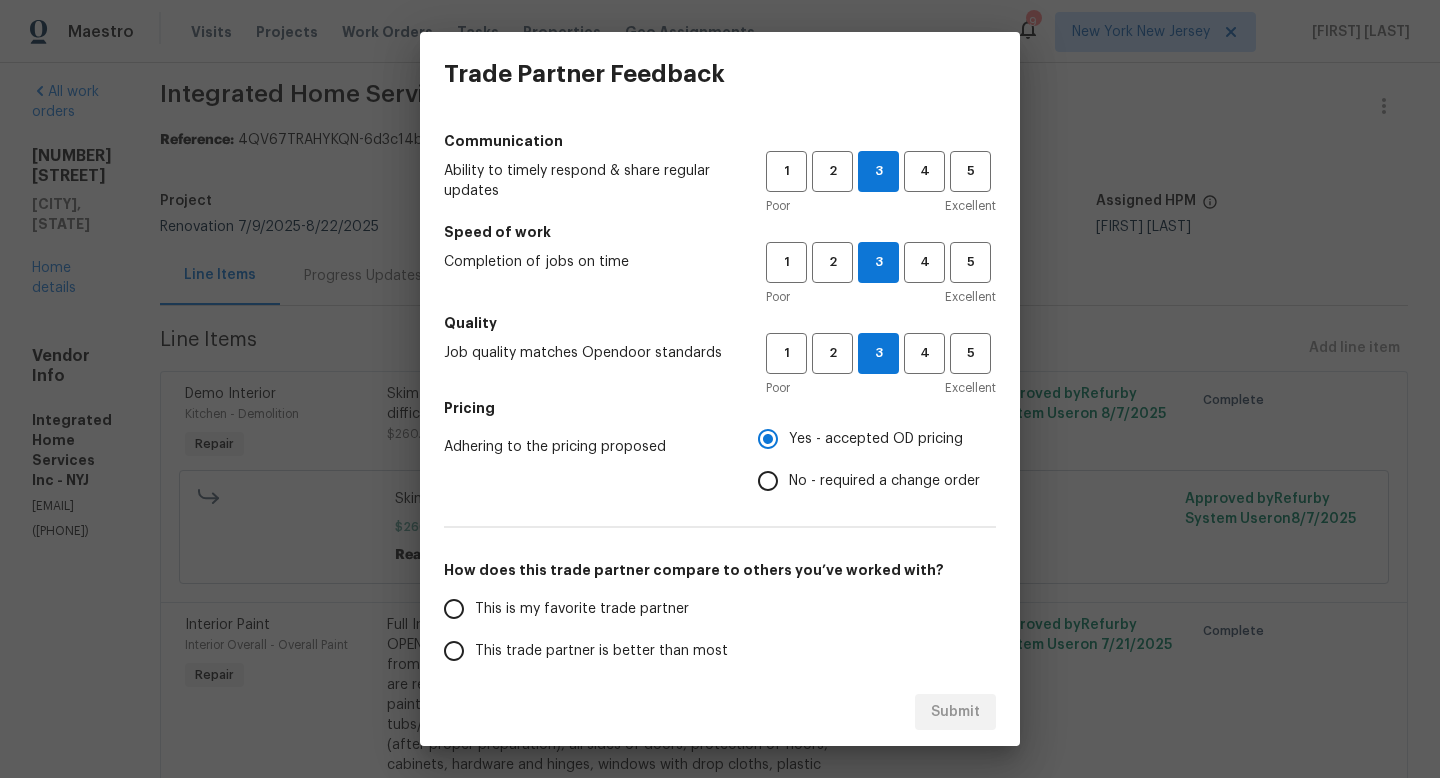 scroll, scrollTop: 183, scrollLeft: 0, axis: vertical 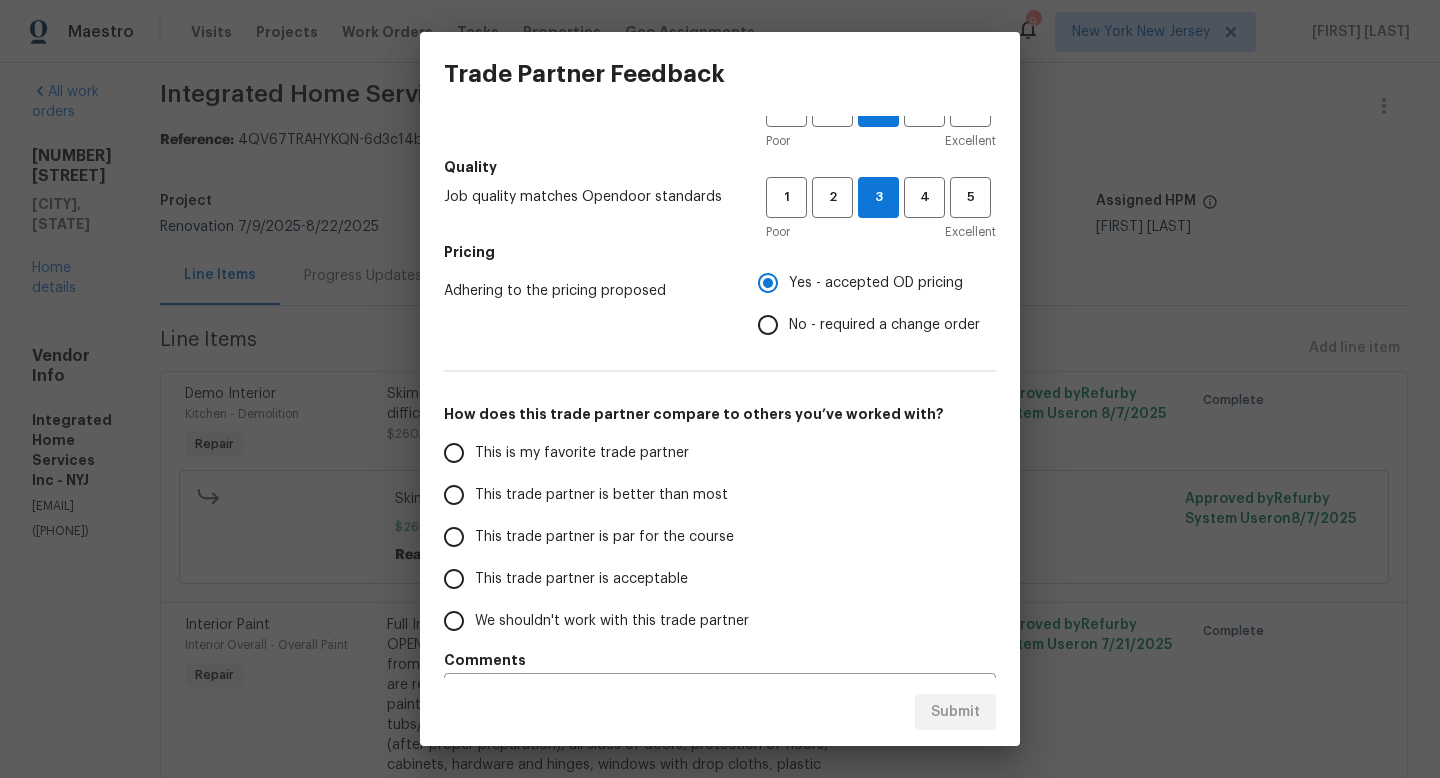 click on "This trade partner is better than most" at bounding box center [601, 495] 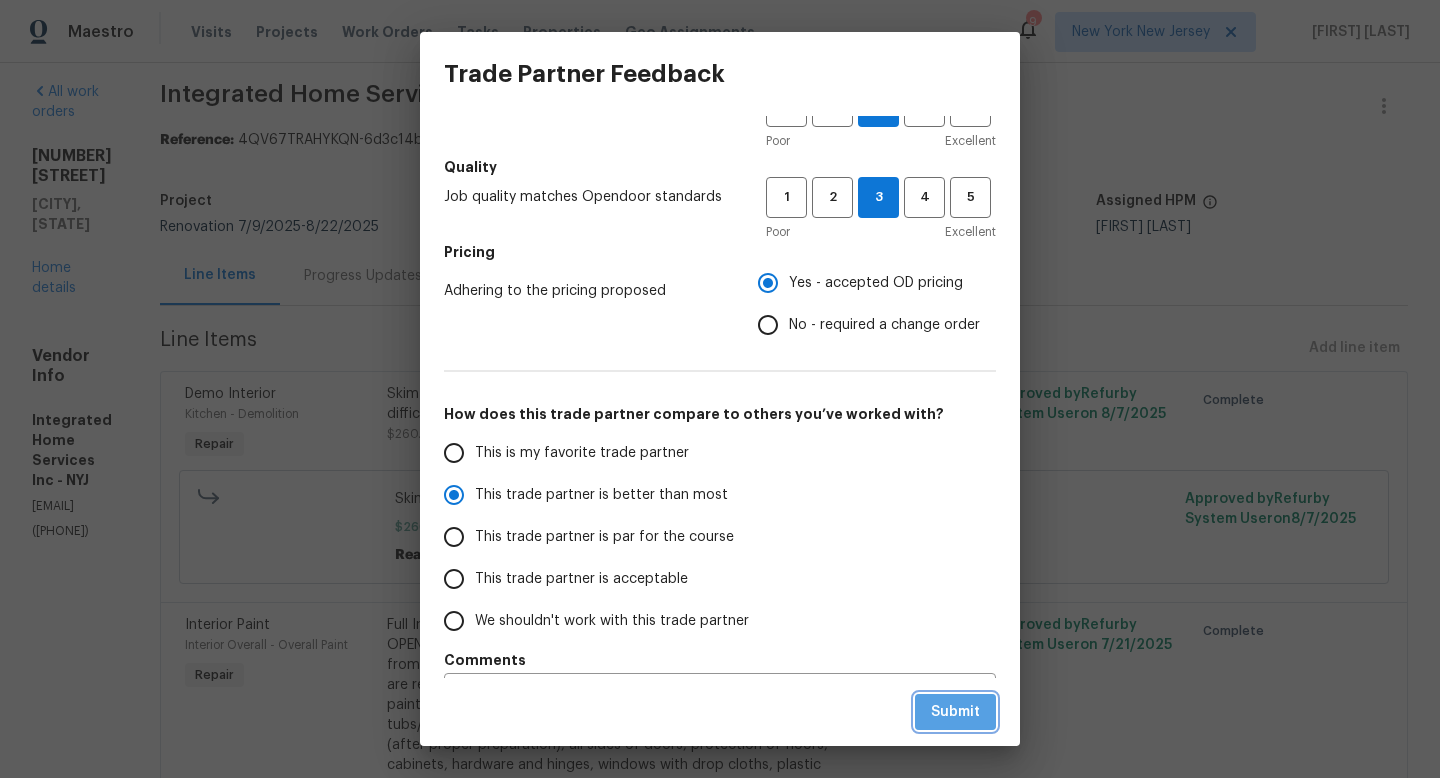 click on "Submit" at bounding box center [955, 712] 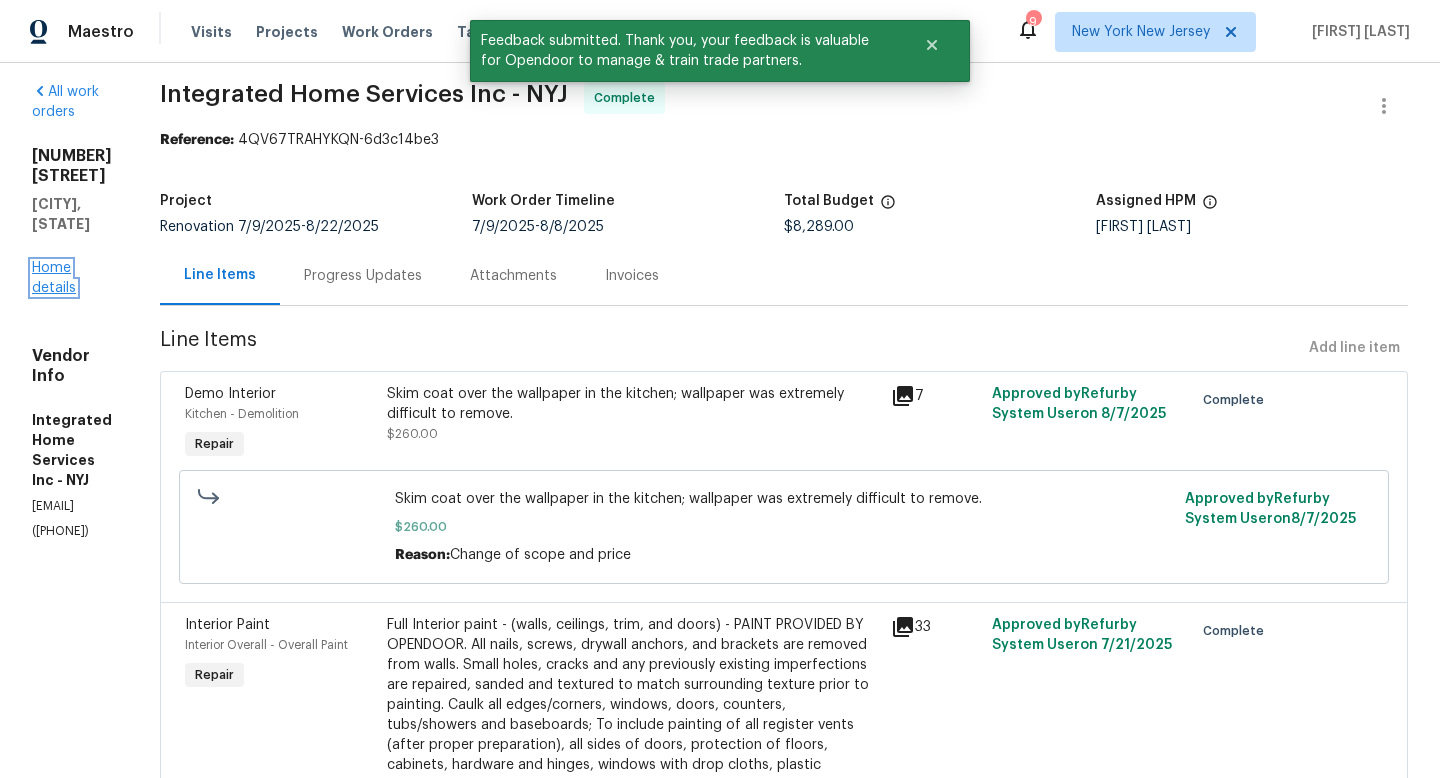 click on "Home details" at bounding box center (54, 278) 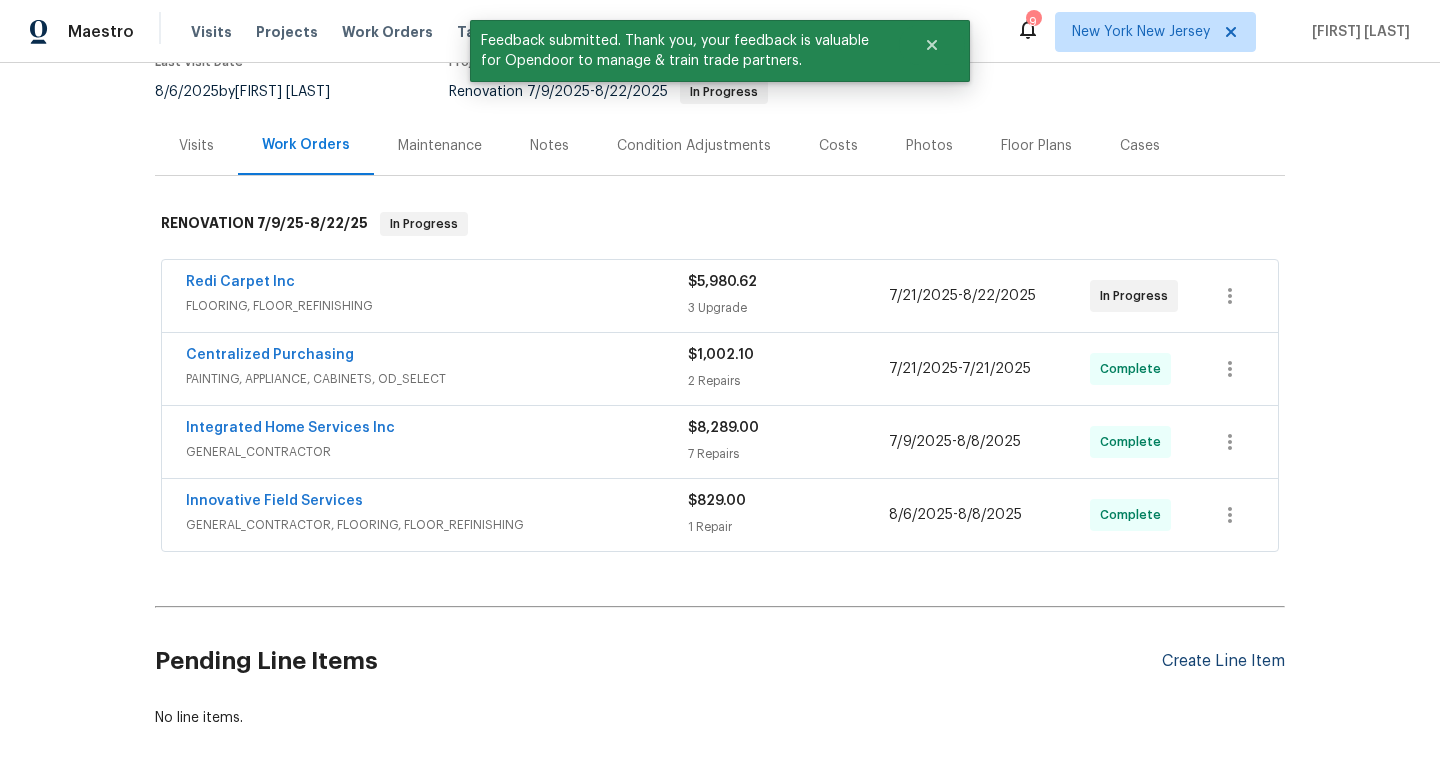 scroll, scrollTop: 238, scrollLeft: 0, axis: vertical 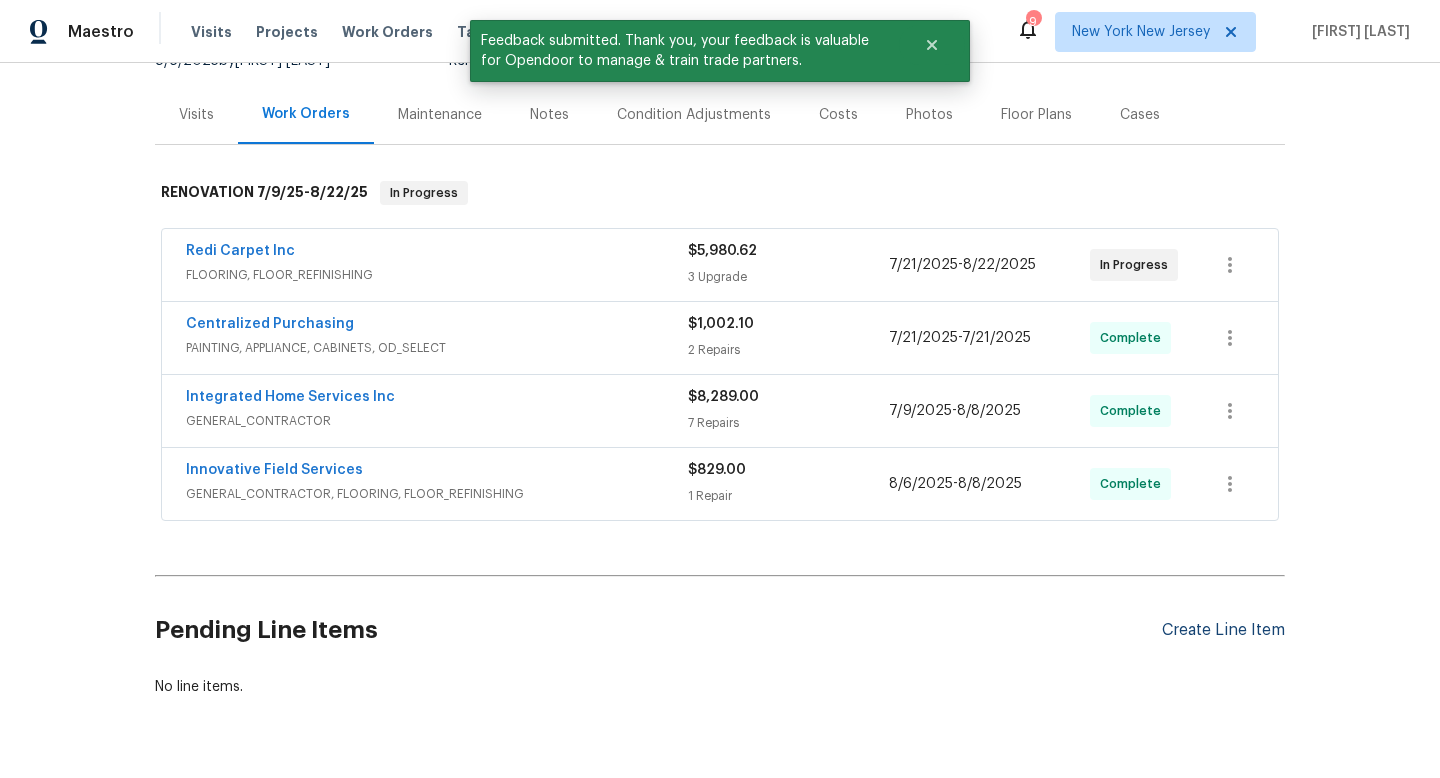 click on "Create Line Item" at bounding box center (1223, 630) 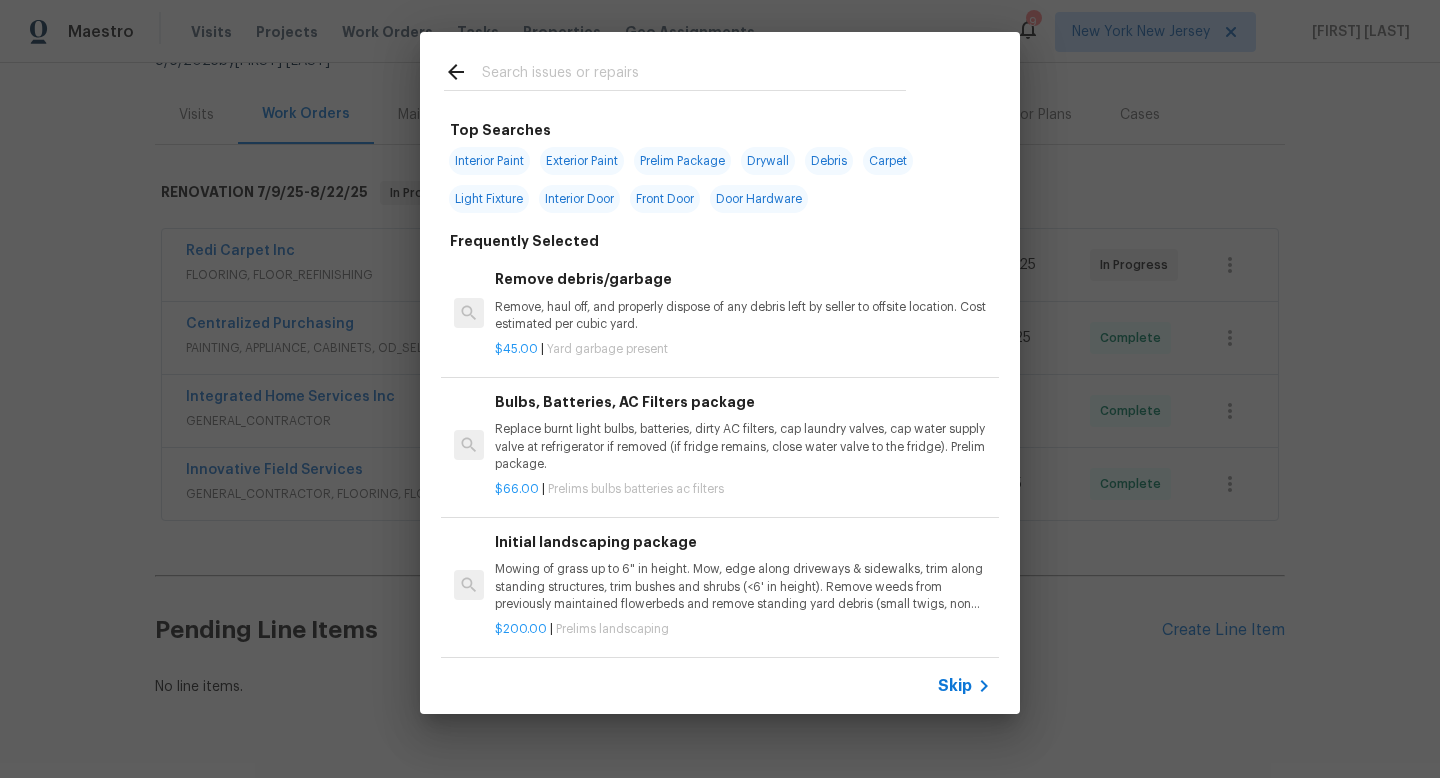 click at bounding box center (694, 75) 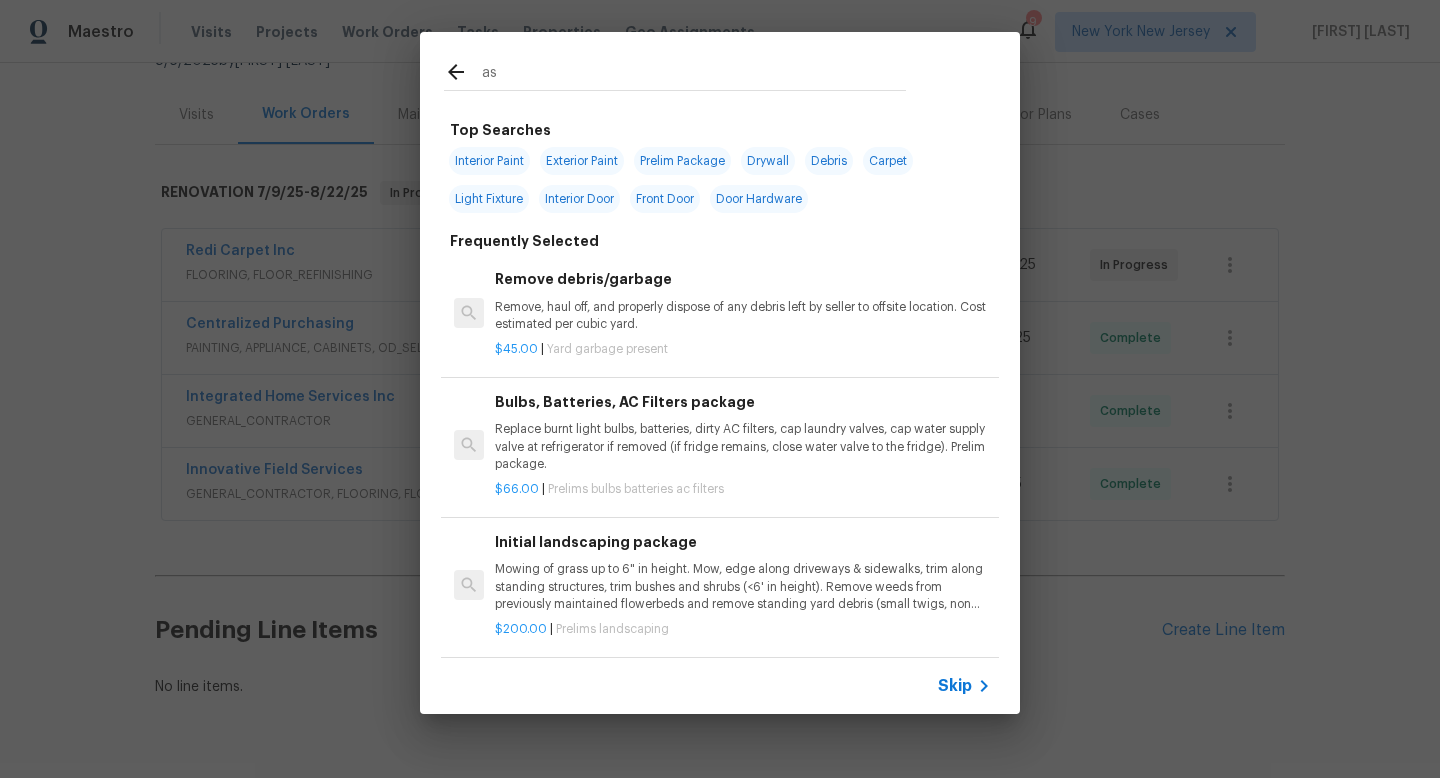 type on "a" 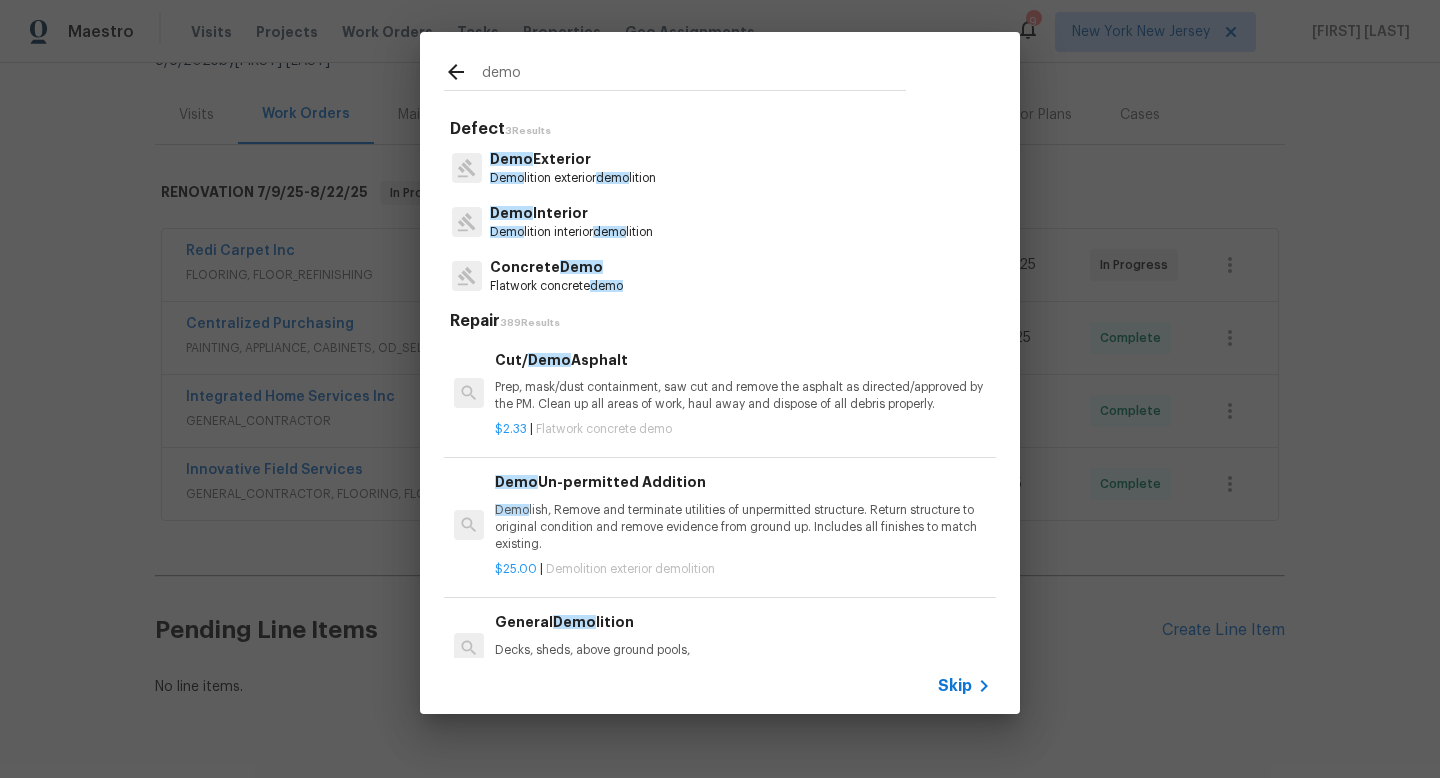 type on "demo" 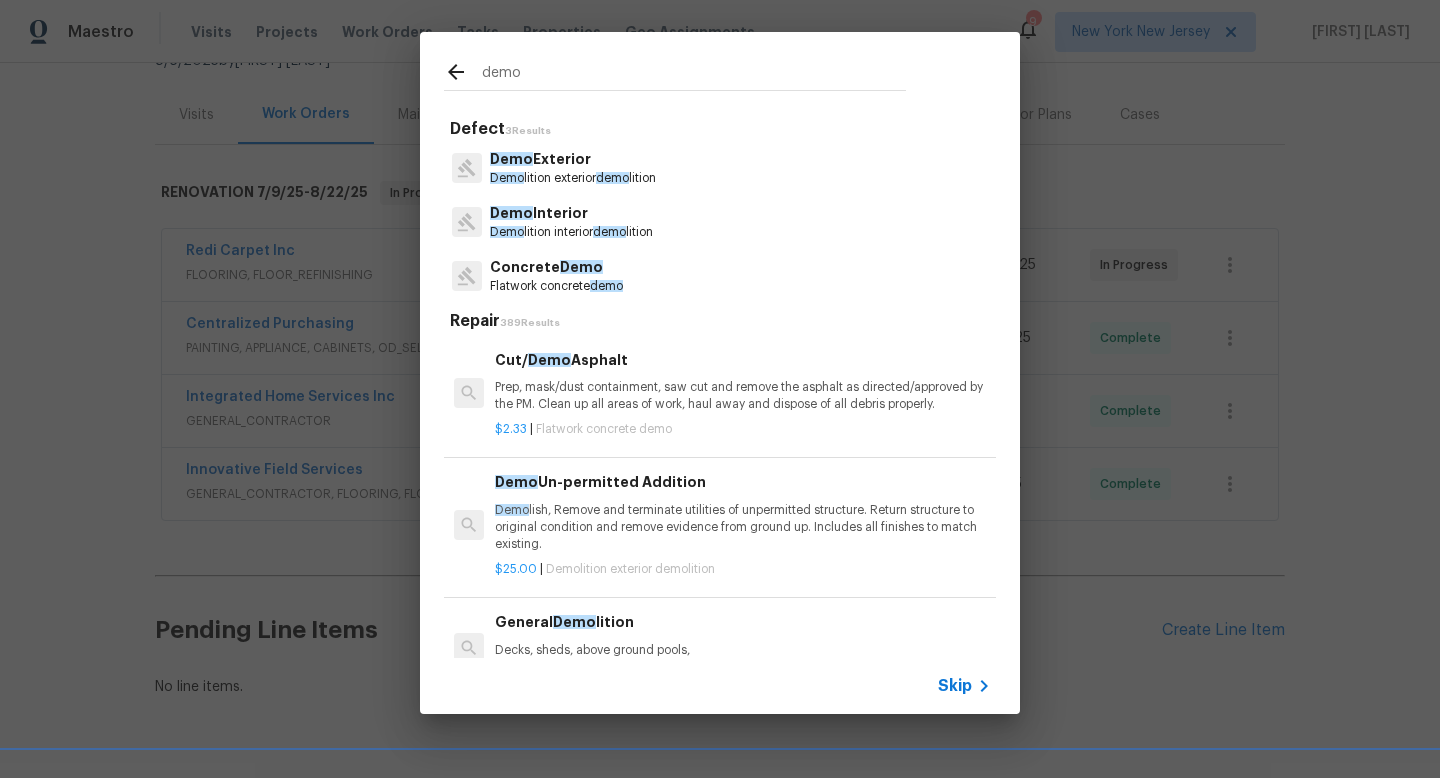 click on "Demo lition interior  demo lition" at bounding box center [571, 232] 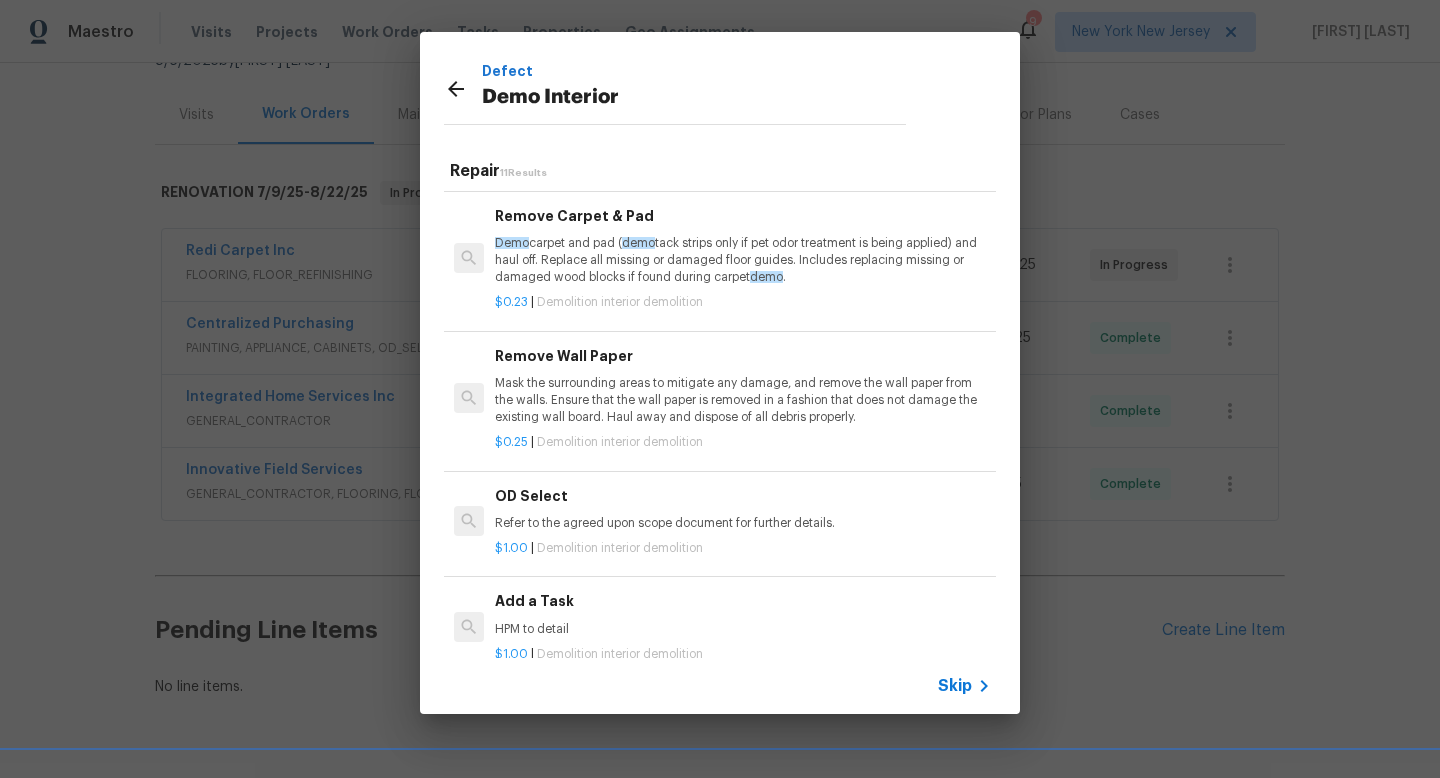 scroll, scrollTop: 989, scrollLeft: 0, axis: vertical 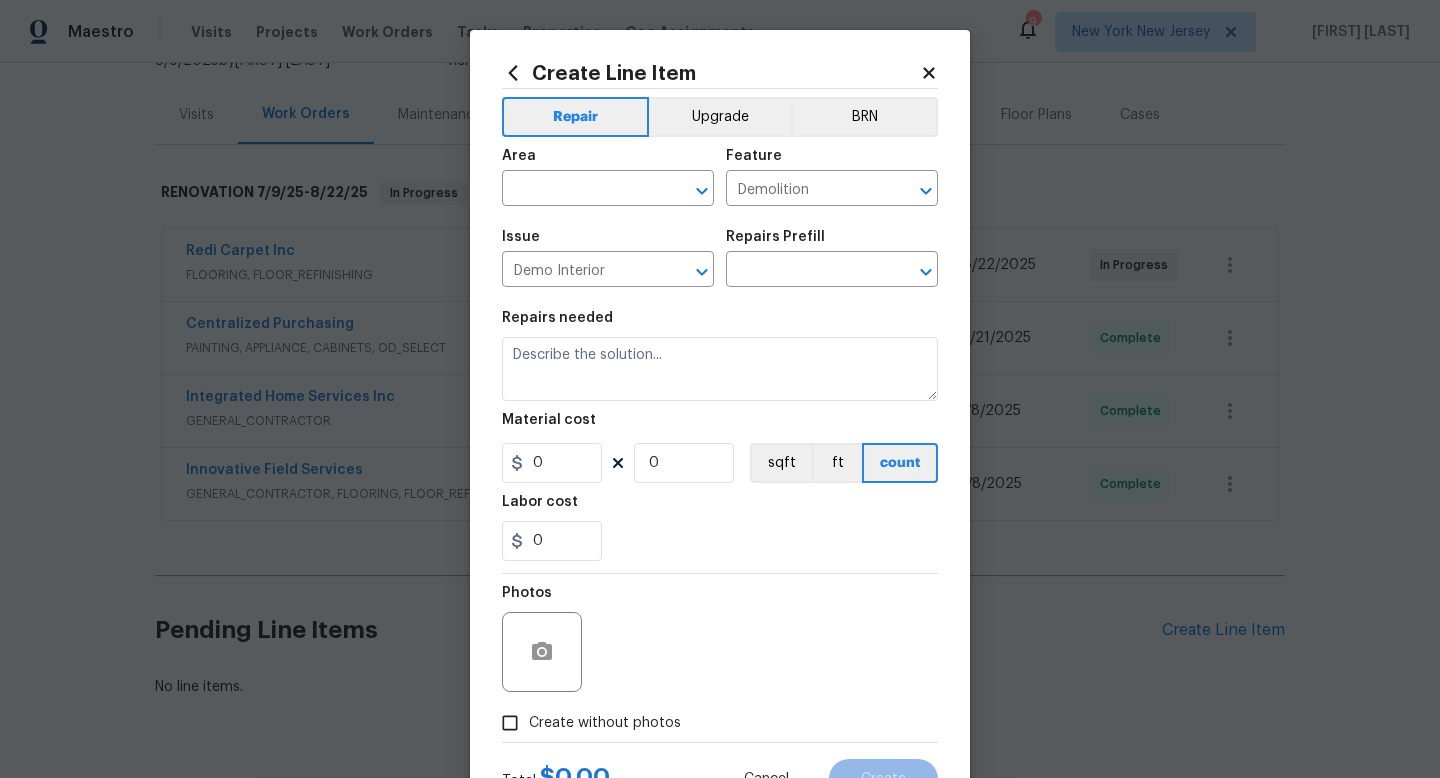 type on "Add a Task $1.00" 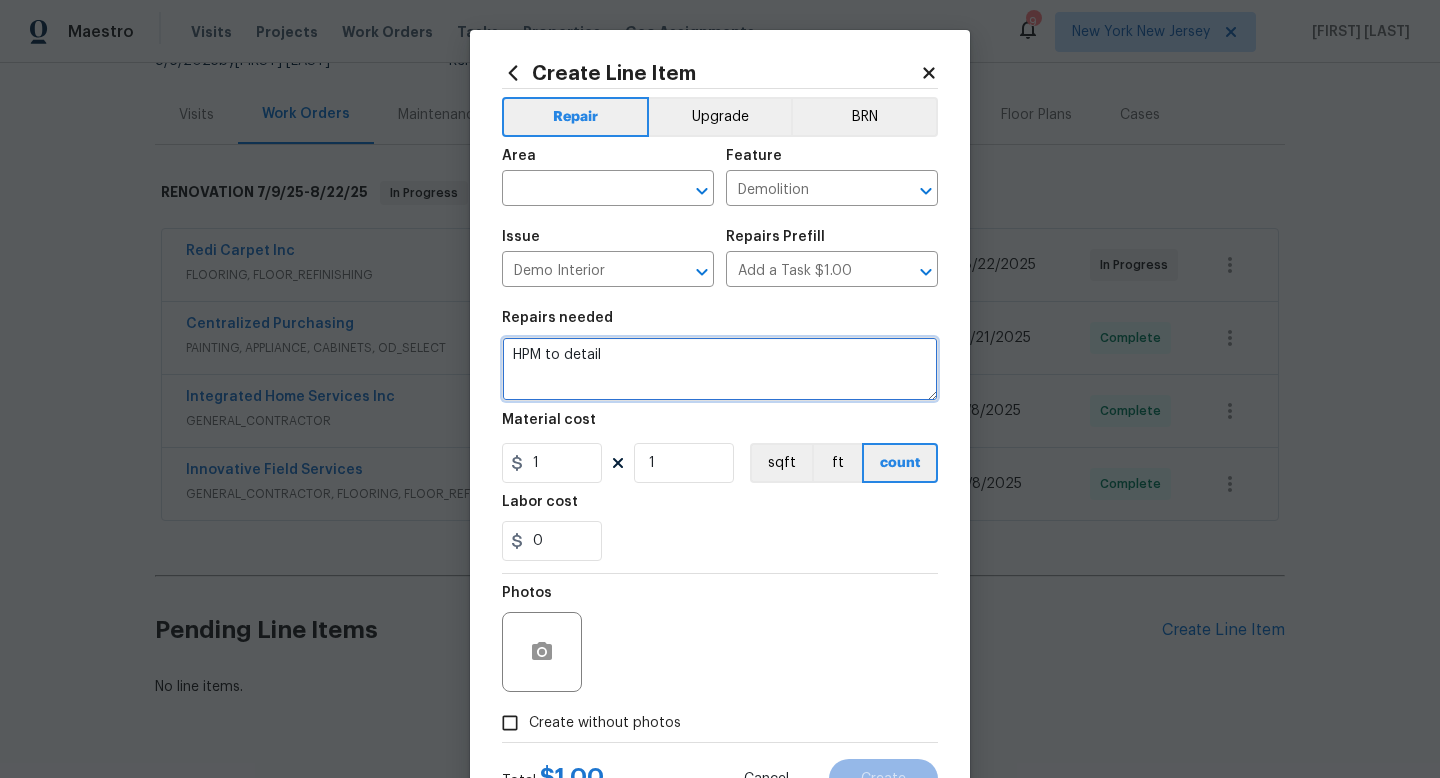 drag, startPoint x: 634, startPoint y: 363, endPoint x: 465, endPoint y: 337, distance: 170.9883 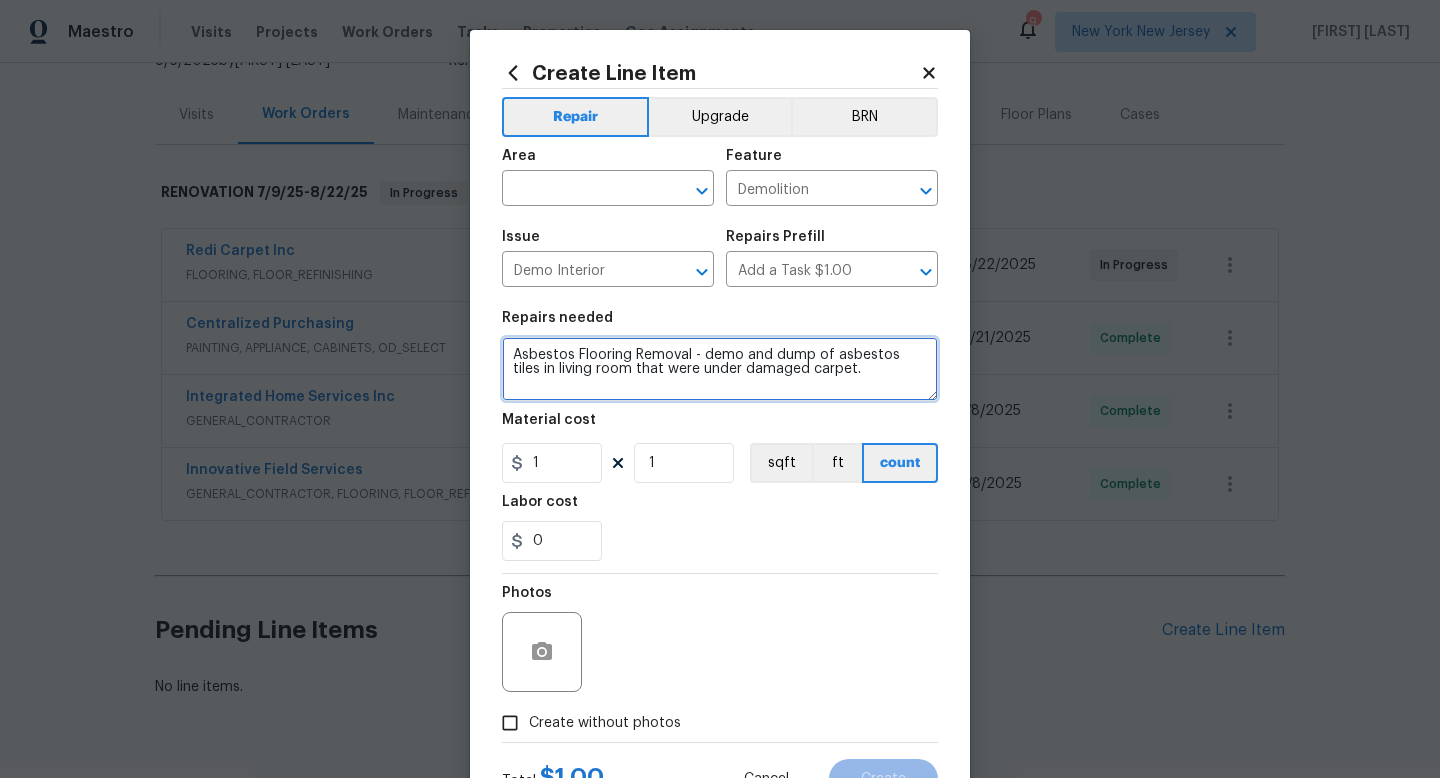 type on "Asbestos Flooring Removal - demo and dump of asbestos tiles in living room that were under damaged carpet." 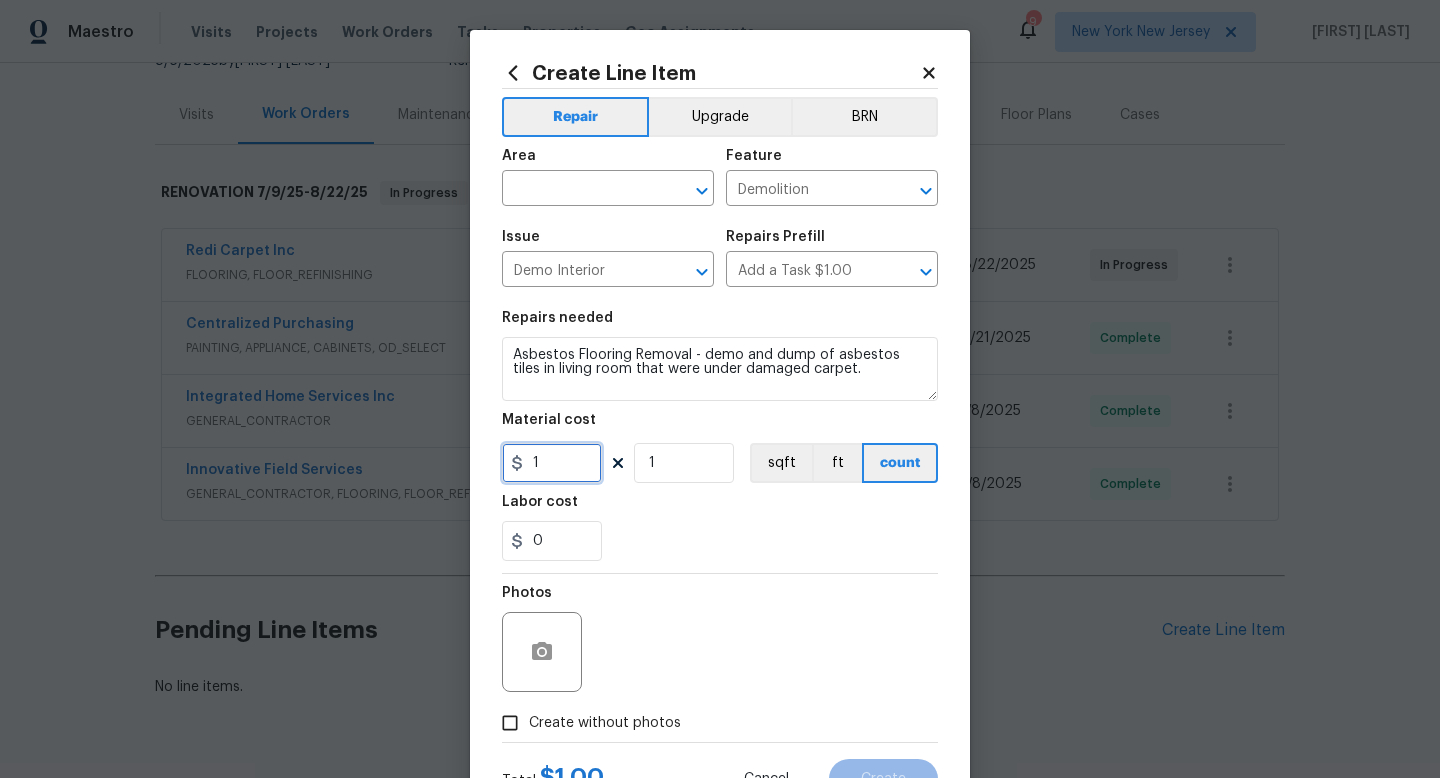 drag, startPoint x: 546, startPoint y: 478, endPoint x: 522, endPoint y: 472, distance: 24.738634 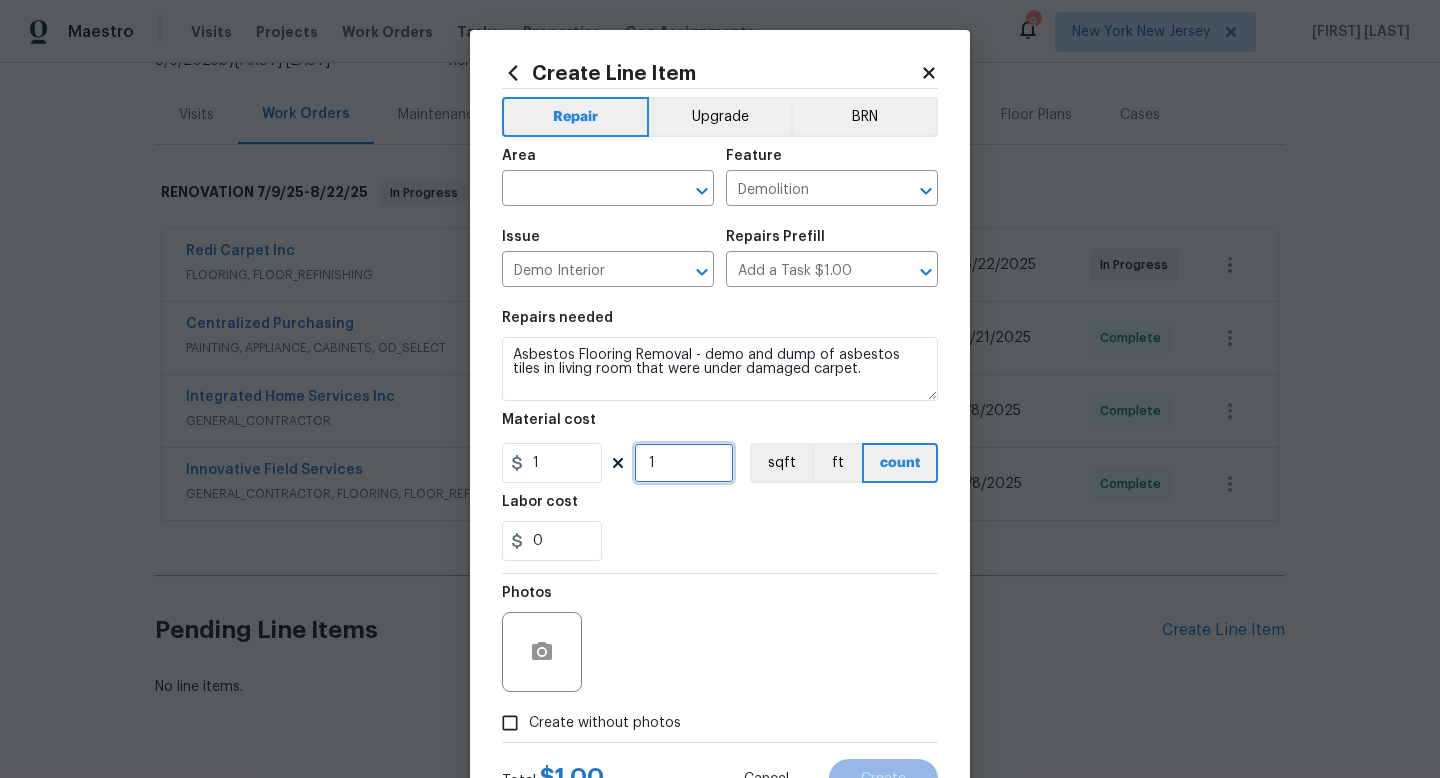 drag, startPoint x: 648, startPoint y: 469, endPoint x: 636, endPoint y: 469, distance: 12 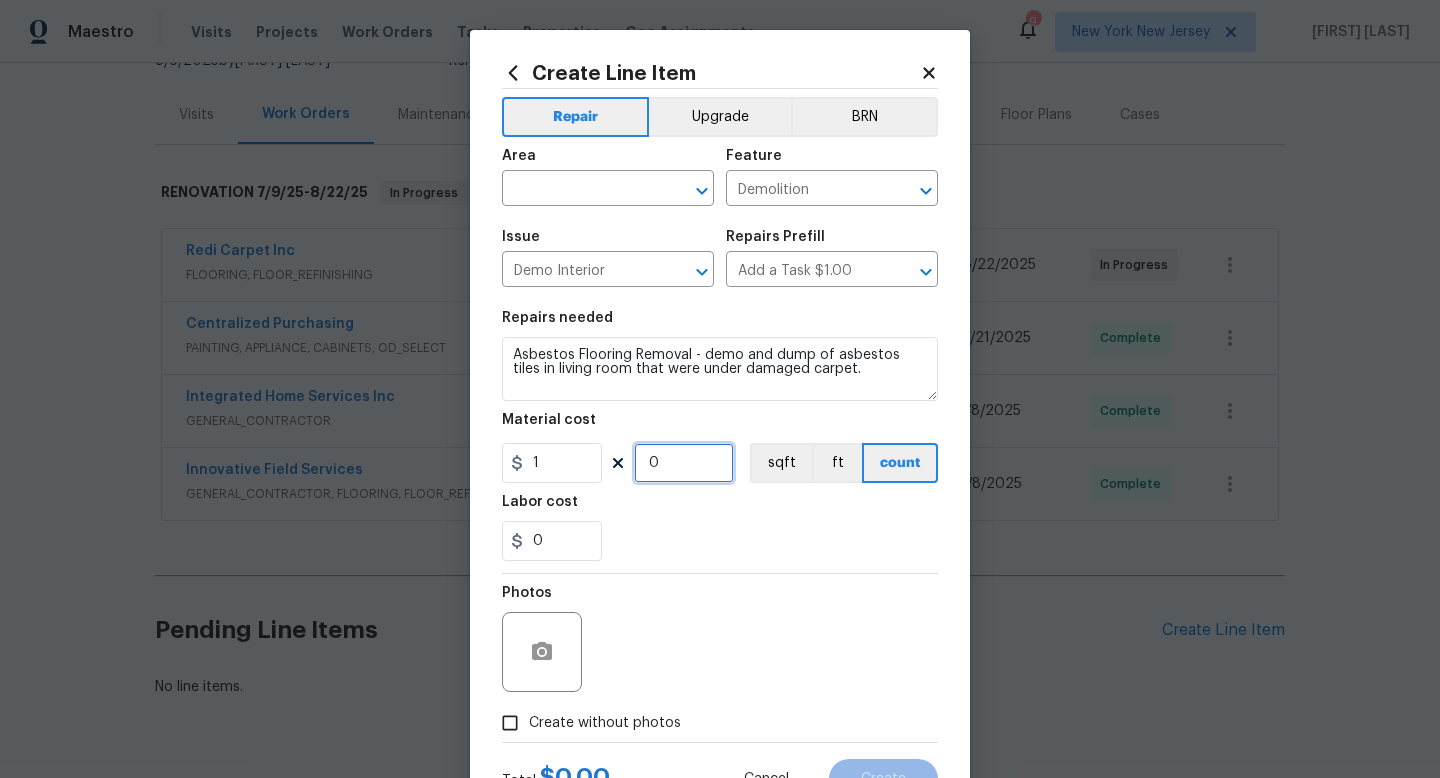 type on "0" 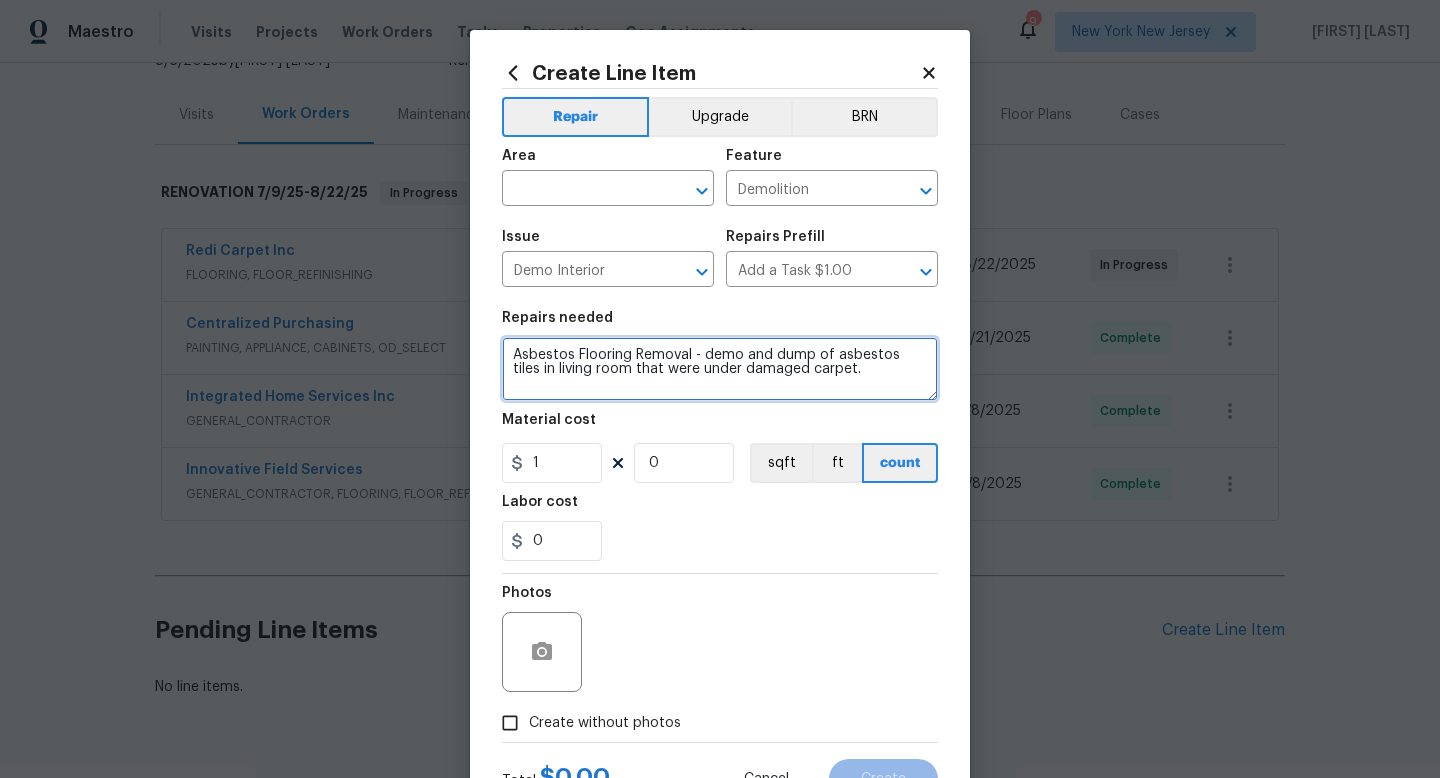click on "Asbestos Flooring Removal - demo and dump of asbestos tiles in living room that were under damaged carpet." at bounding box center (720, 369) 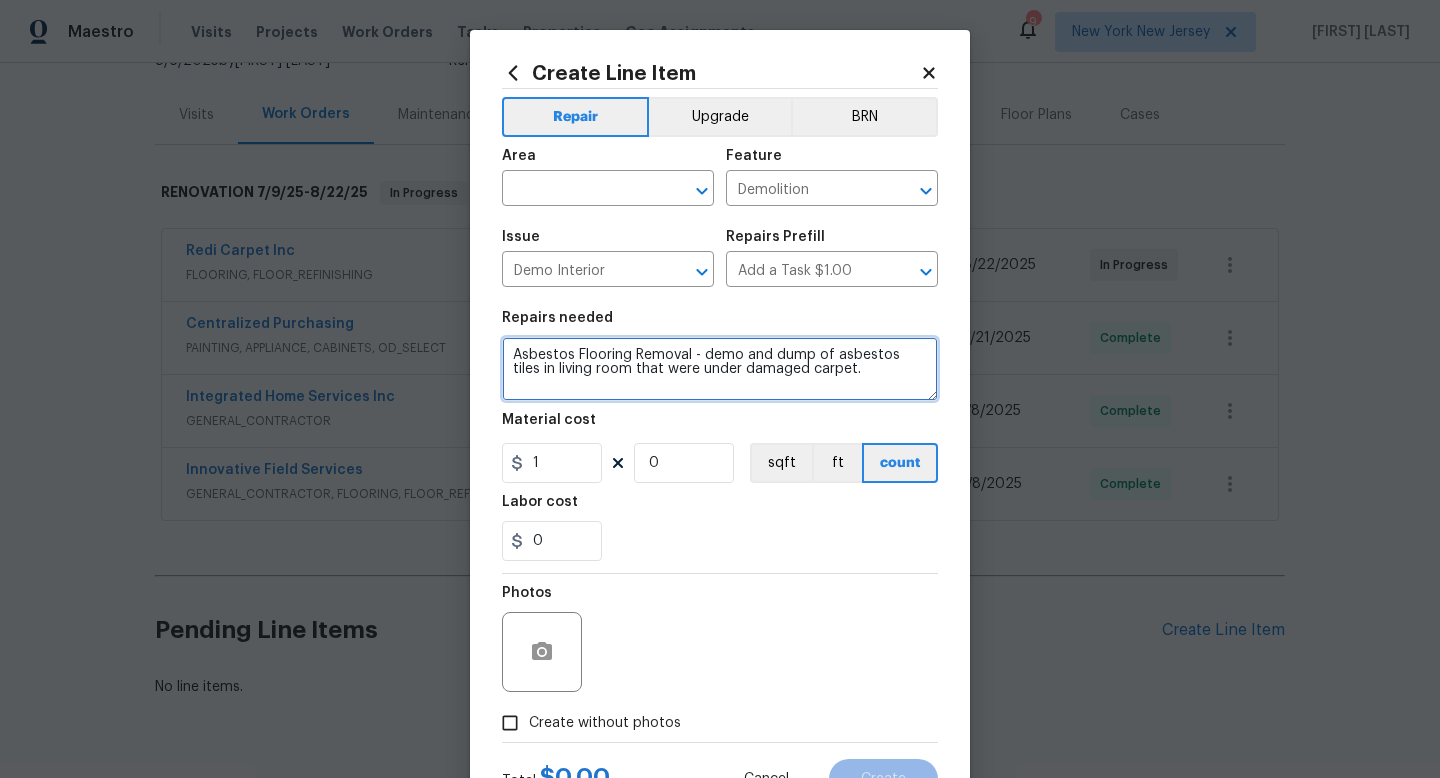 scroll, scrollTop: 4, scrollLeft: 0, axis: vertical 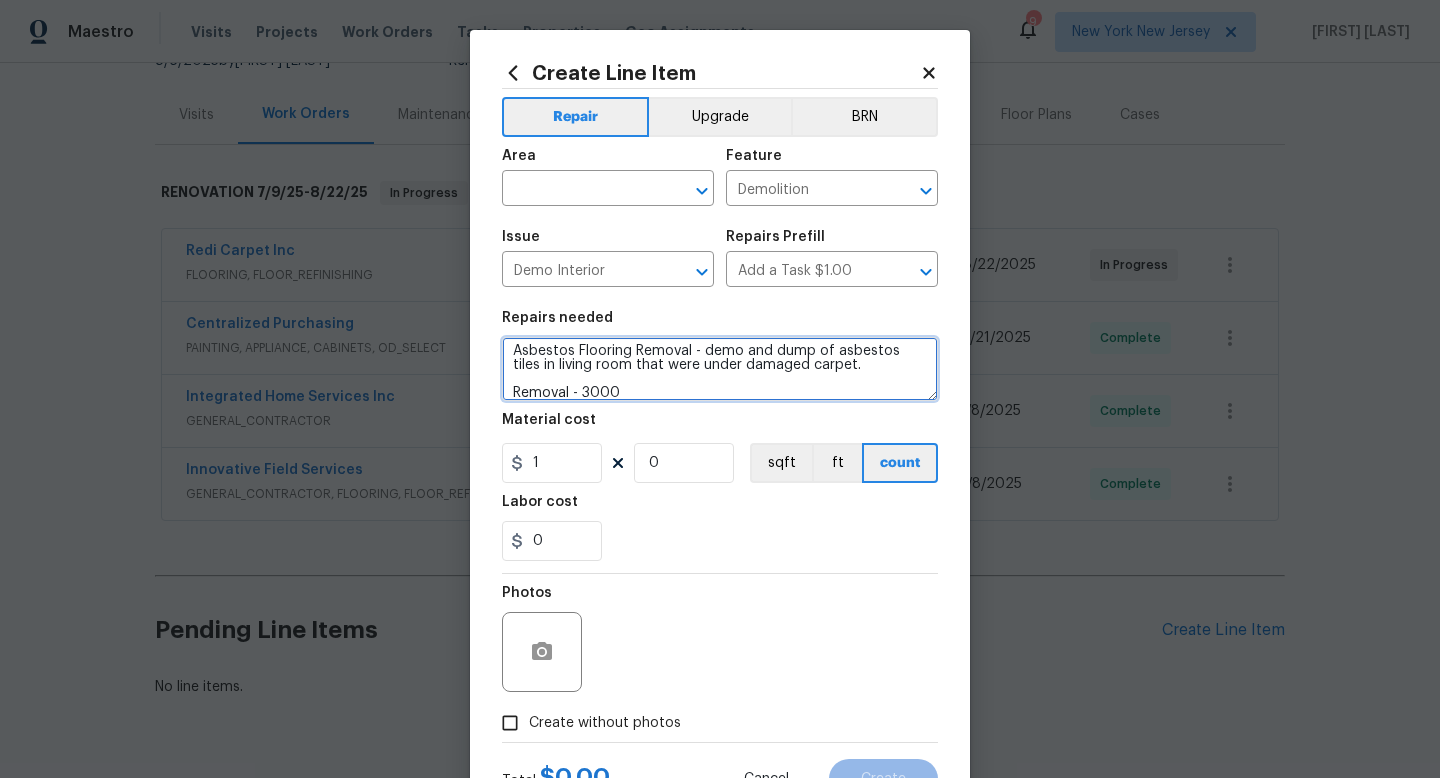 click on "Asbestos Flooring Removal - demo and dump of asbestos tiles in living room that were under damaged carpet.
Removal - 3000" at bounding box center (720, 369) 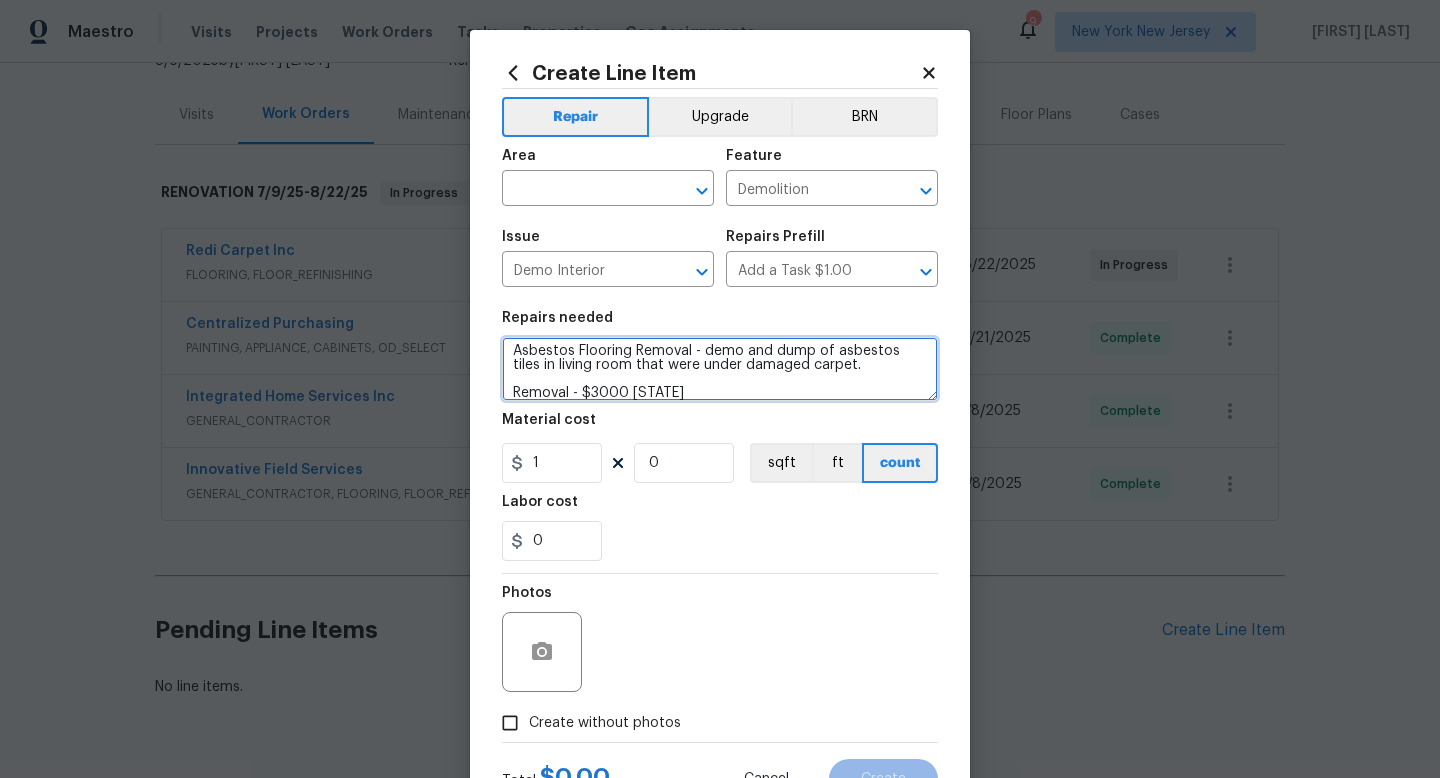 click on "Asbestos Flooring Removal - demo and dump of asbestos tiles in living room that were under damaged carpet.
Removal - $3000" at bounding box center [720, 369] 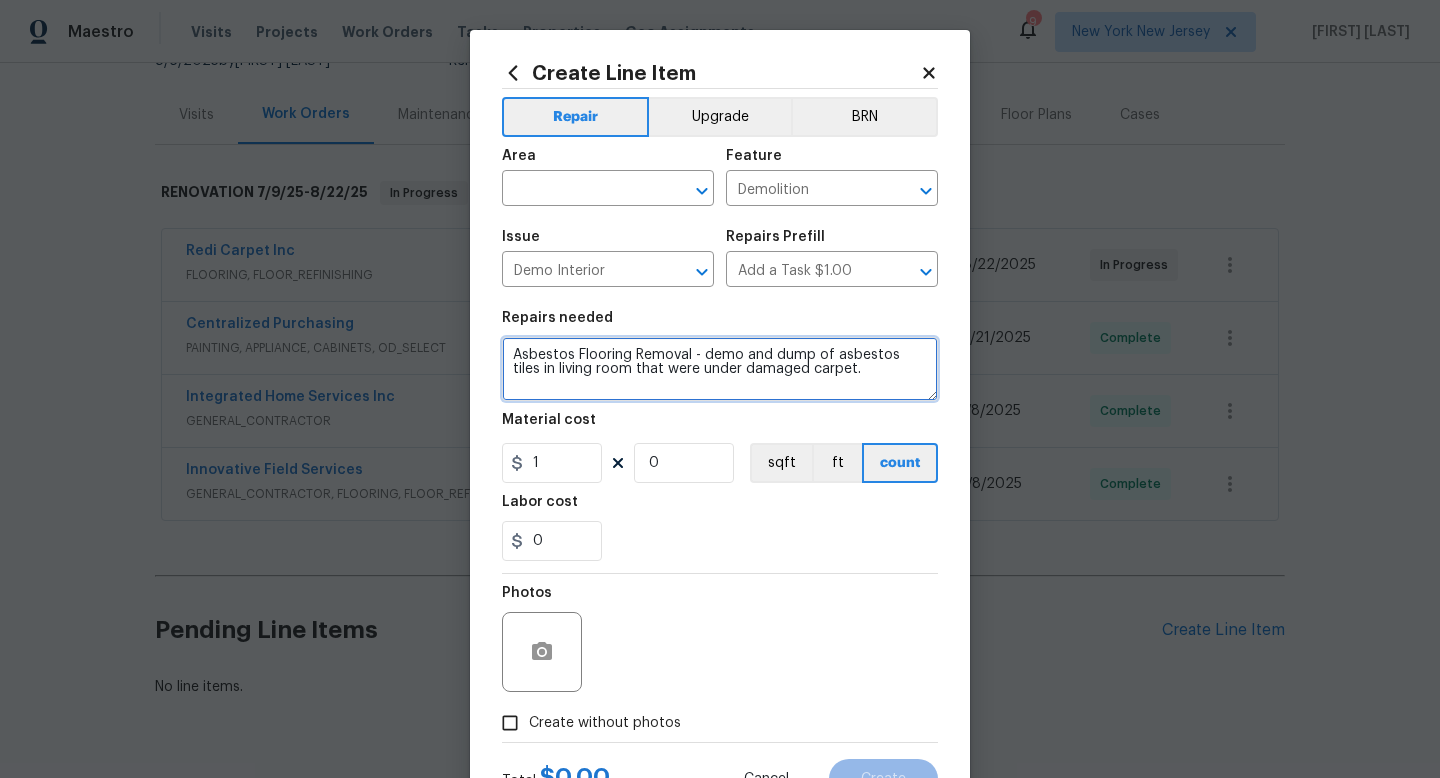 scroll, scrollTop: 0, scrollLeft: 0, axis: both 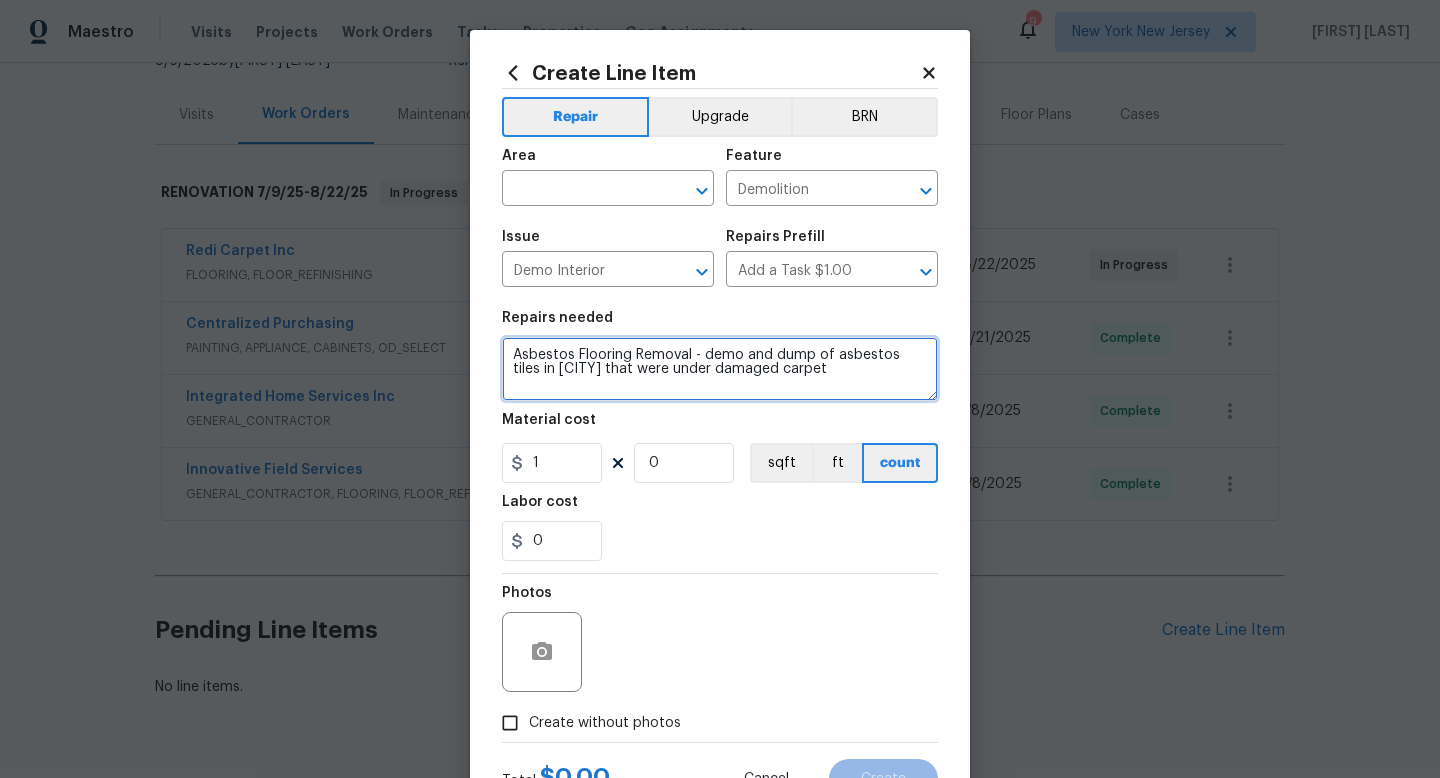type on "Asbestos Flooring Removal - demo and dump of asbestos tiles in living room that were under damaged carpet" 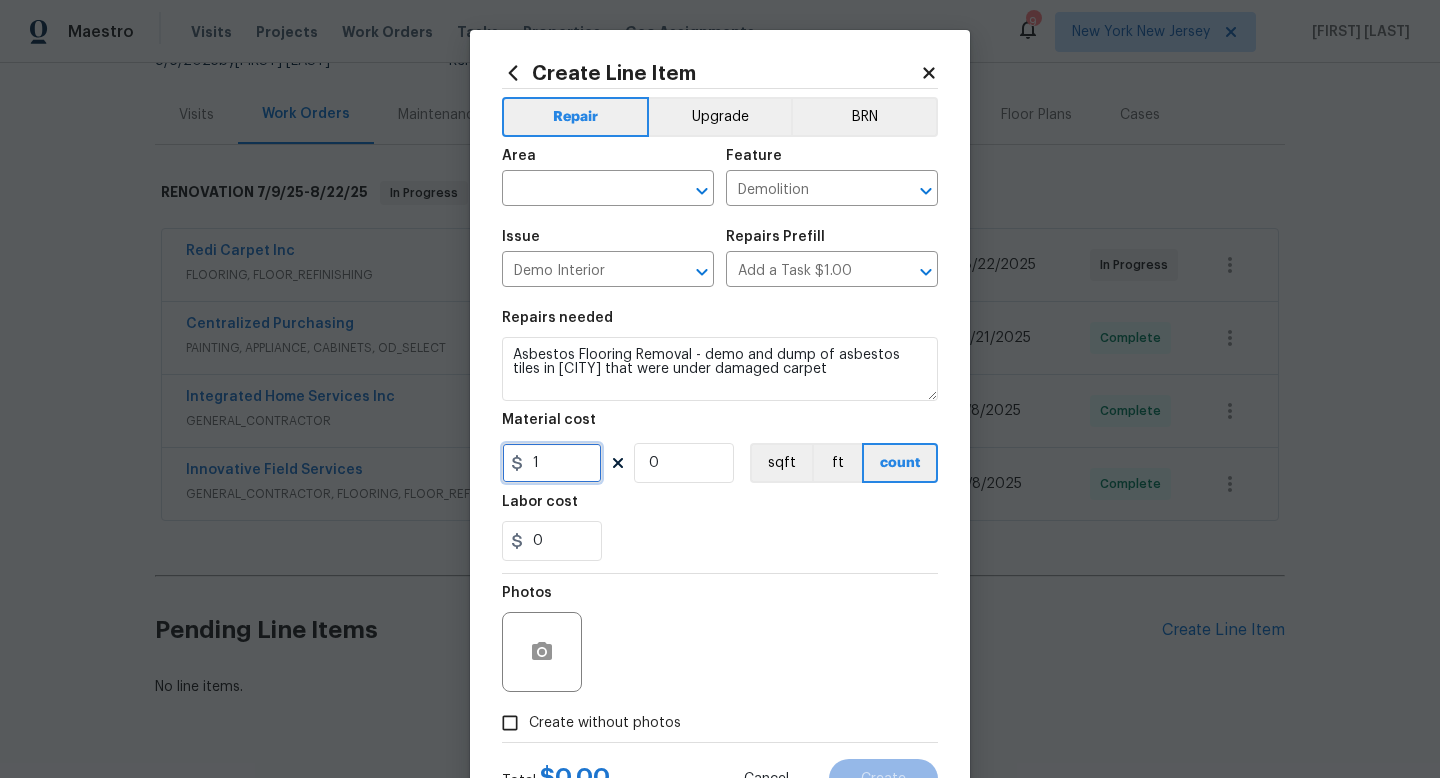 click on "1" at bounding box center [552, 463] 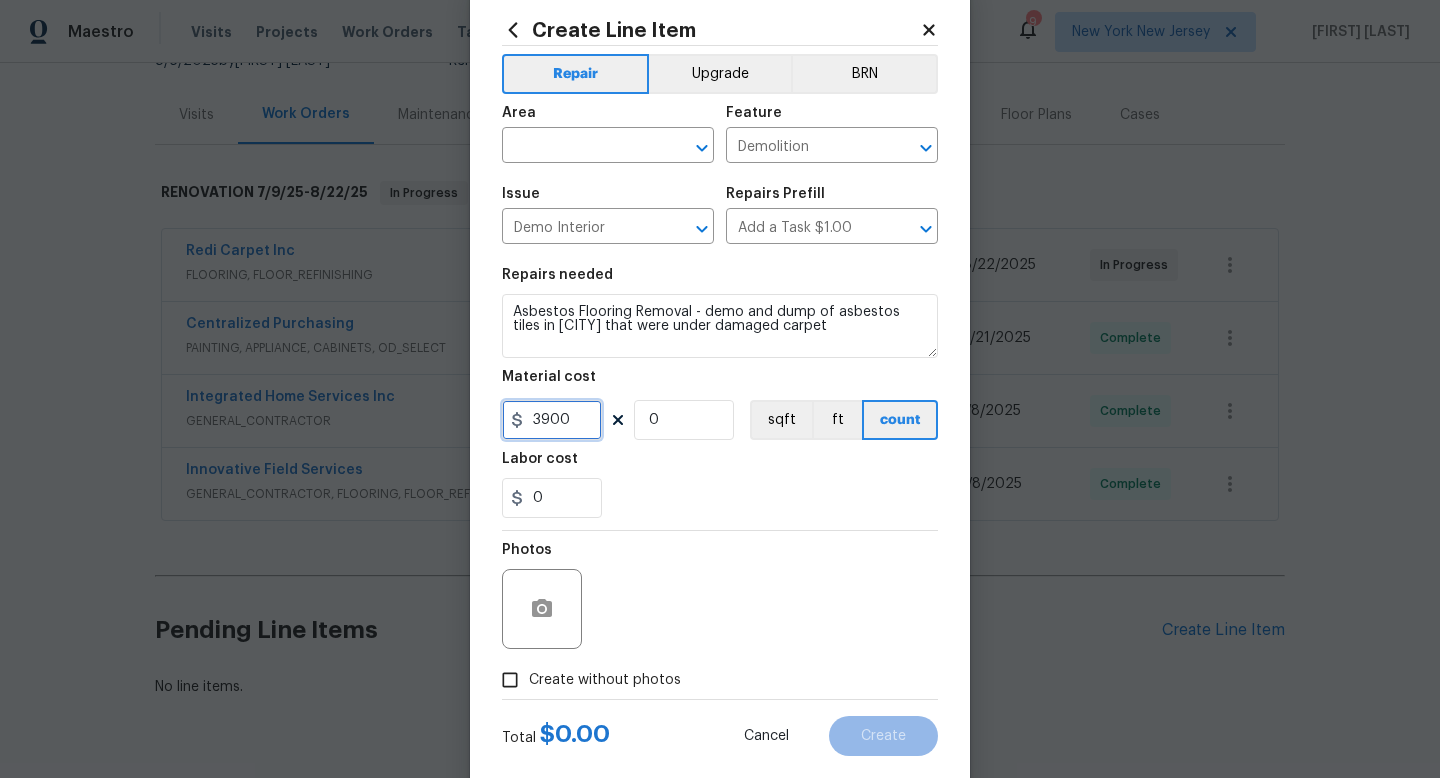 scroll, scrollTop: 84, scrollLeft: 0, axis: vertical 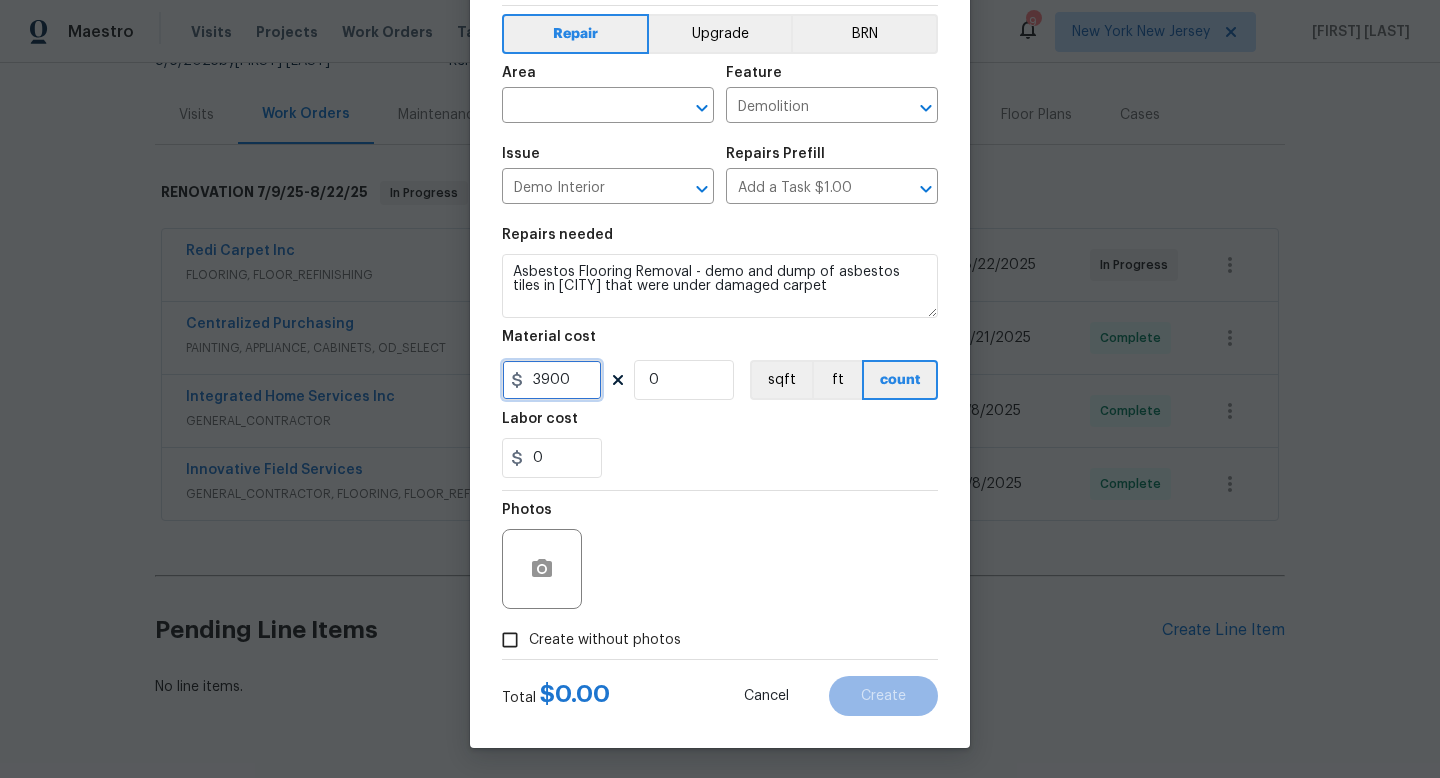 type on "3900" 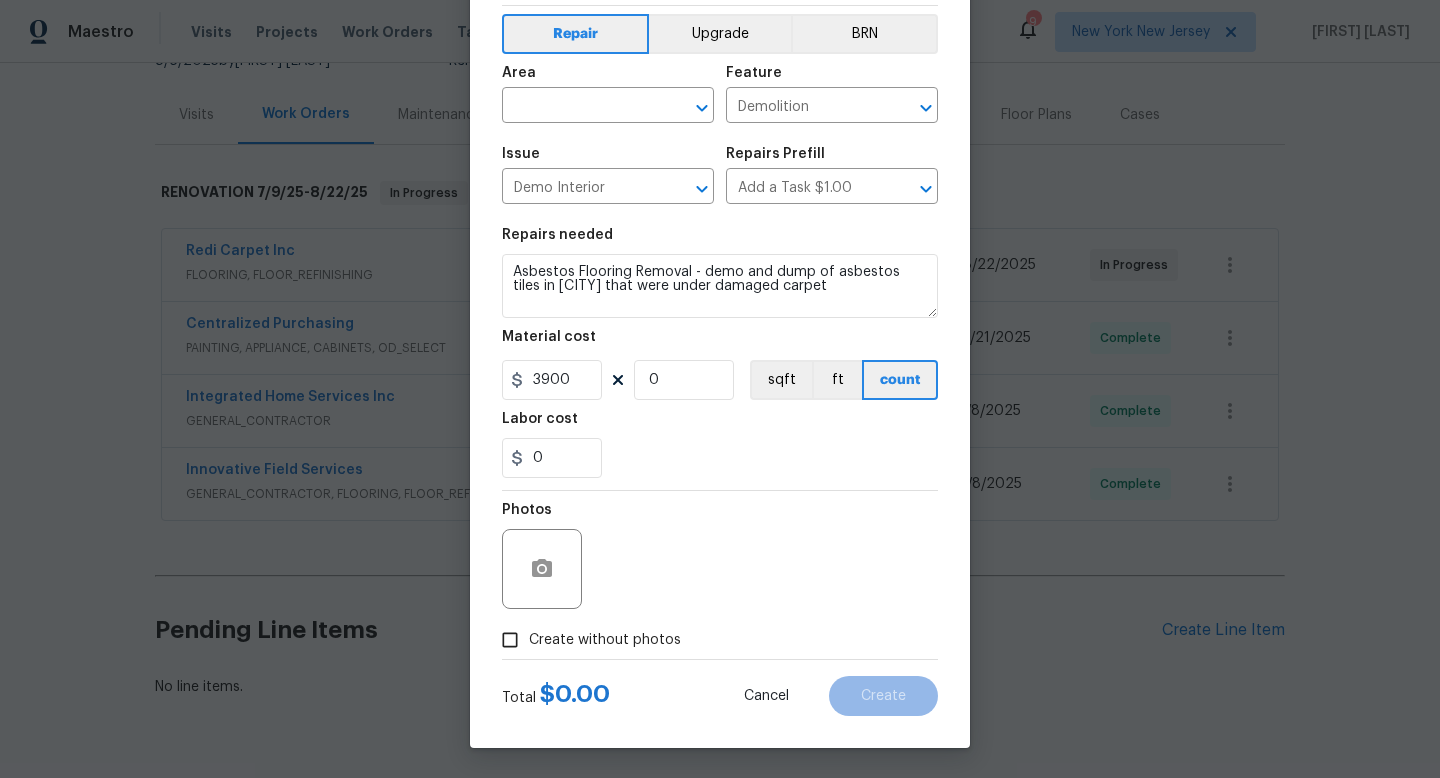 click on "Create without photos" at bounding box center (605, 640) 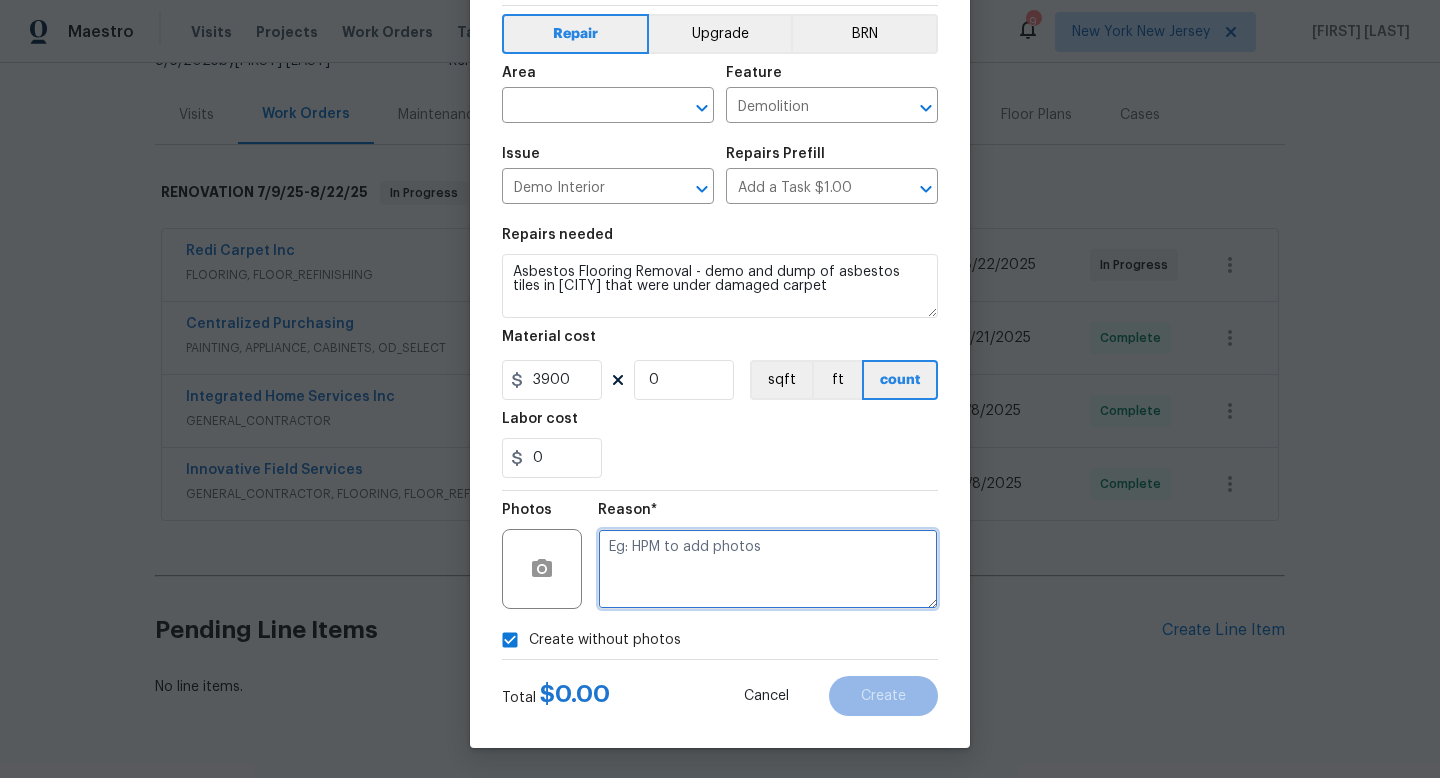 click at bounding box center (768, 569) 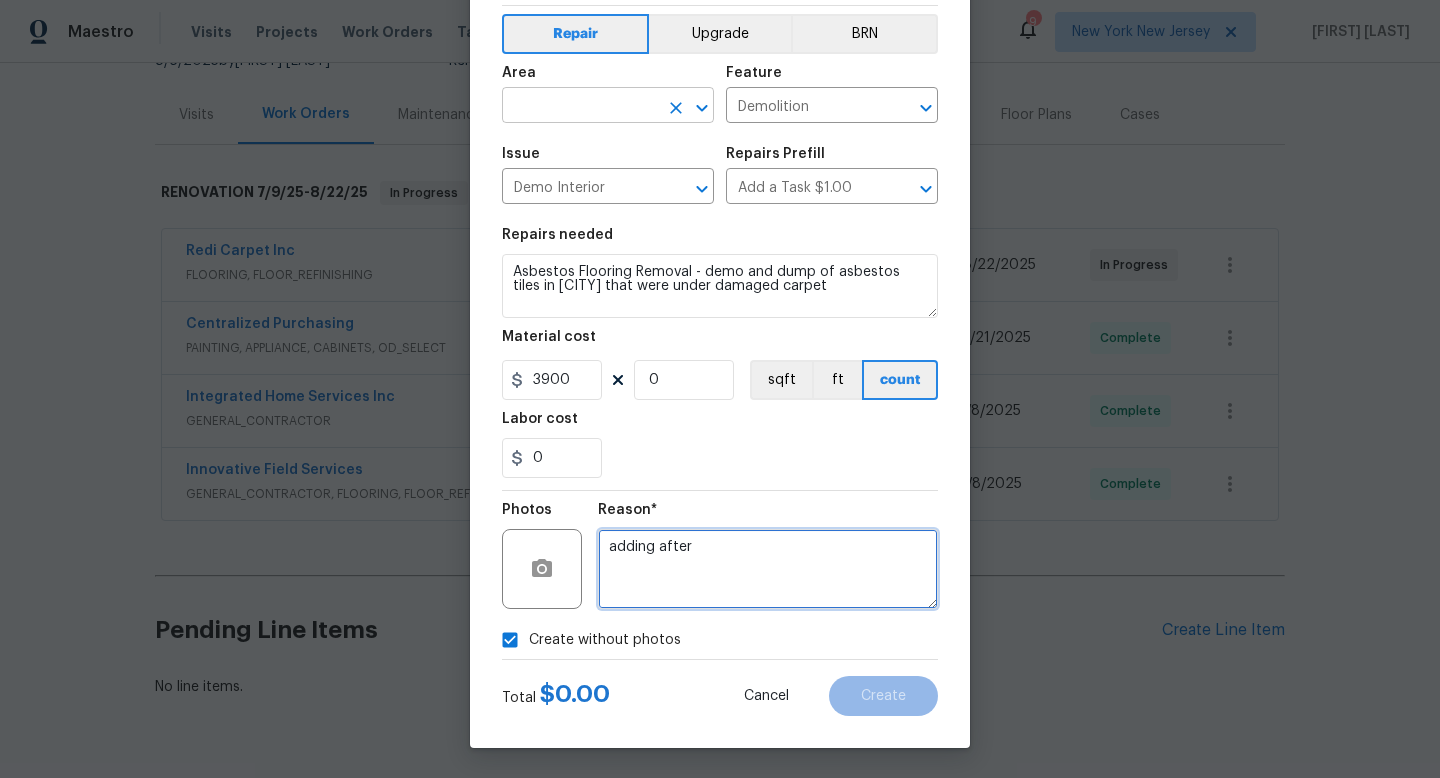 type on "adding after" 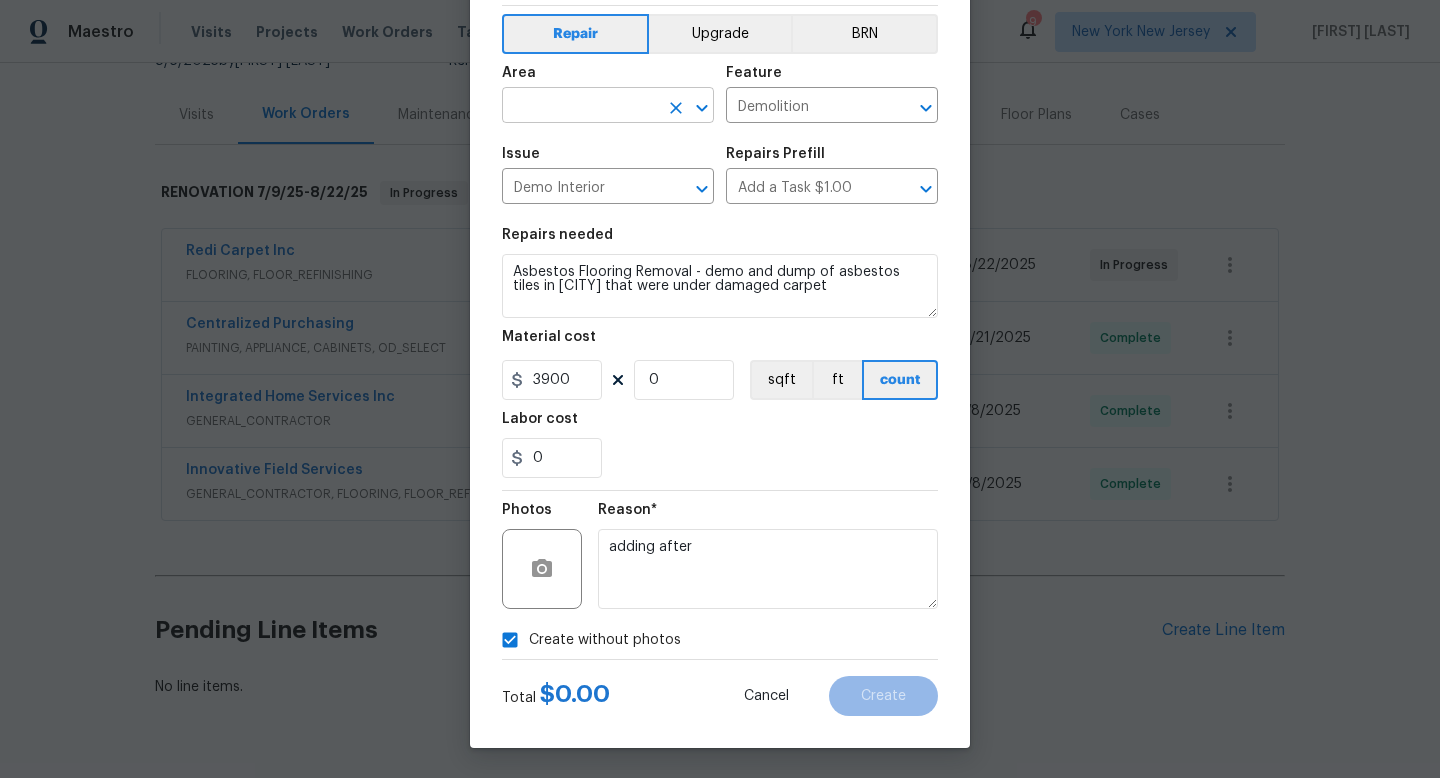 click at bounding box center [580, 107] 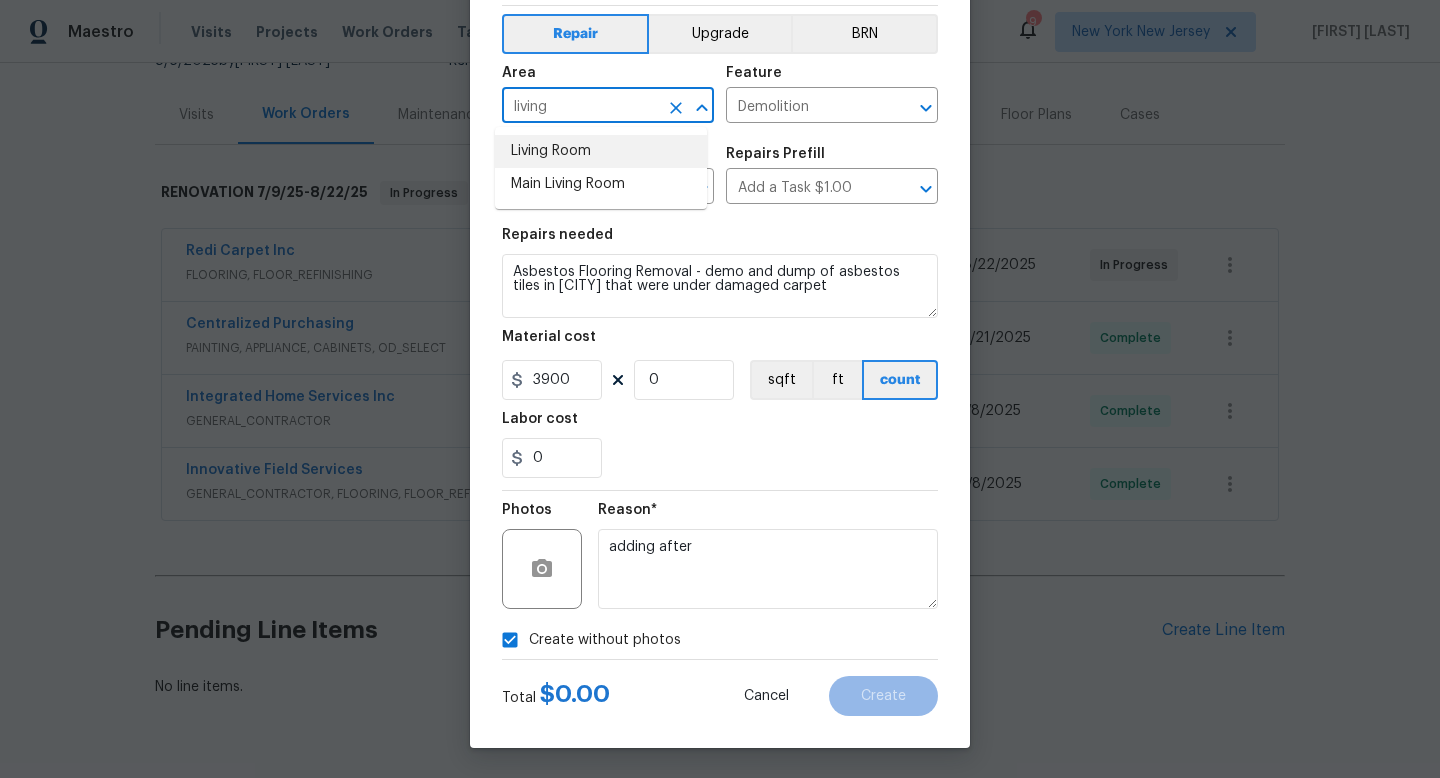 click on "Living Room" at bounding box center [601, 151] 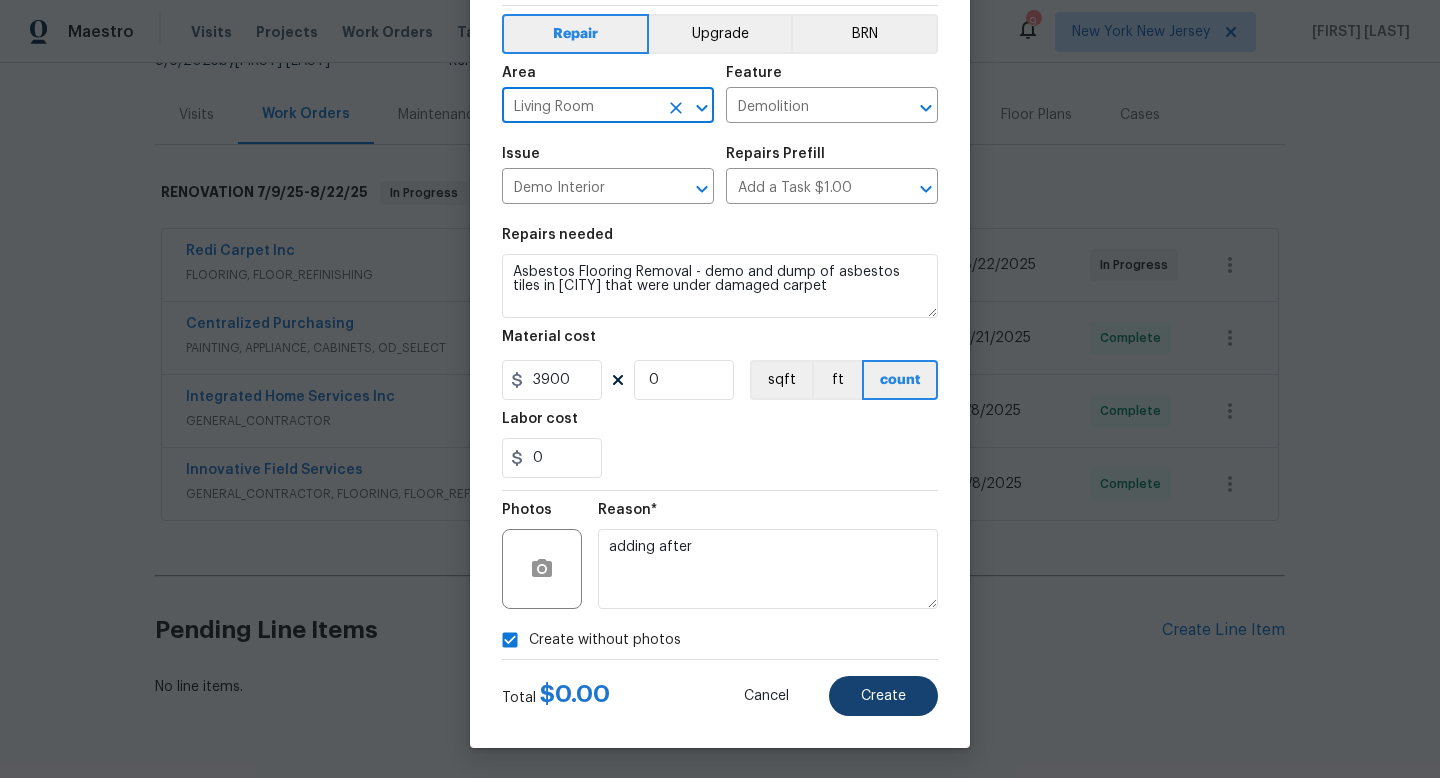 type on "Living Room" 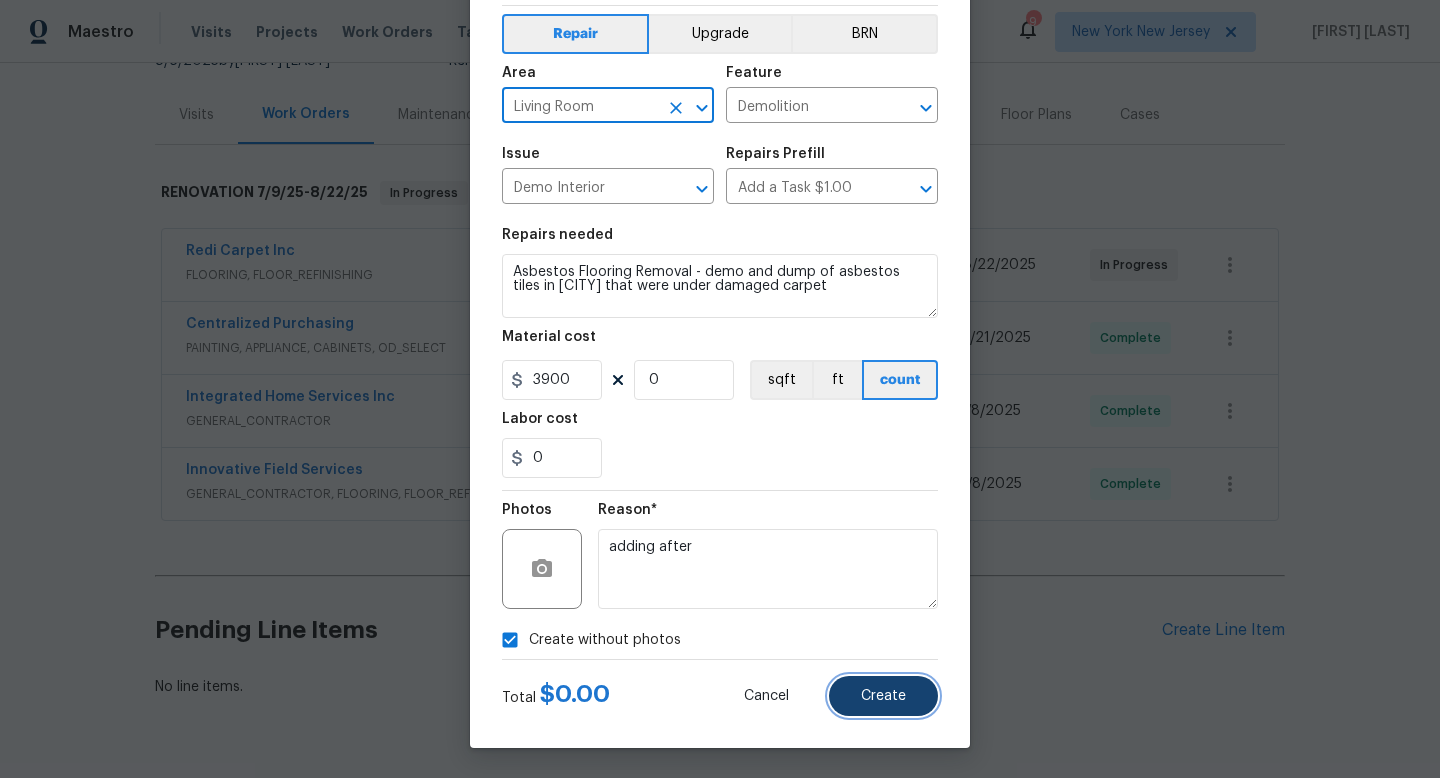 click on "Create" at bounding box center [883, 696] 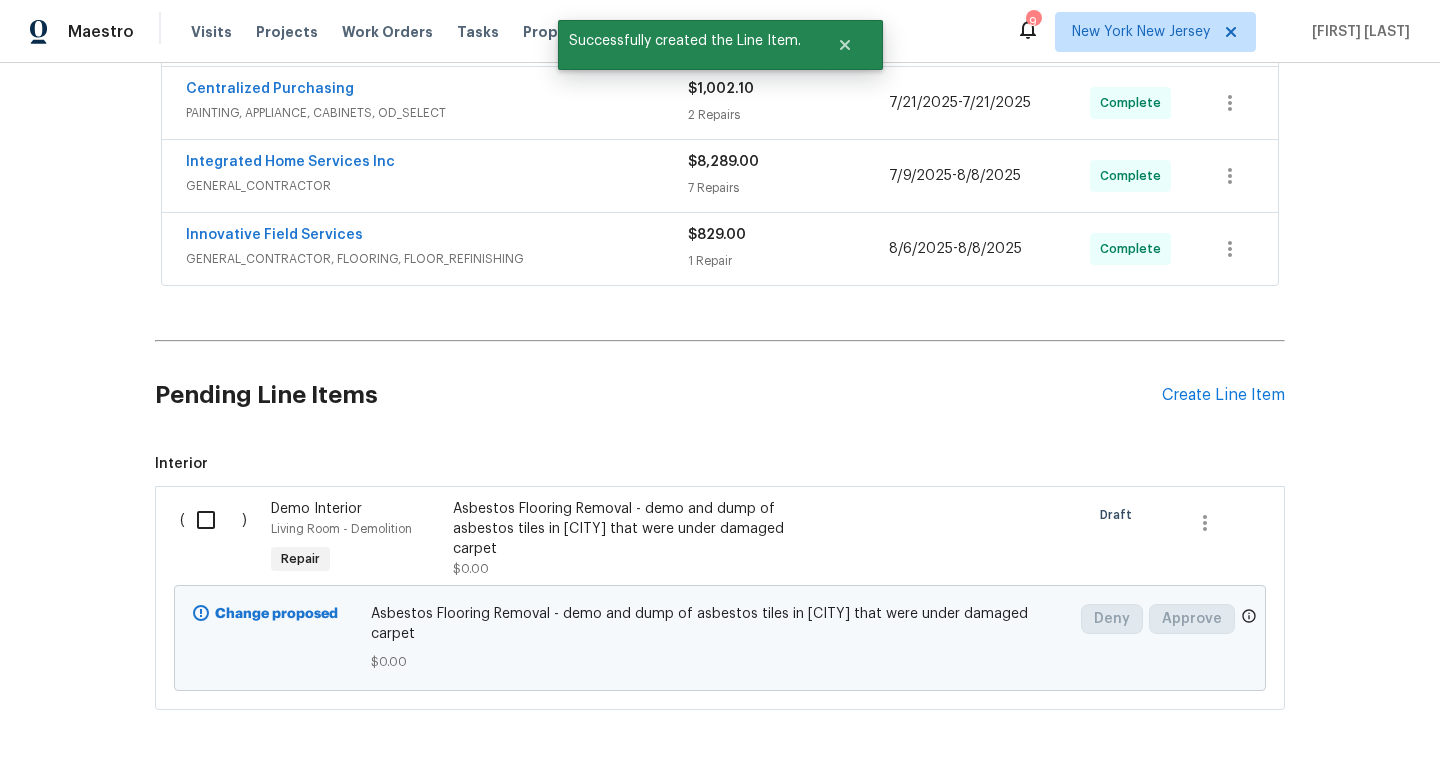 scroll, scrollTop: 483, scrollLeft: 0, axis: vertical 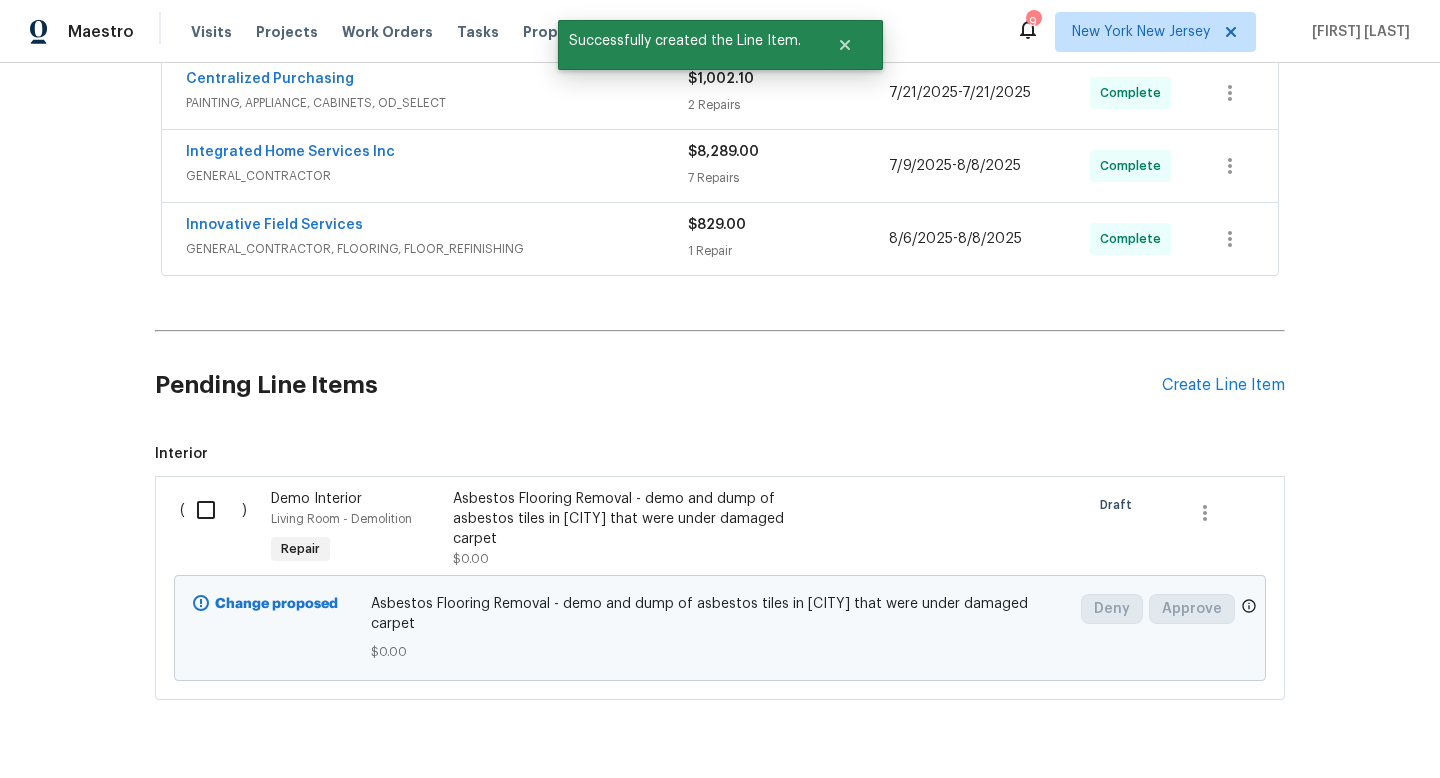 click at bounding box center (213, 510) 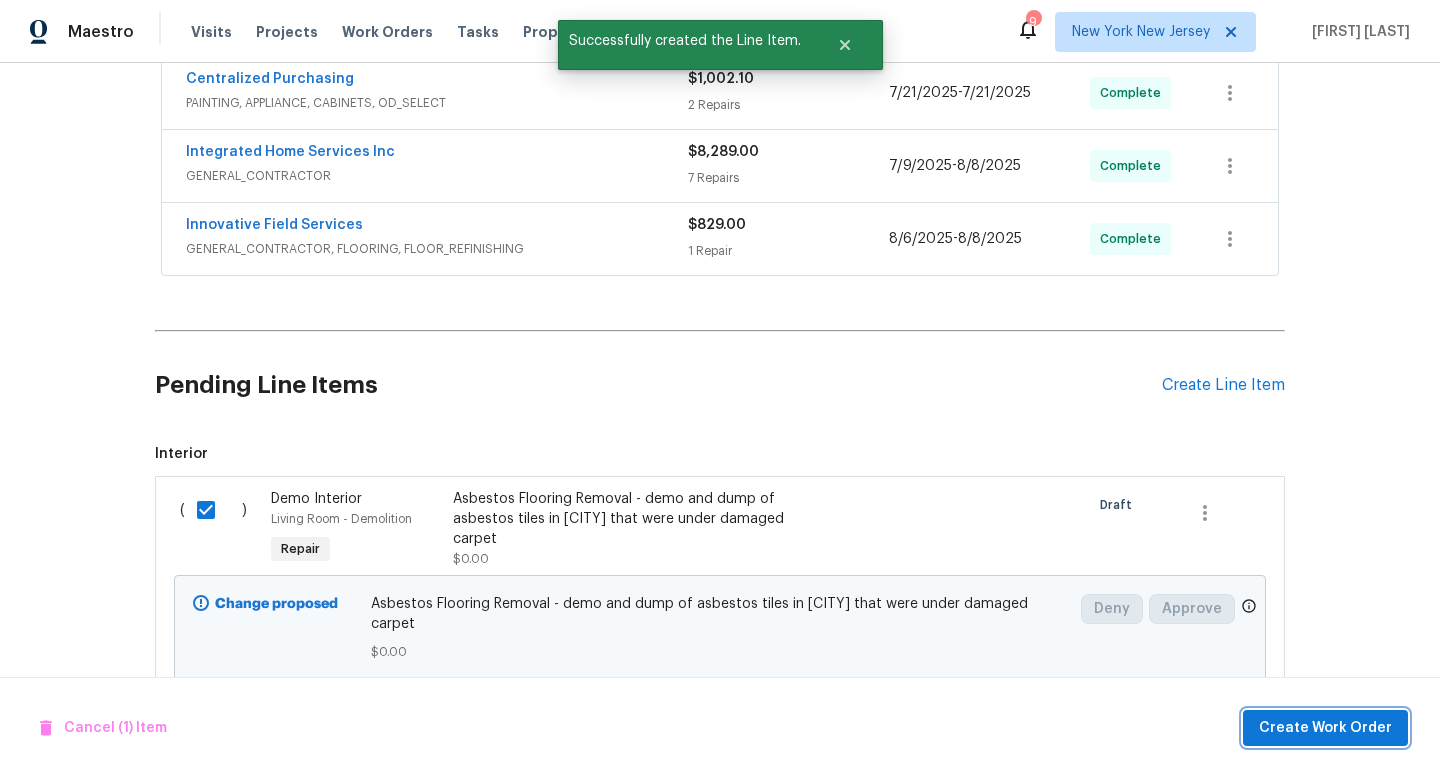 click on "Create Work Order" at bounding box center [1325, 728] 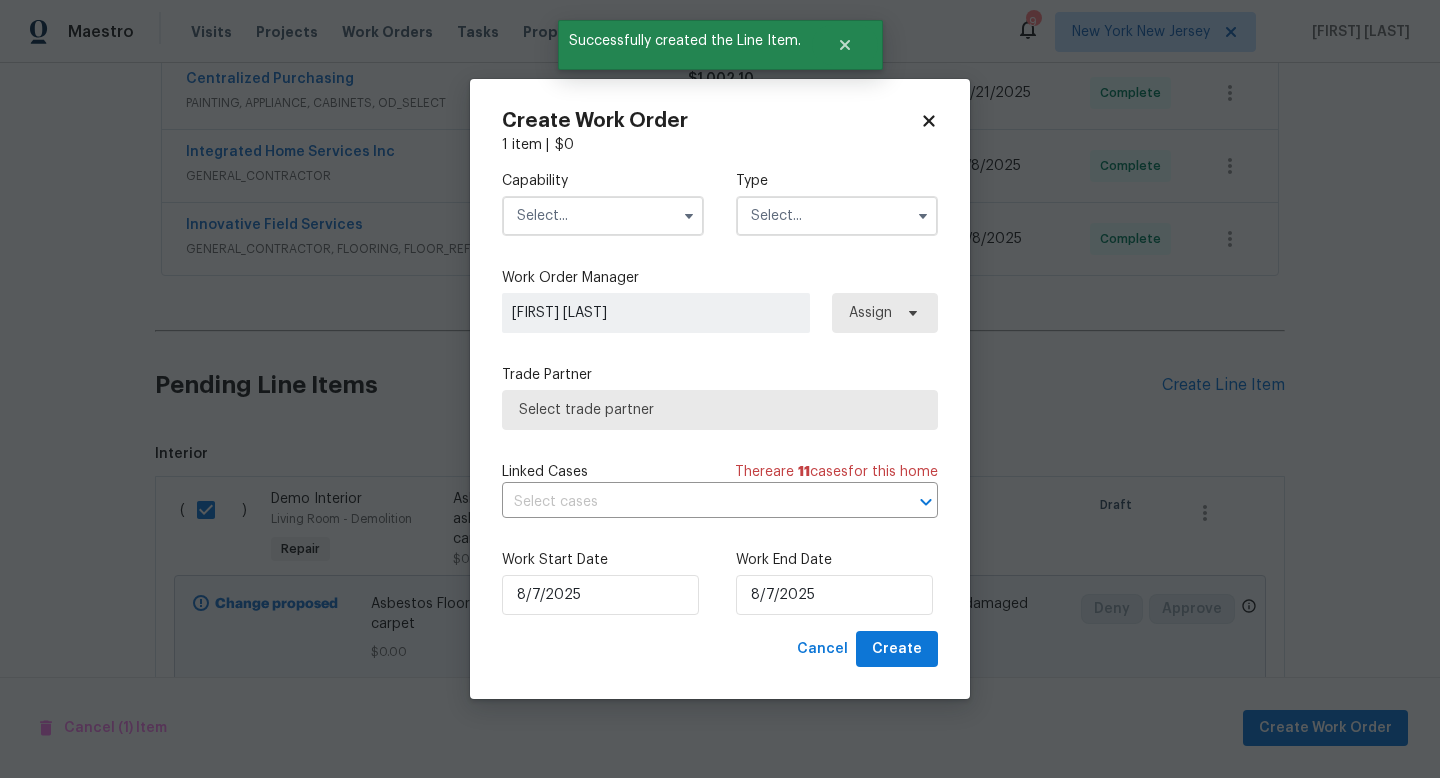click on "Capability   Type" at bounding box center [720, 203] 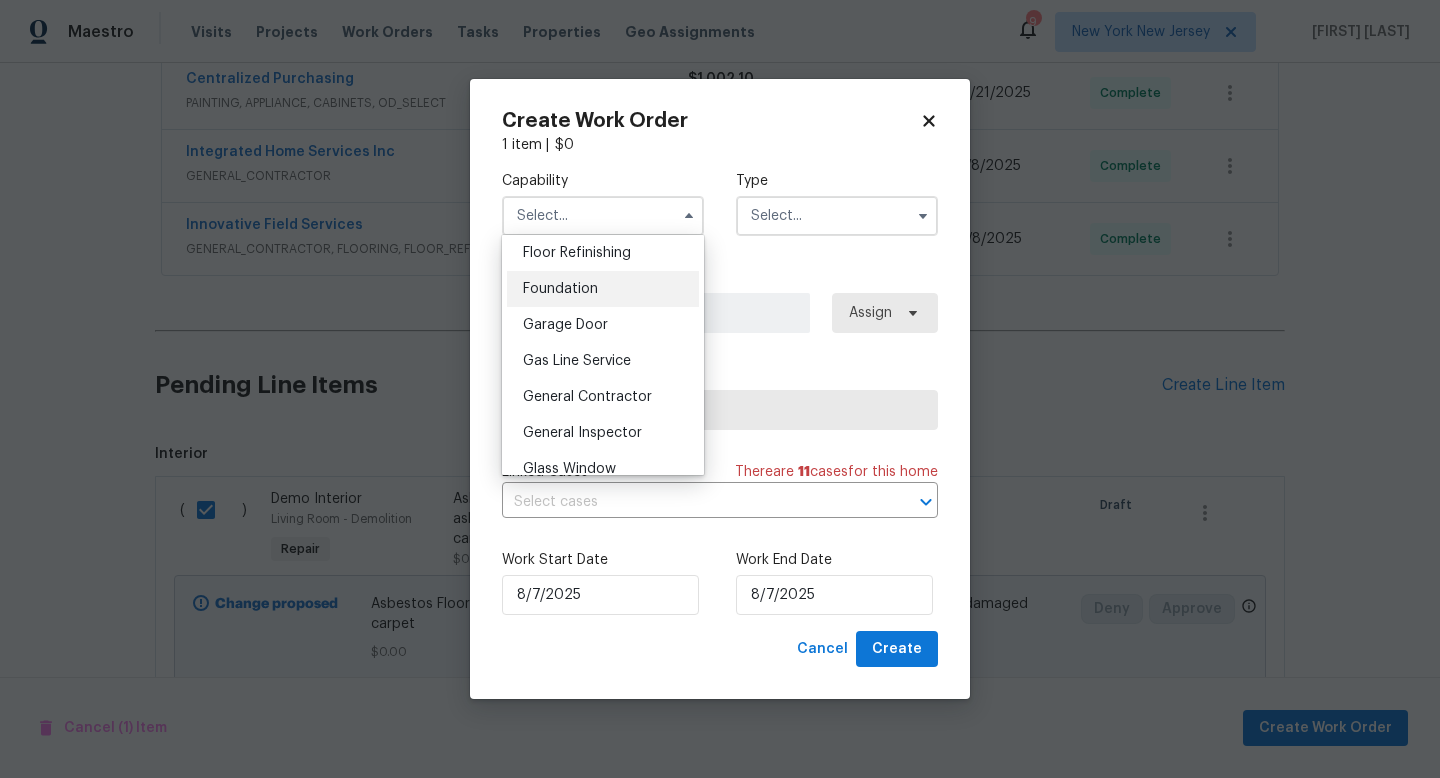 scroll, scrollTop: 823, scrollLeft: 0, axis: vertical 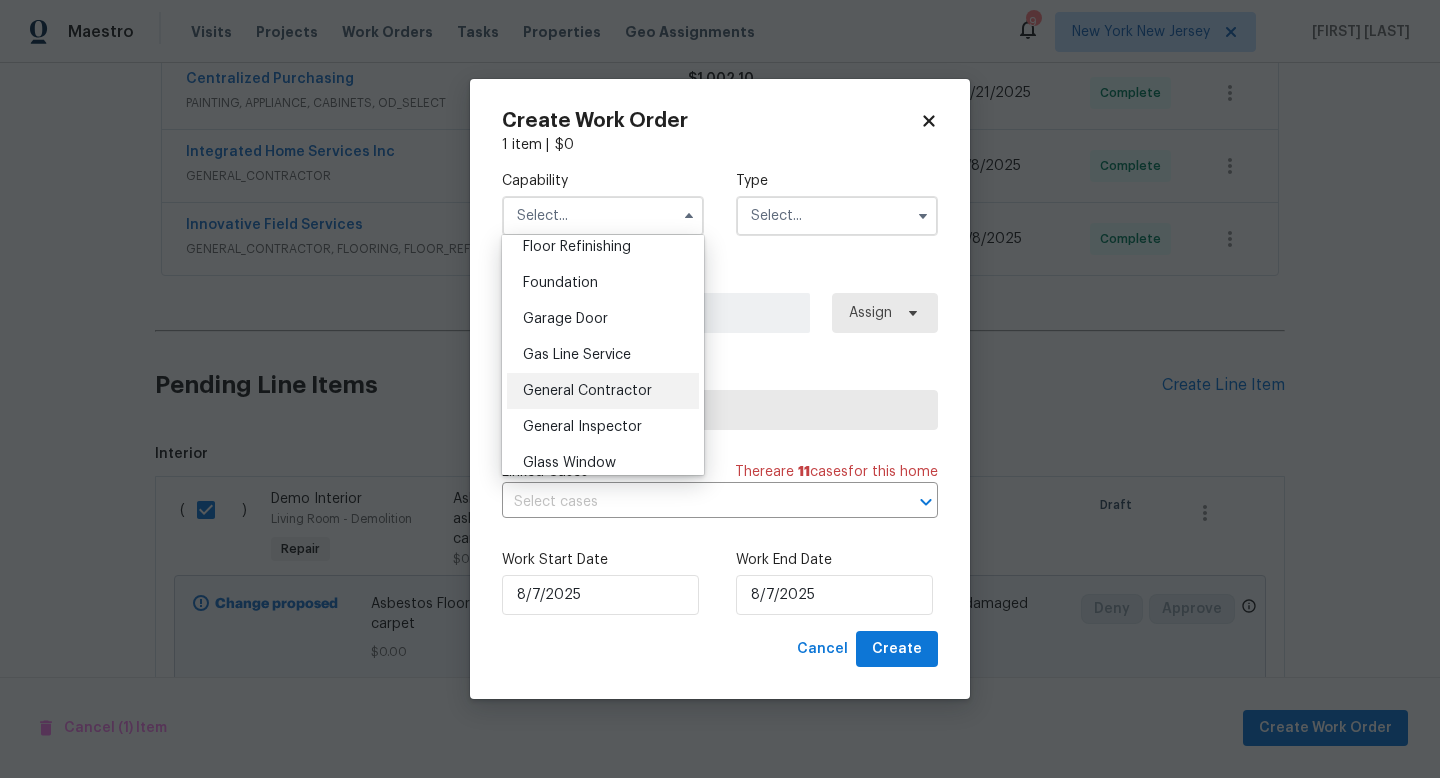 click on "General Contractor" at bounding box center (603, 391) 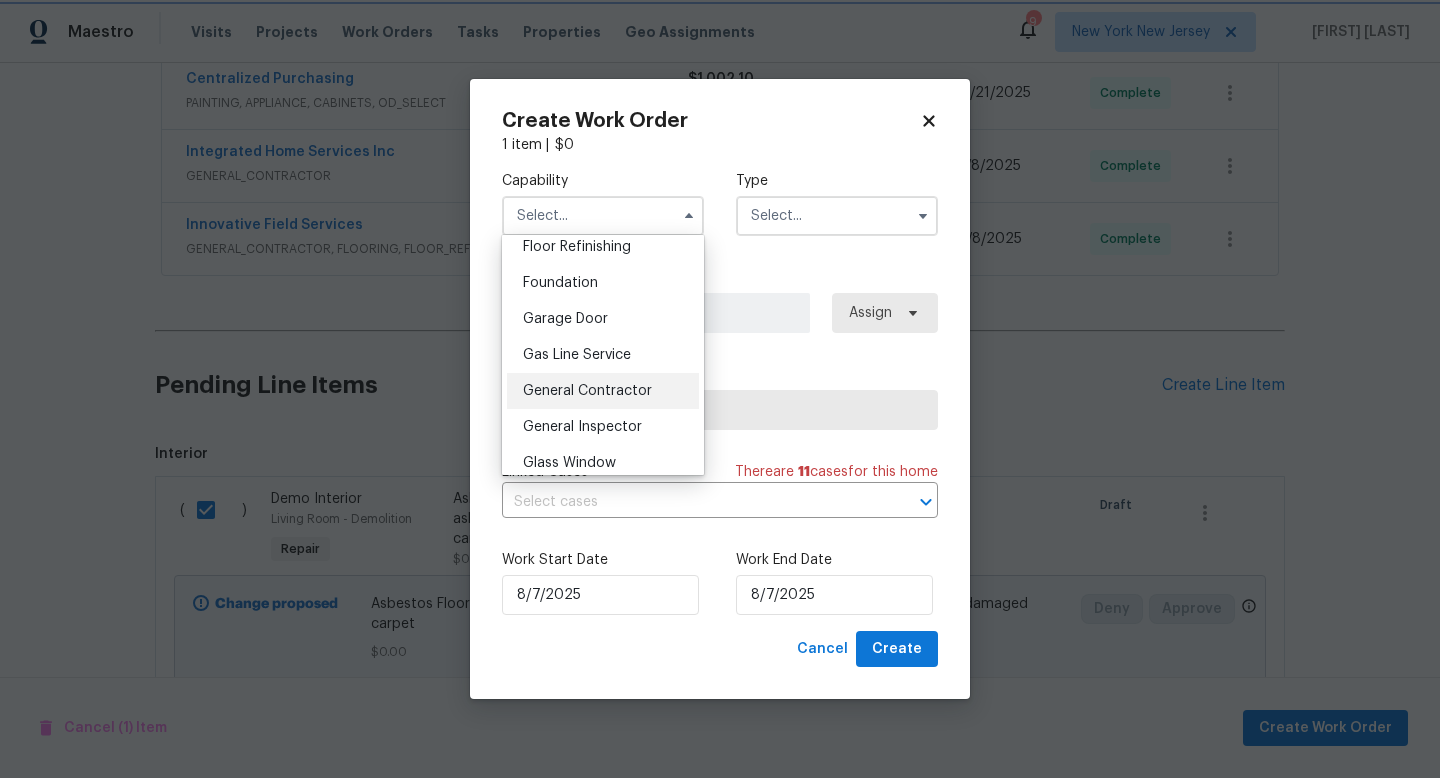 type on "General Contractor" 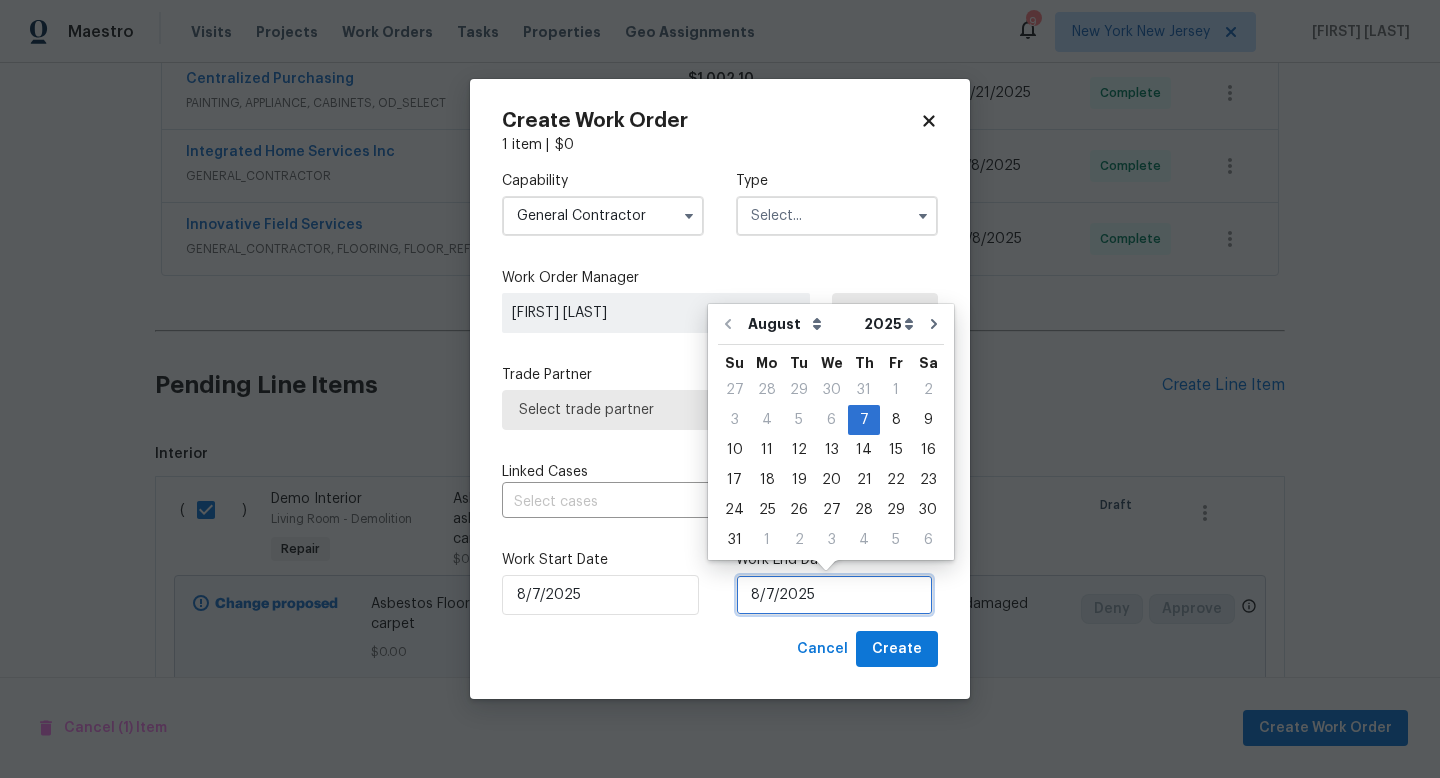 click on "8/7/2025" at bounding box center (834, 595) 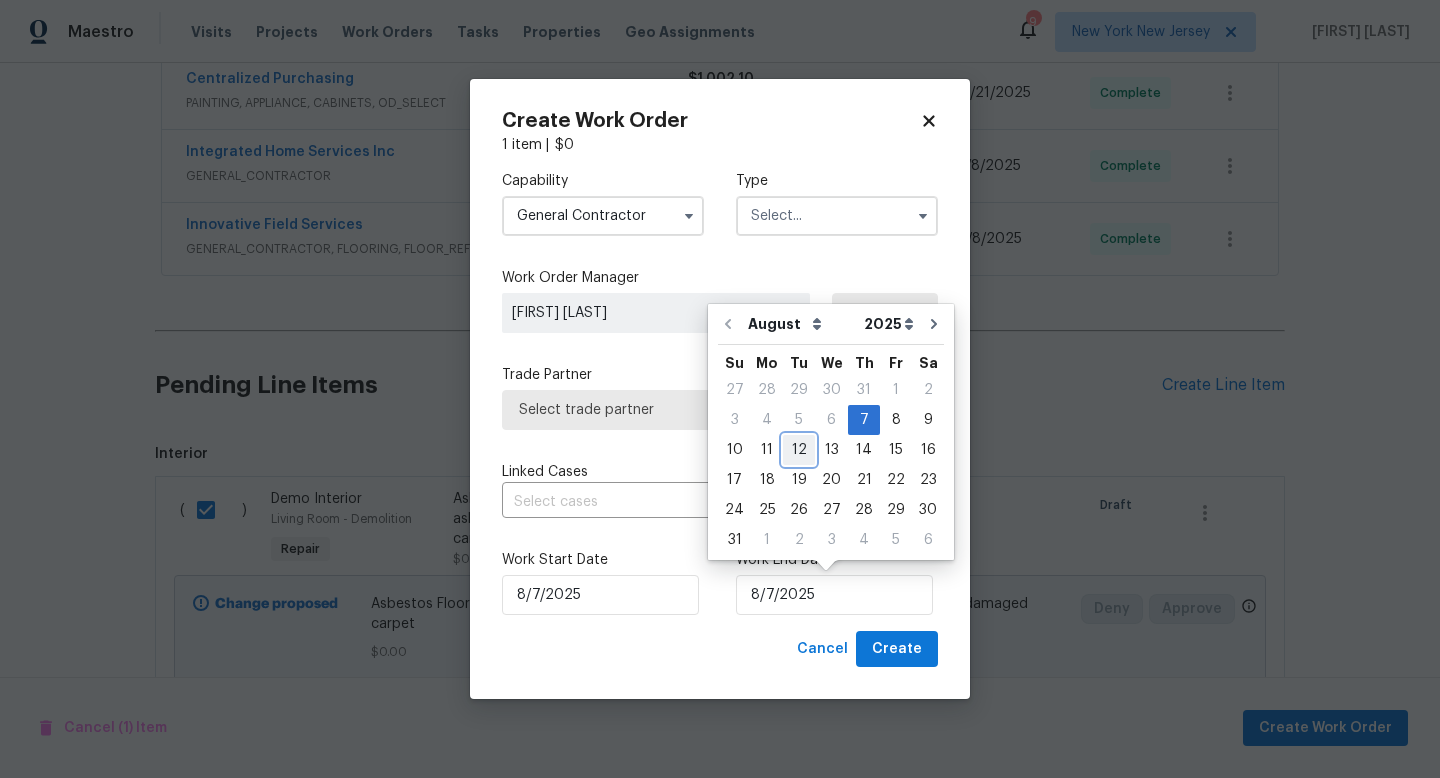 click on "12" at bounding box center (799, 450) 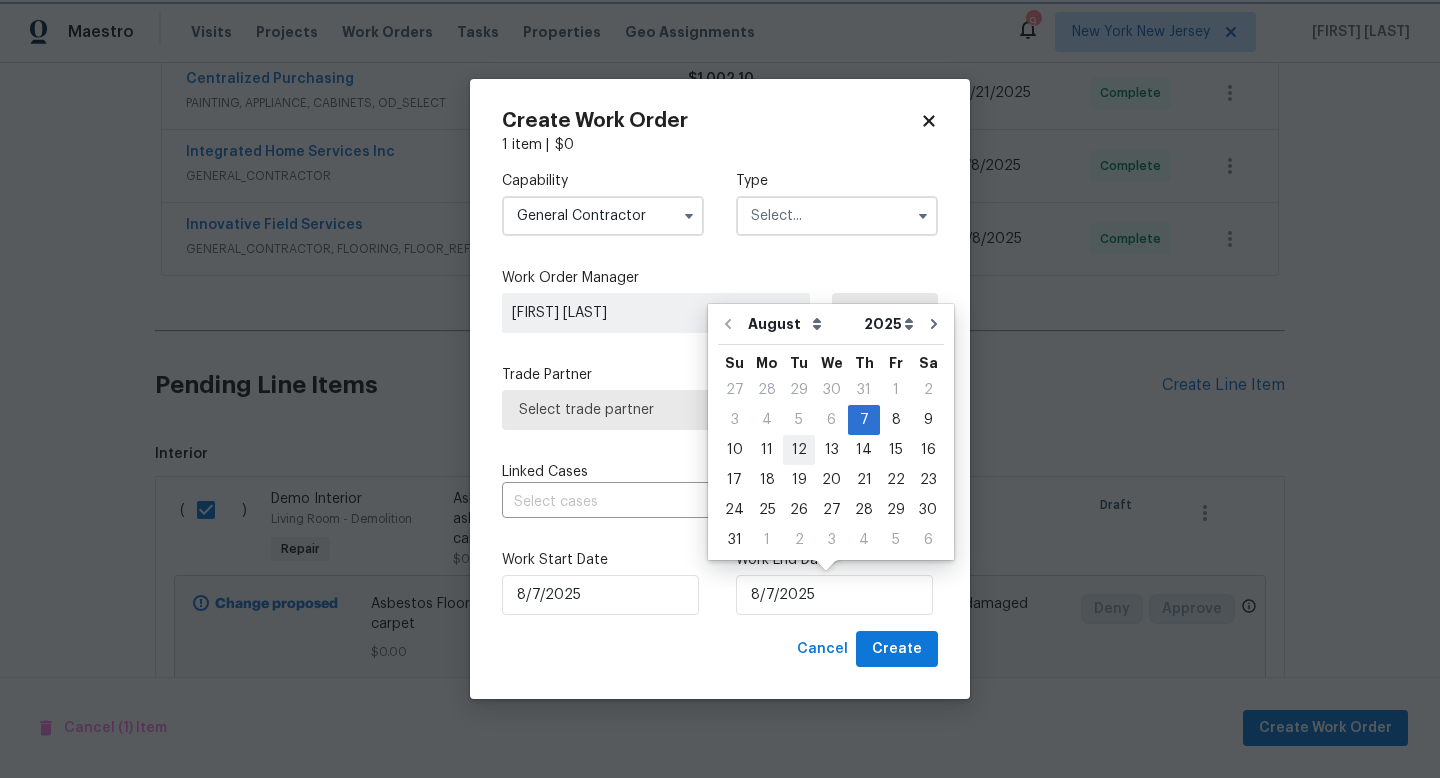 type on "8/12/2025" 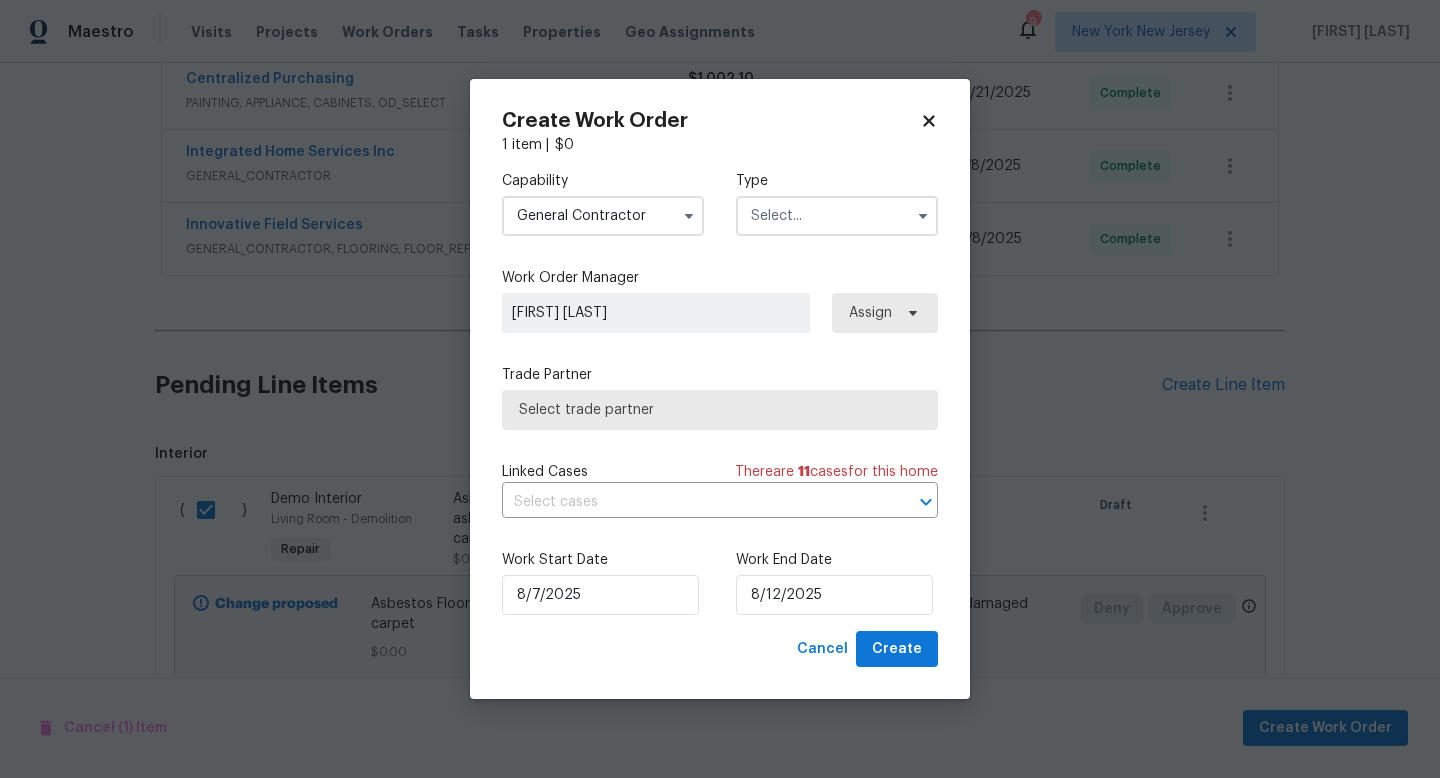 click on "Select trade partner" at bounding box center (720, 410) 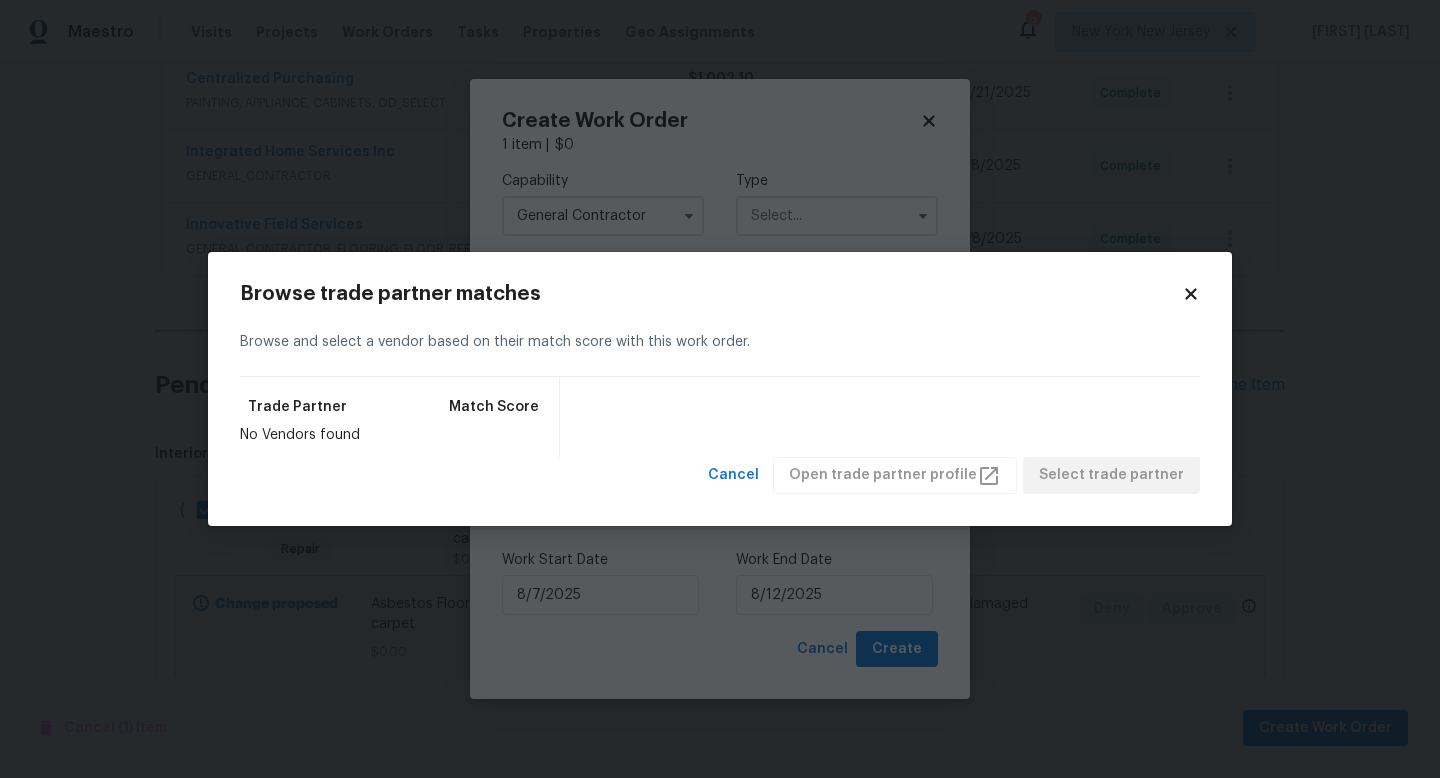 click on "Browse trade partner matches Browse and select a vendor based on their match score with this work order. Trade Partner Match Score No Vendors found Cancel Open trade partner profile Select trade partner" at bounding box center (720, 389) 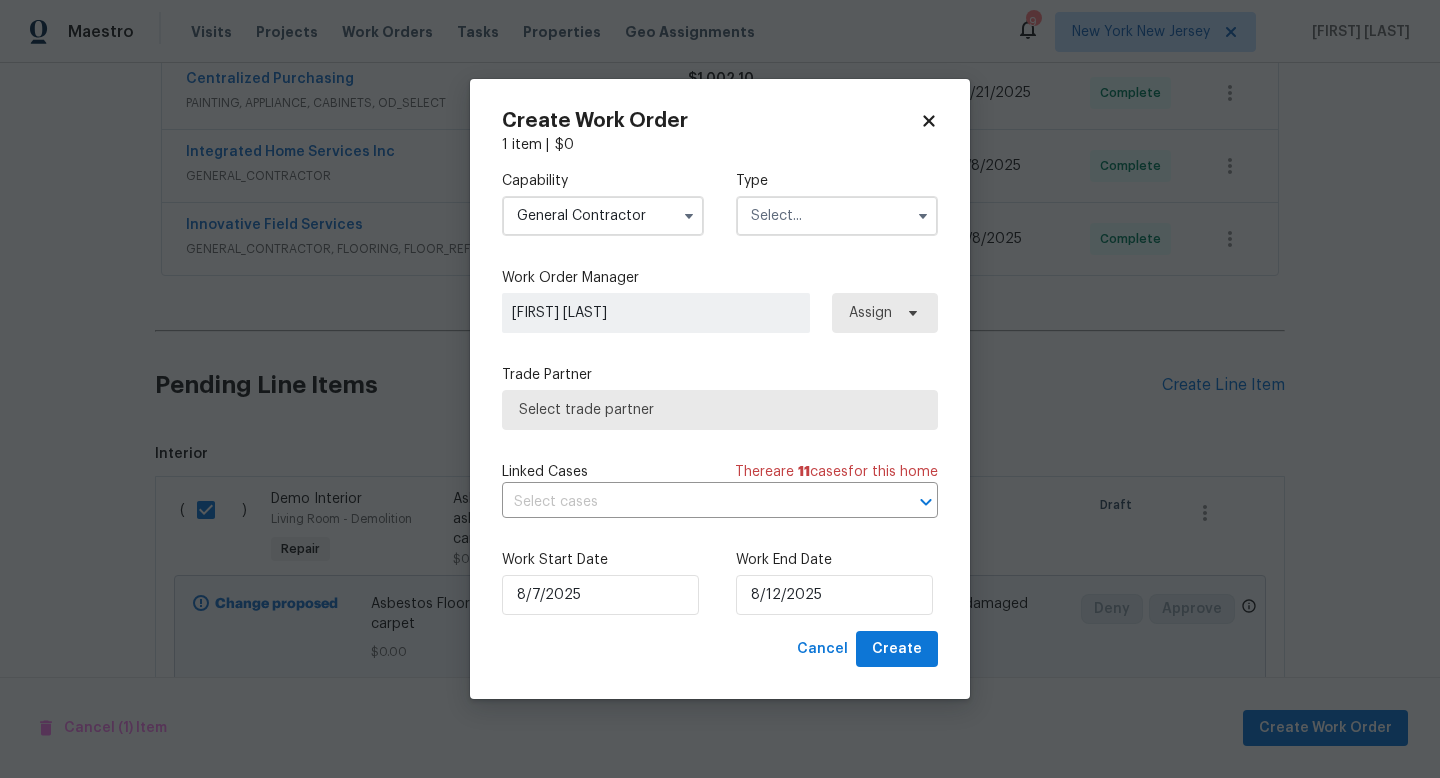 click at bounding box center (837, 216) 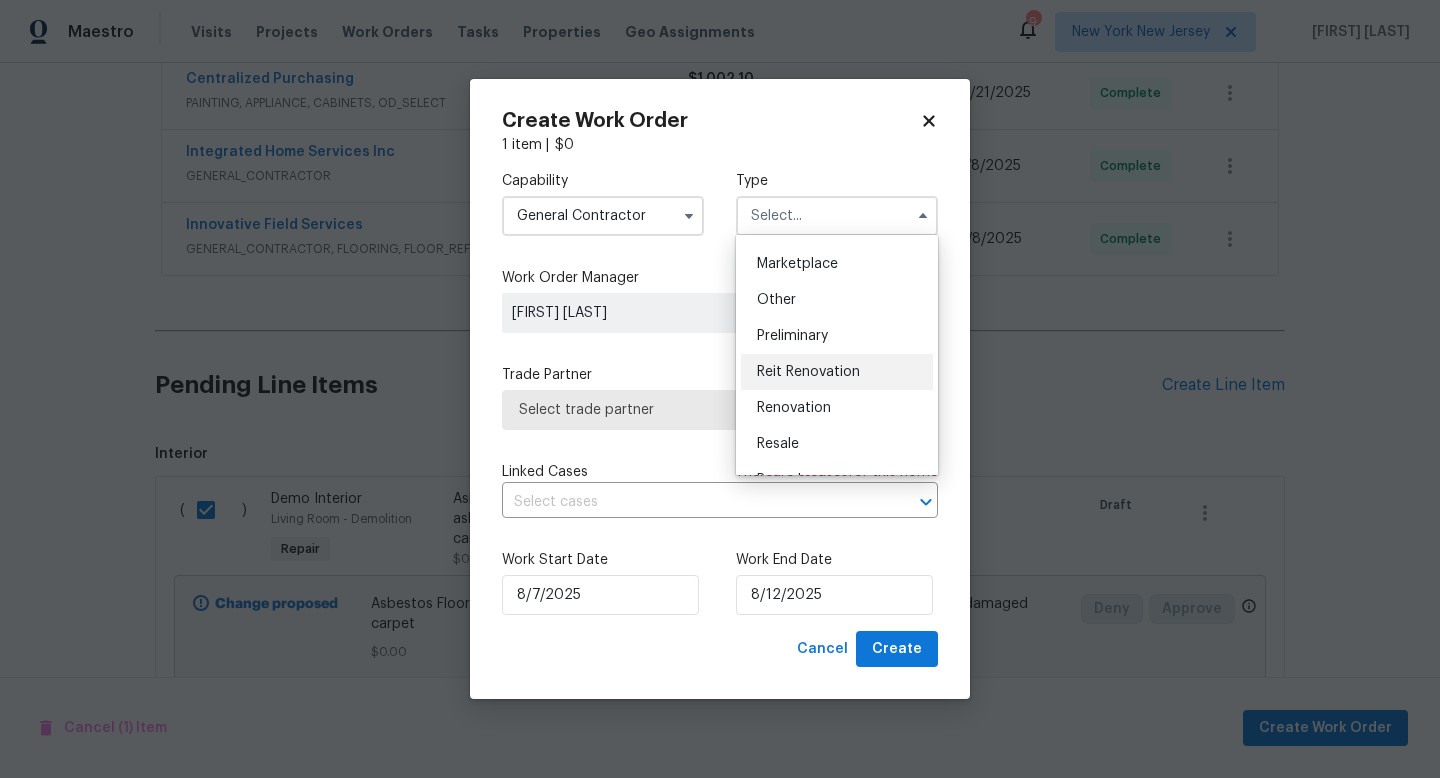scroll, scrollTop: 355, scrollLeft: 0, axis: vertical 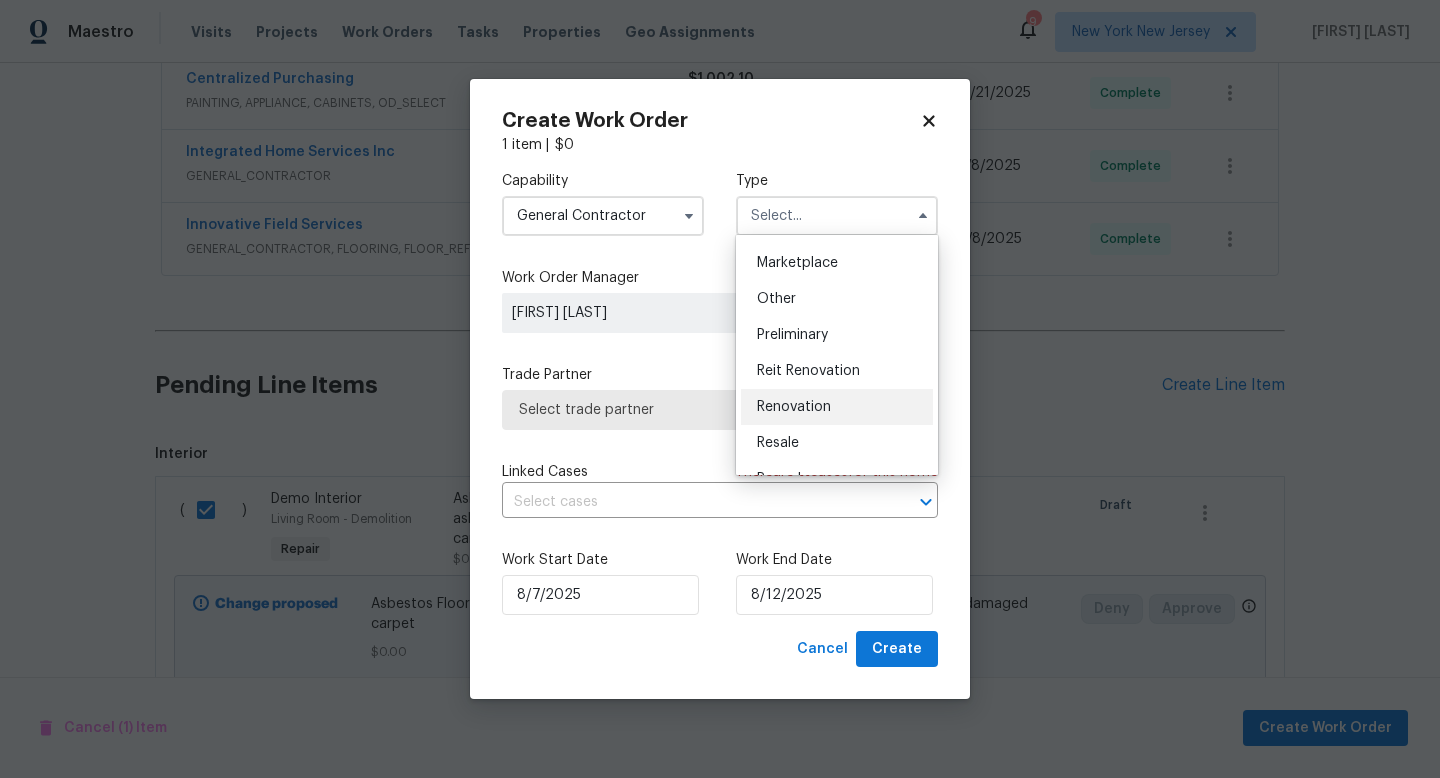 click on "Renovation" at bounding box center [794, 407] 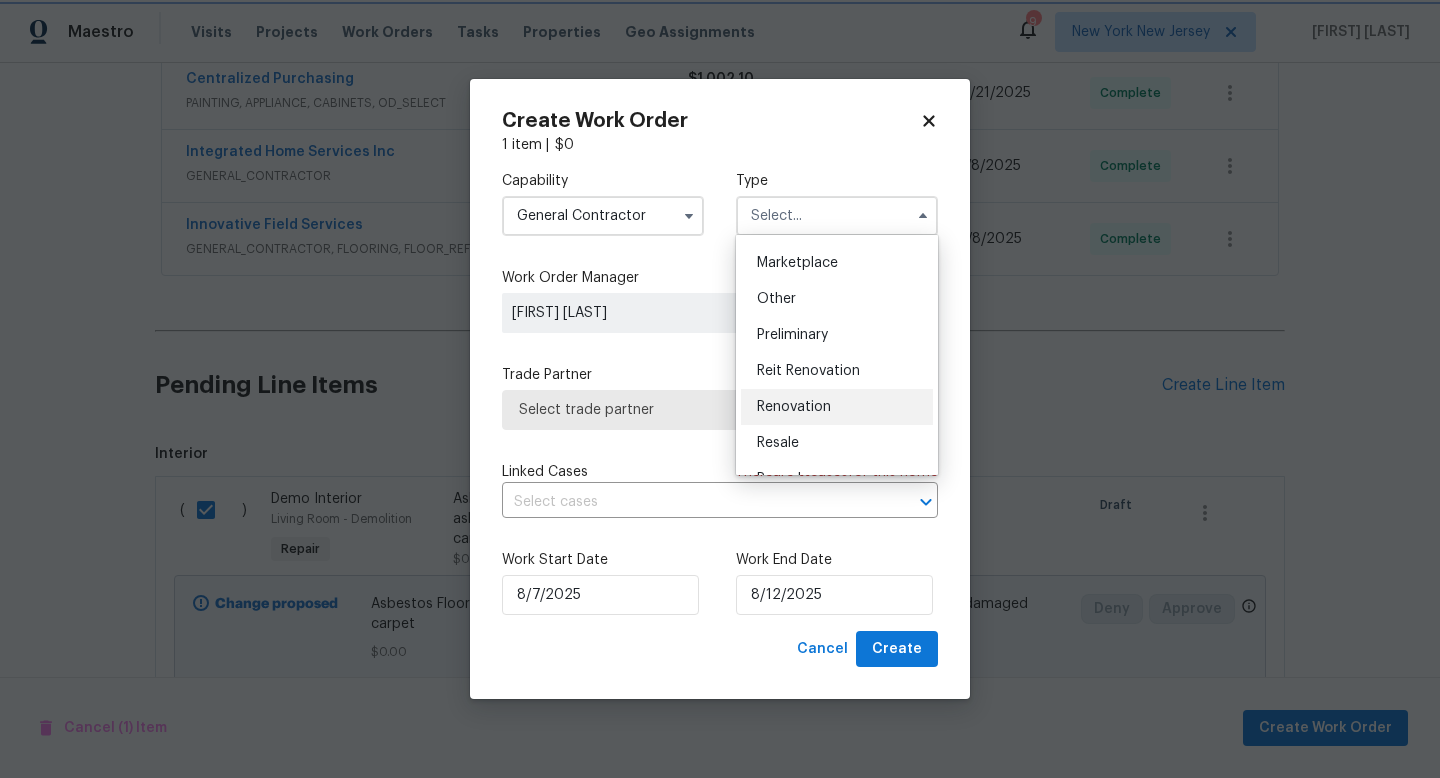 type on "Renovation" 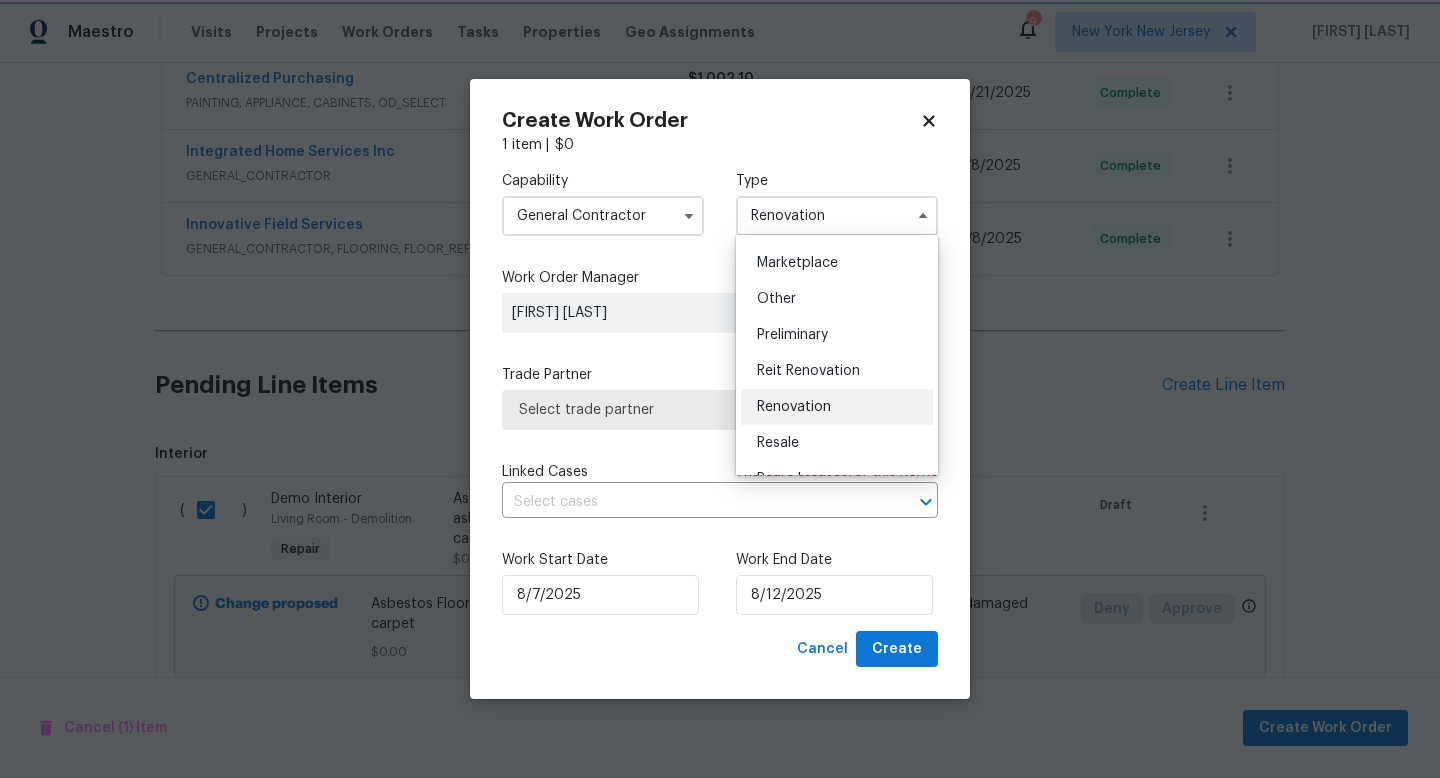 scroll, scrollTop: 0, scrollLeft: 0, axis: both 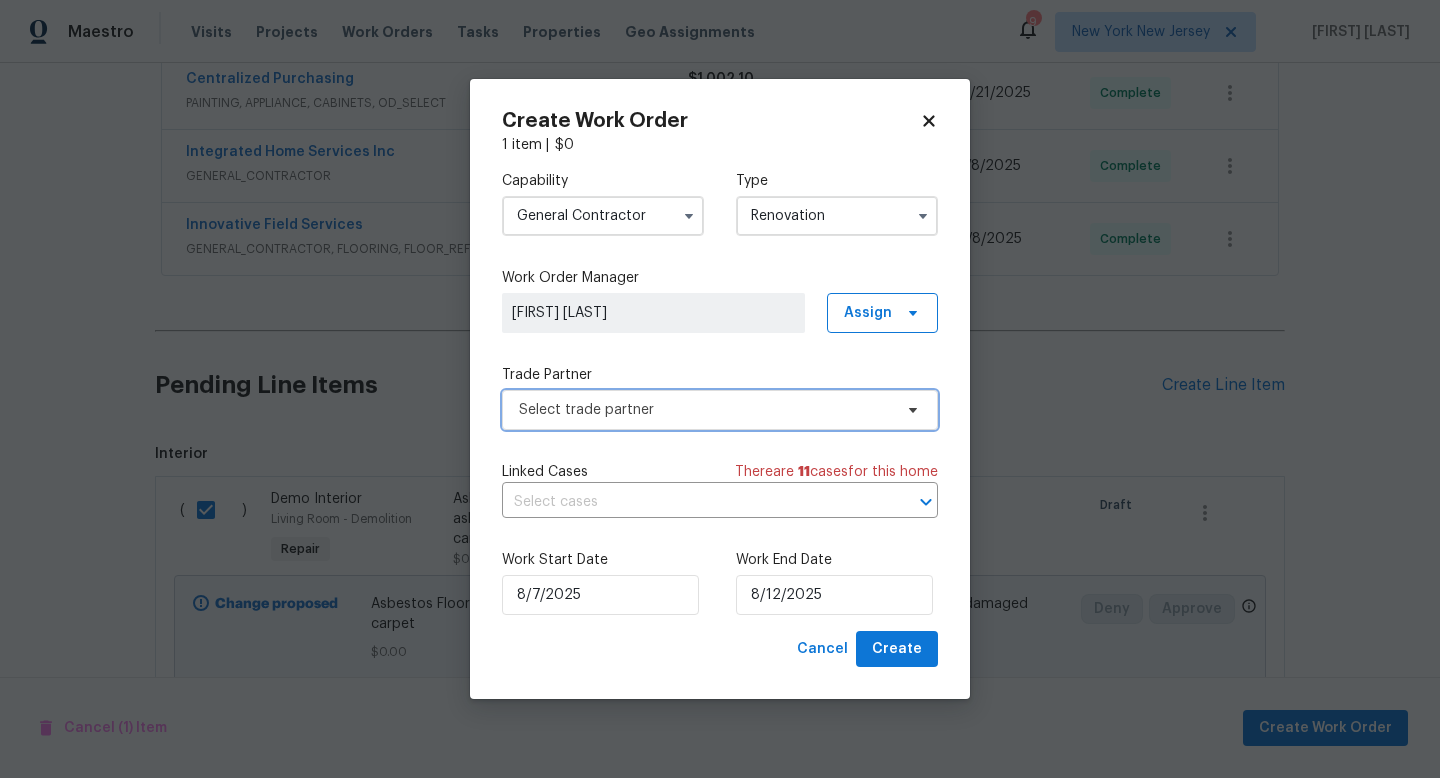 click on "Select trade partner" at bounding box center (720, 410) 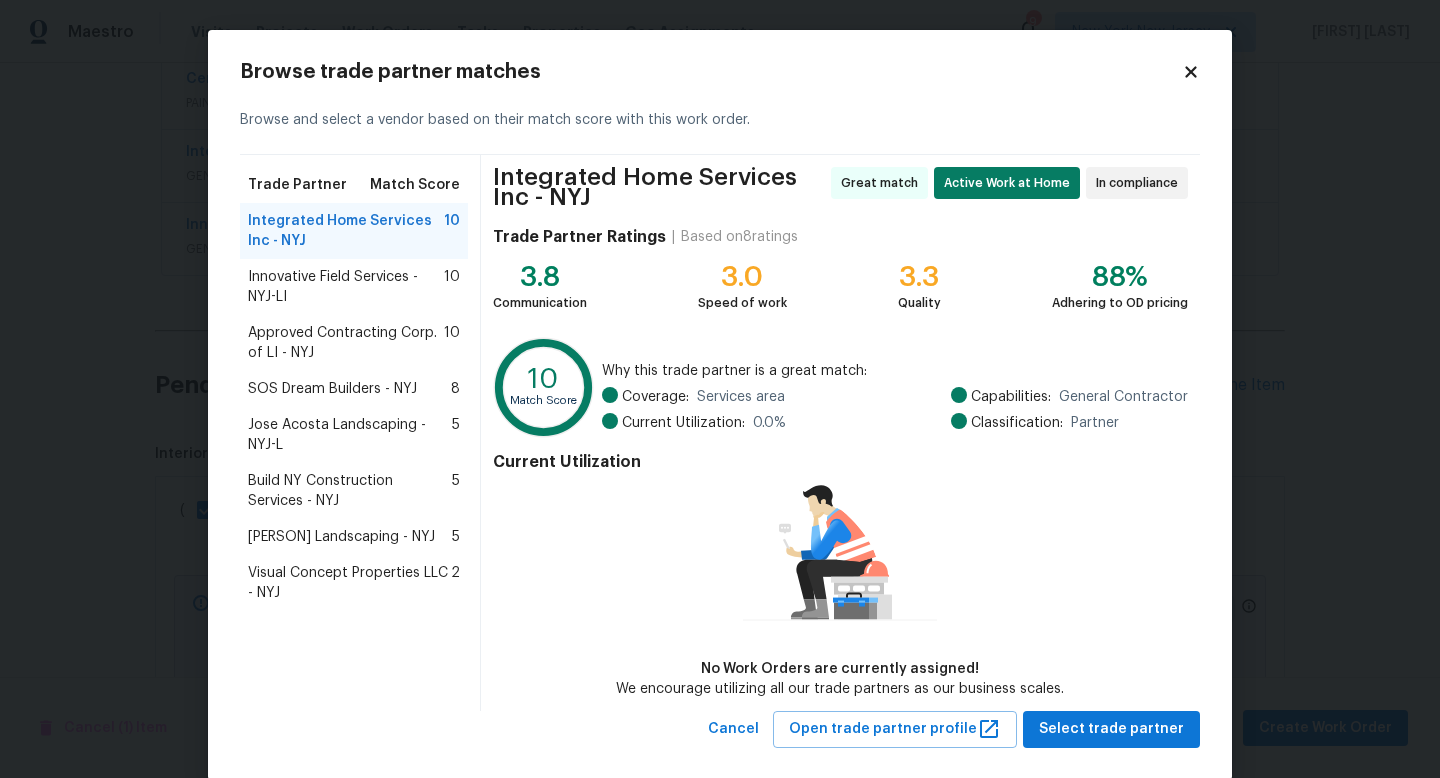 click on "Innovative Field Services - NYJ-LI" at bounding box center [346, 287] 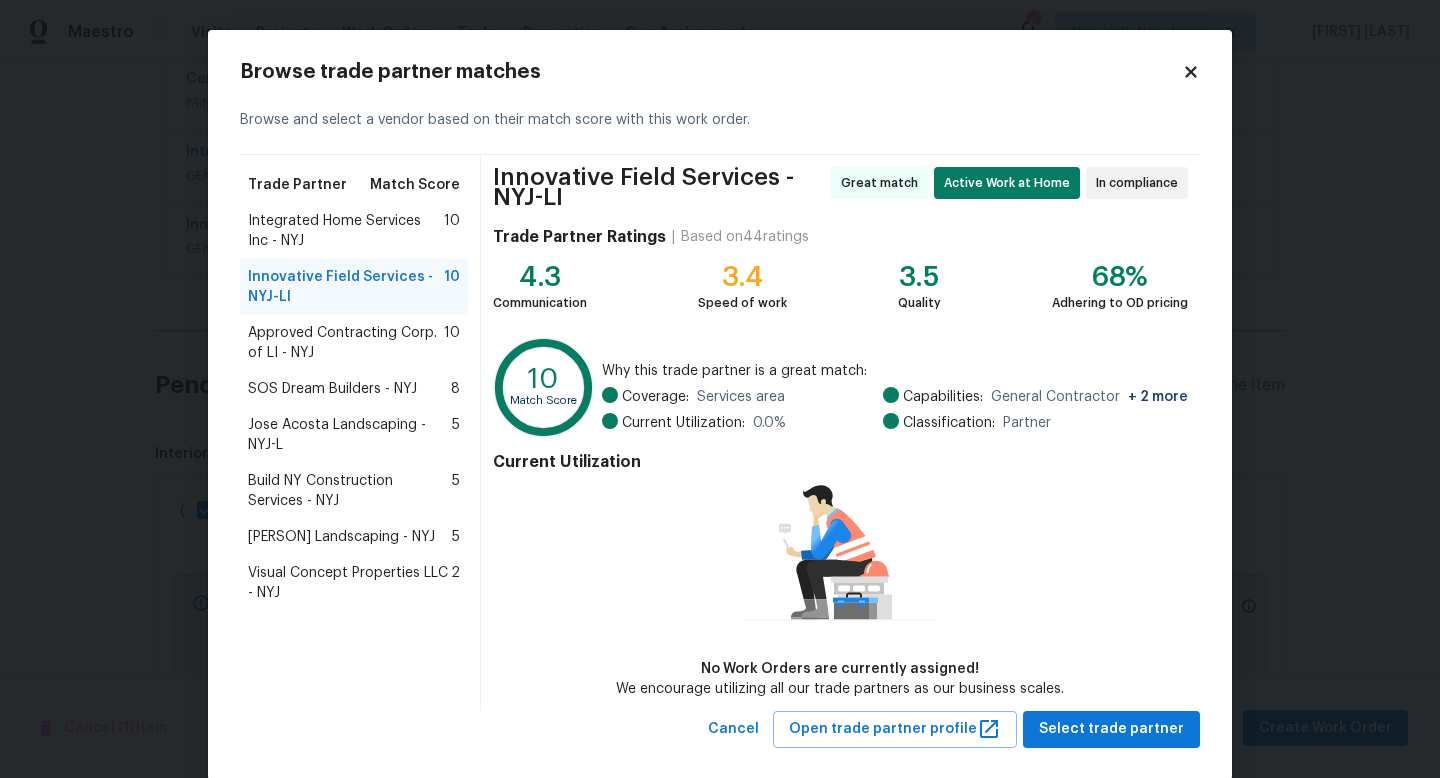 click on "Integrated Home Services Inc - NYJ" at bounding box center (346, 231) 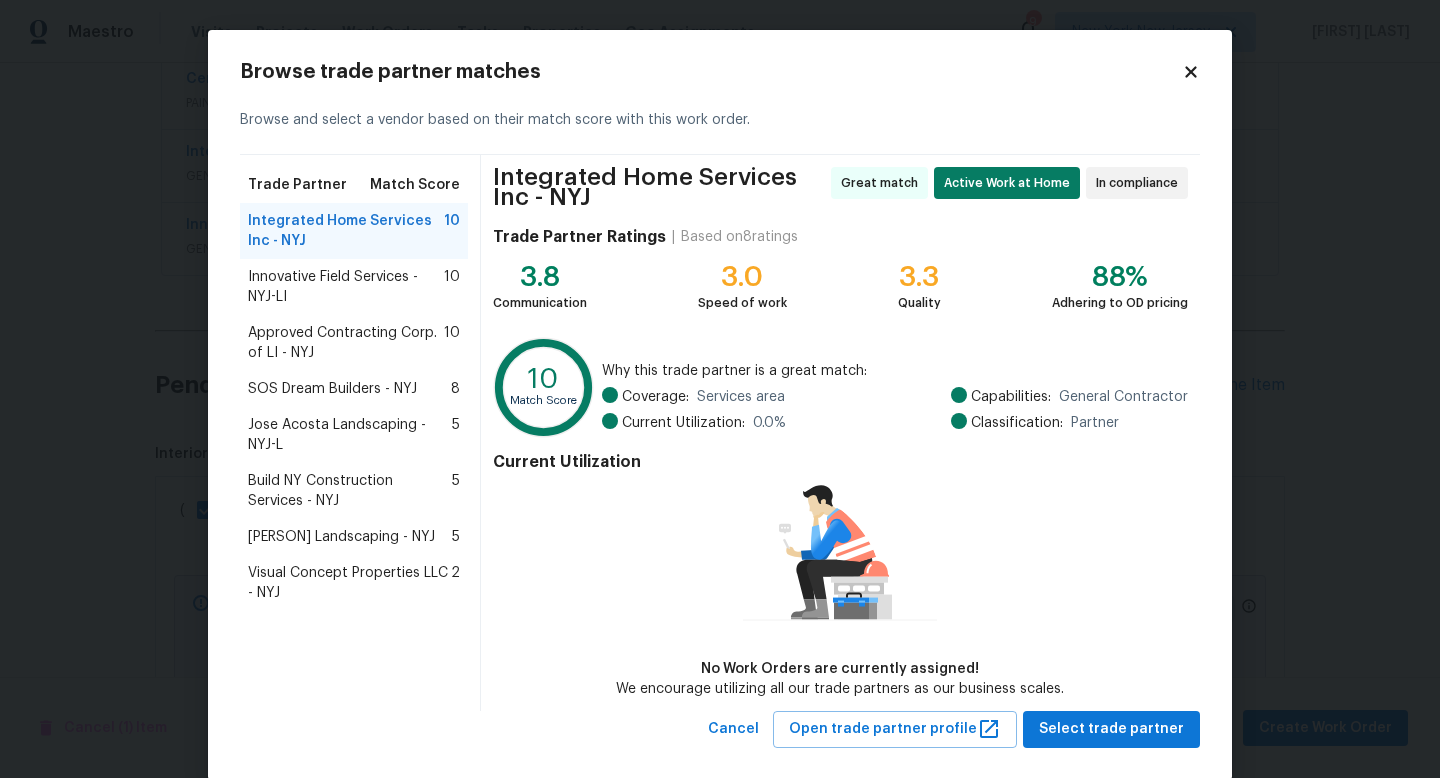 click on "Innovative Field Services - NYJ-LI" at bounding box center [346, 287] 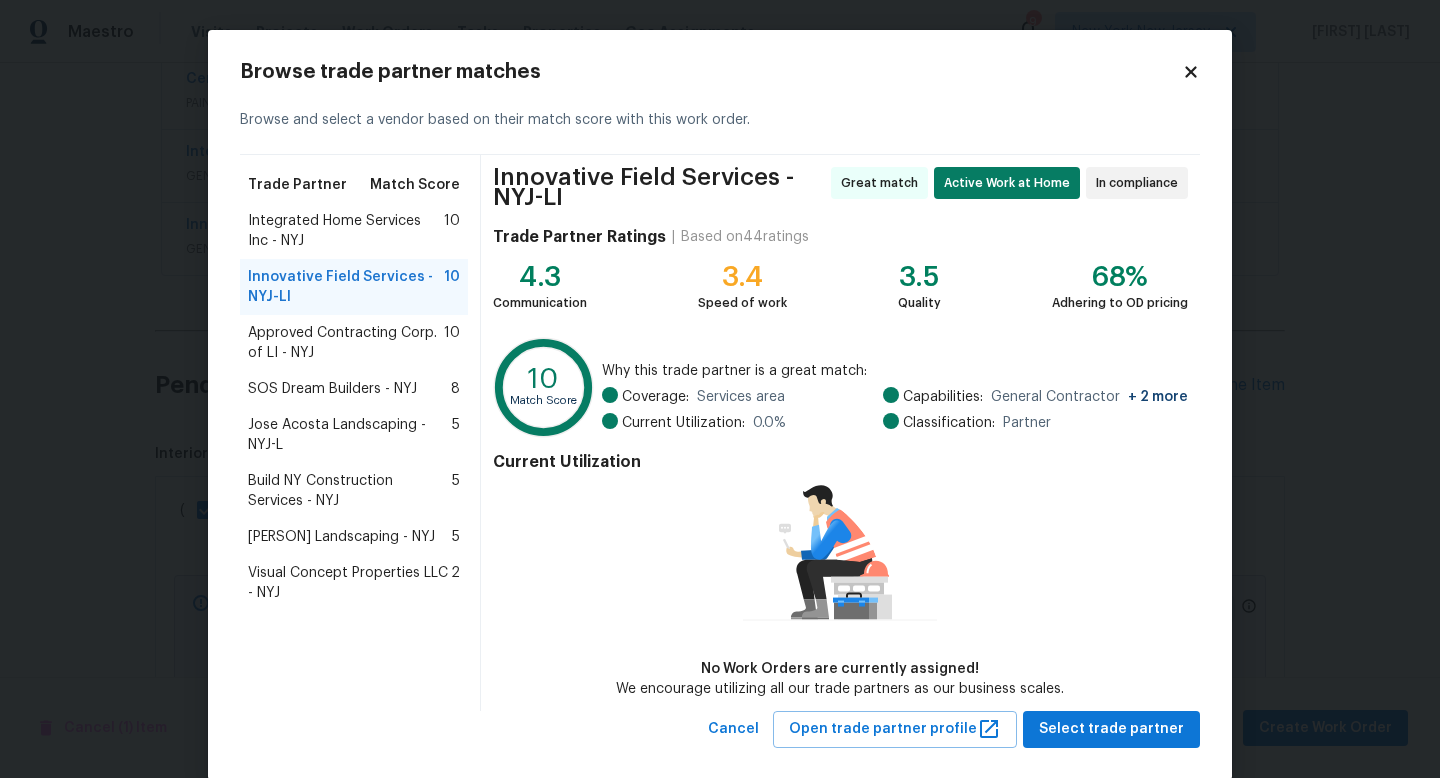 click on "Approved Contracting Corp. of LI - NYJ" at bounding box center (346, 343) 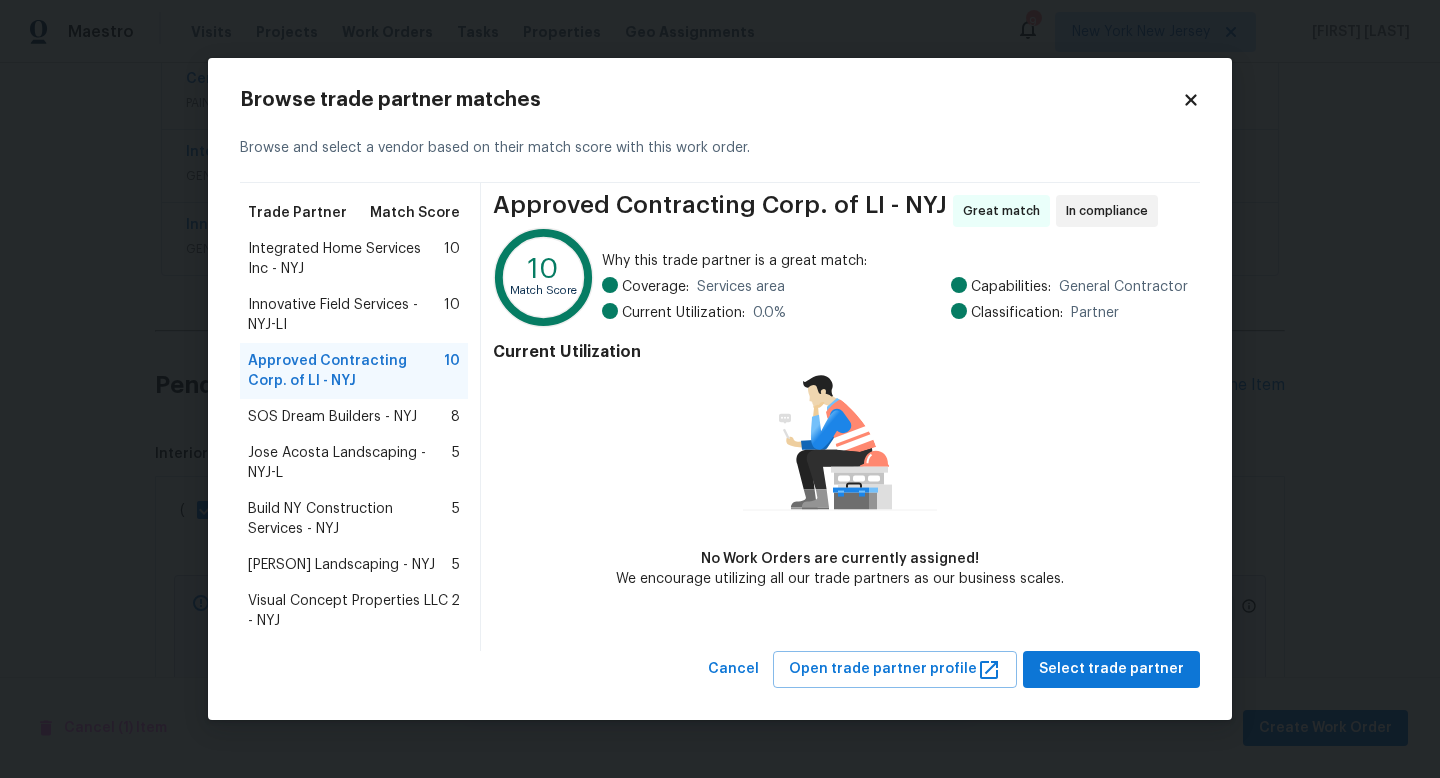 click on "Innovative Field Services - NYJ-LI" at bounding box center [346, 315] 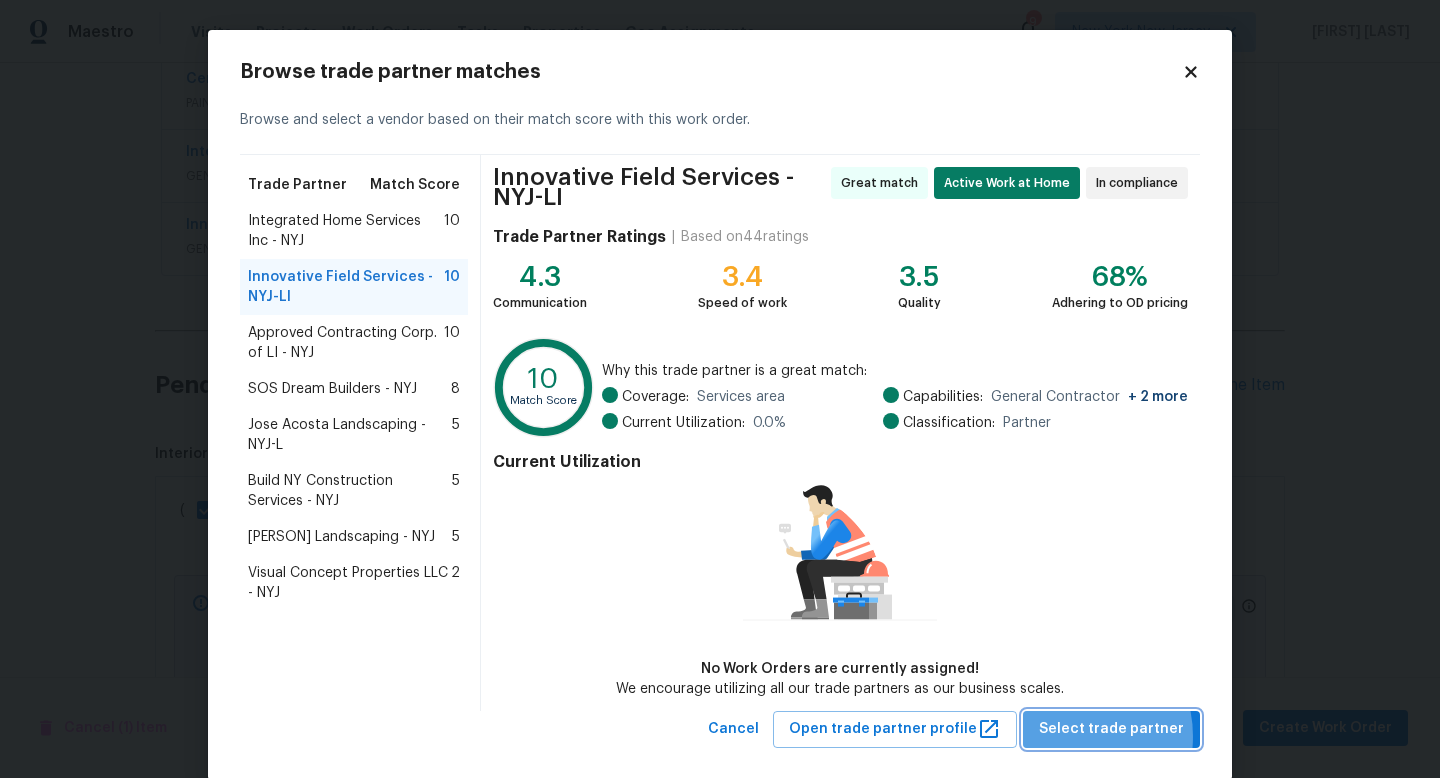 click on "Select trade partner" at bounding box center [1111, 729] 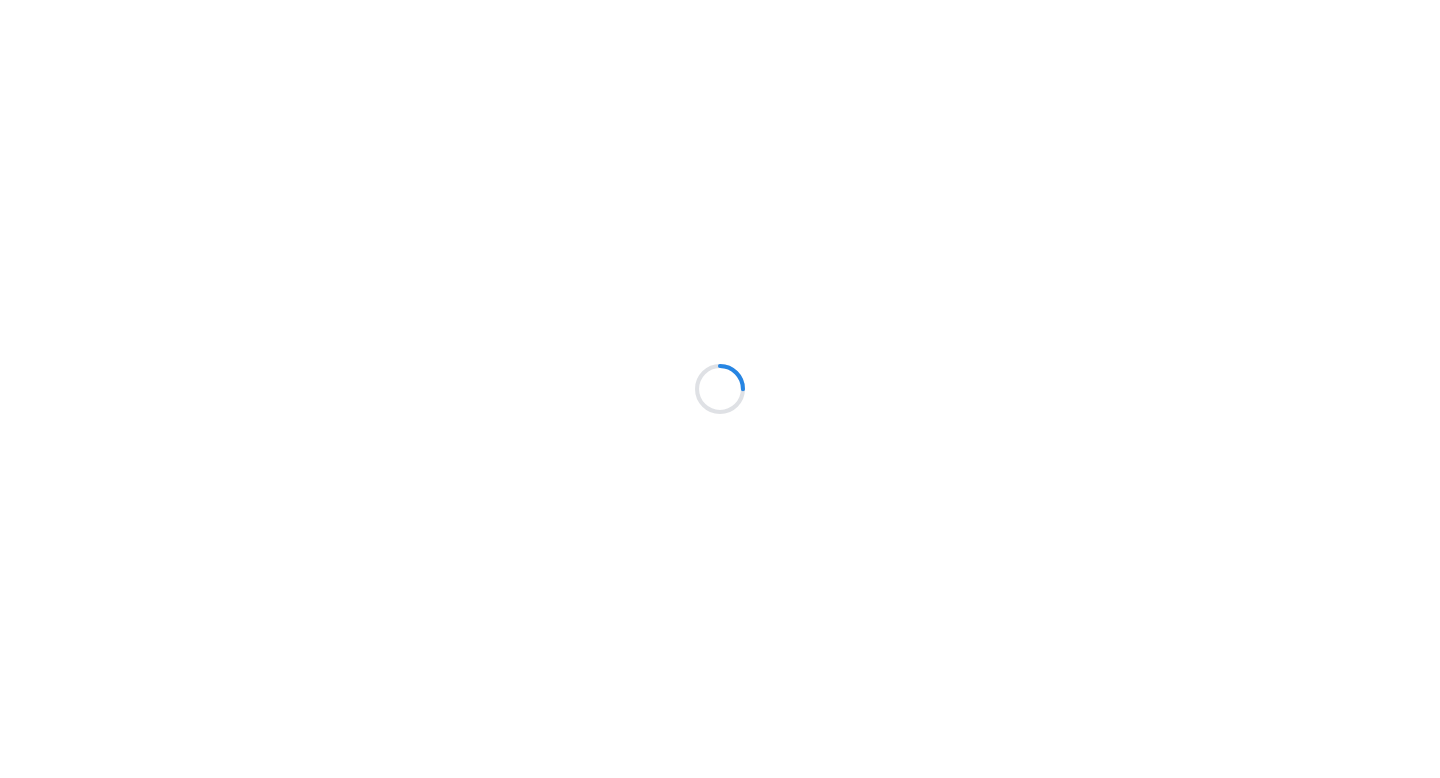 scroll, scrollTop: 0, scrollLeft: 0, axis: both 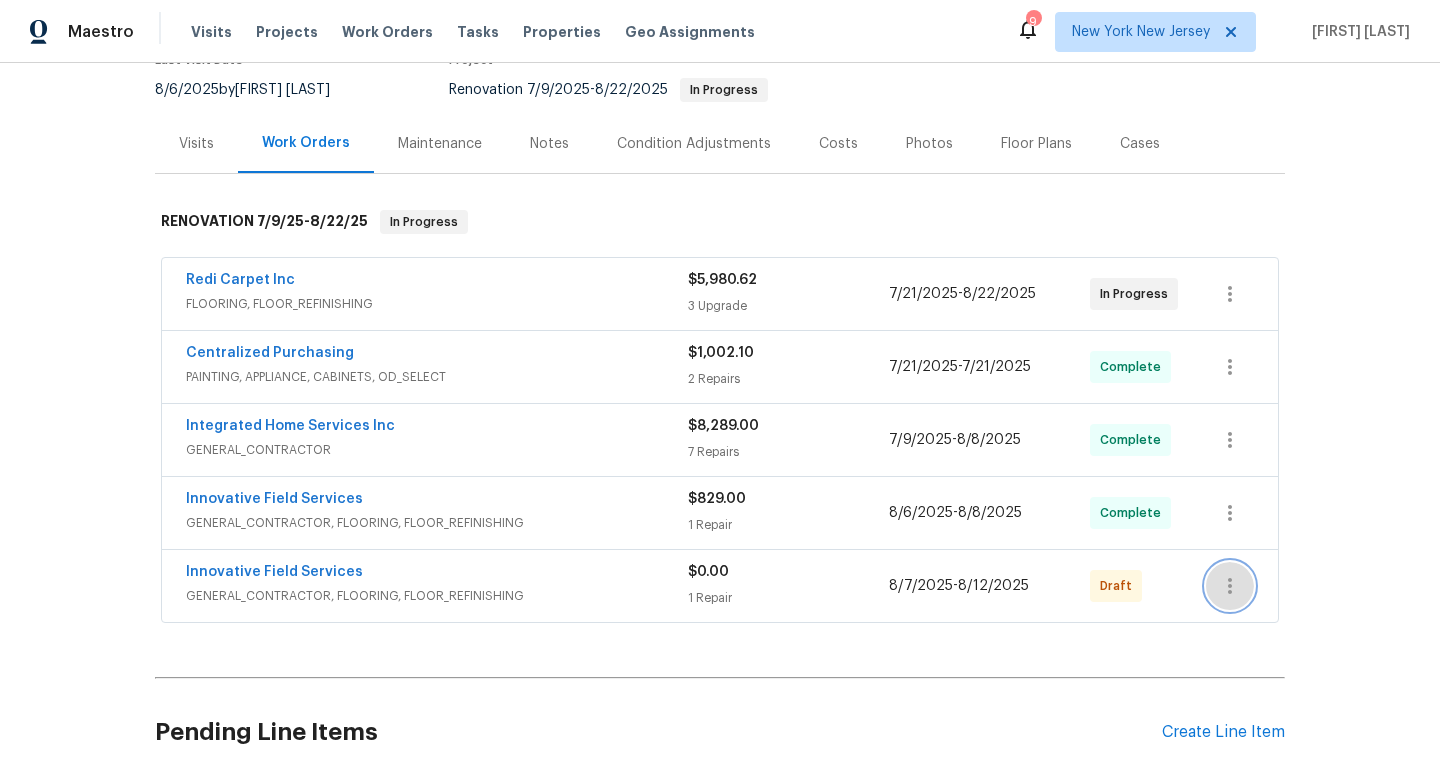 click 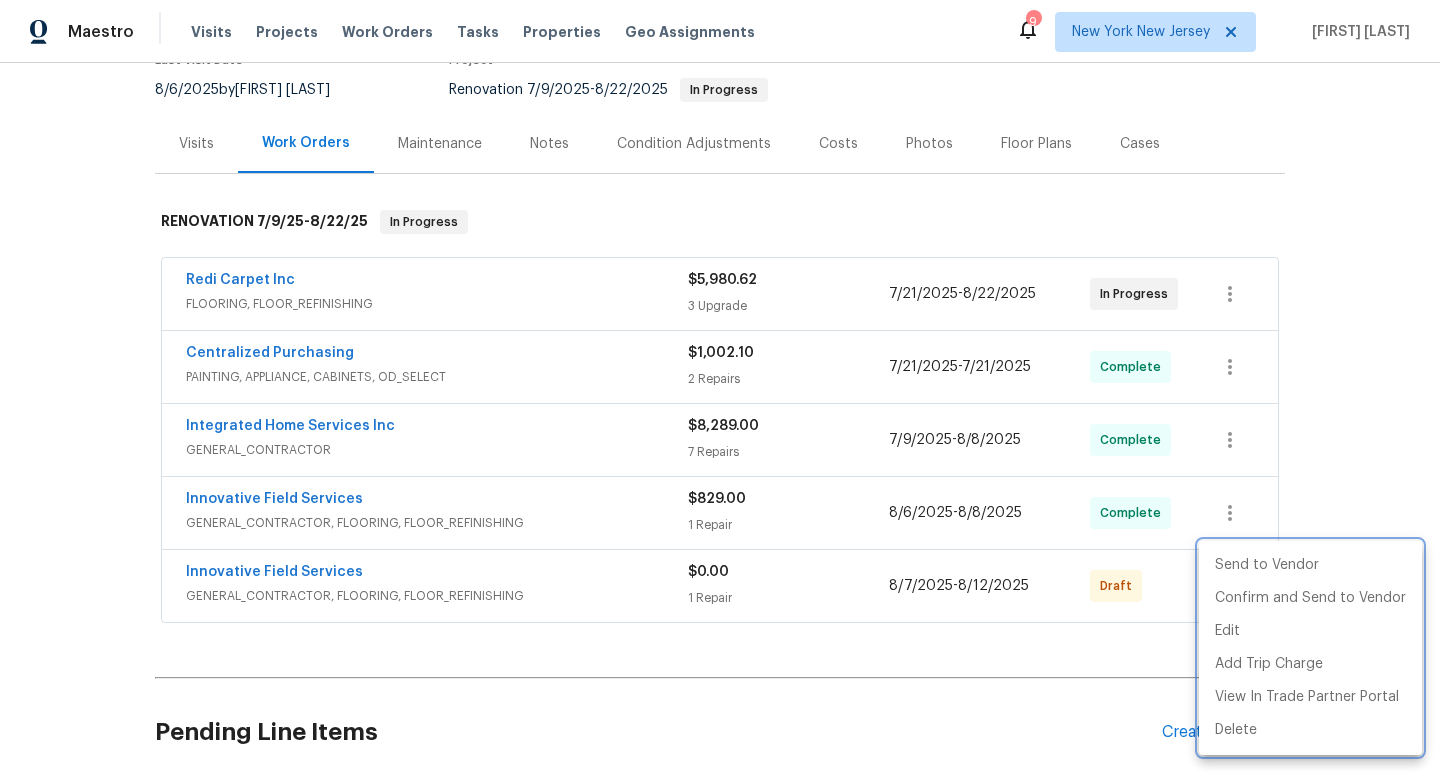 click at bounding box center (720, 389) 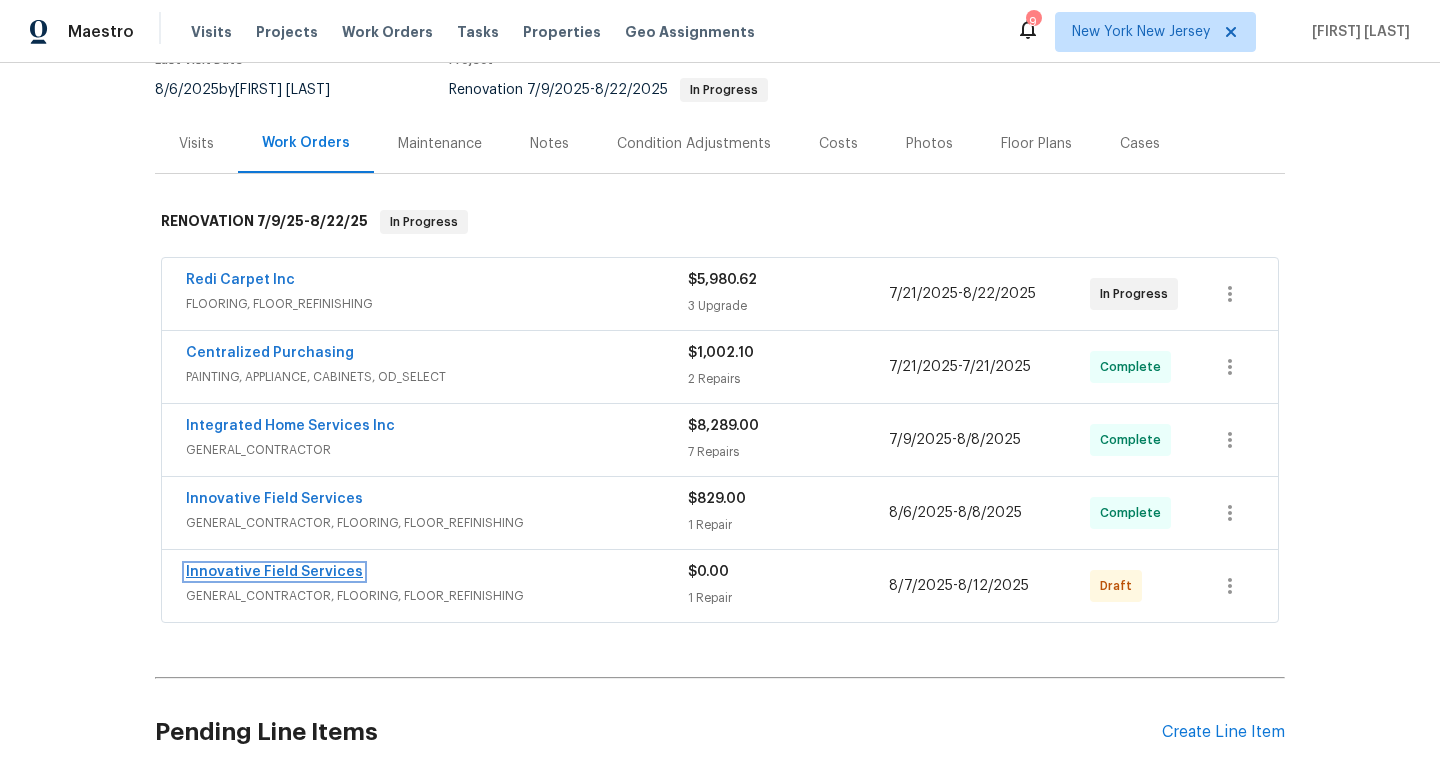 click on "Innovative Field Services" at bounding box center (274, 572) 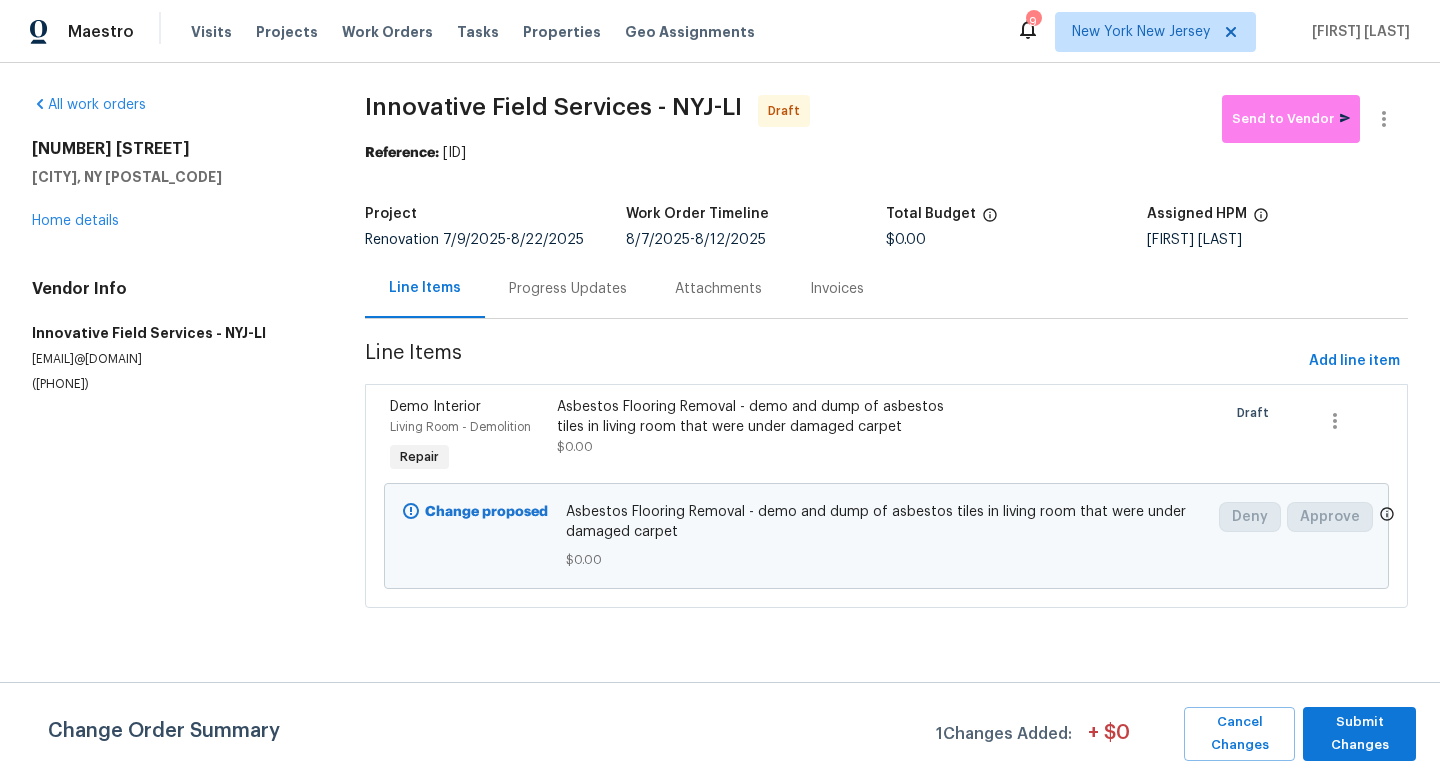 click on "Asbestos Flooring Removal - demo and dump of asbestos tiles in living room that were under damaged carpet" at bounding box center (760, 417) 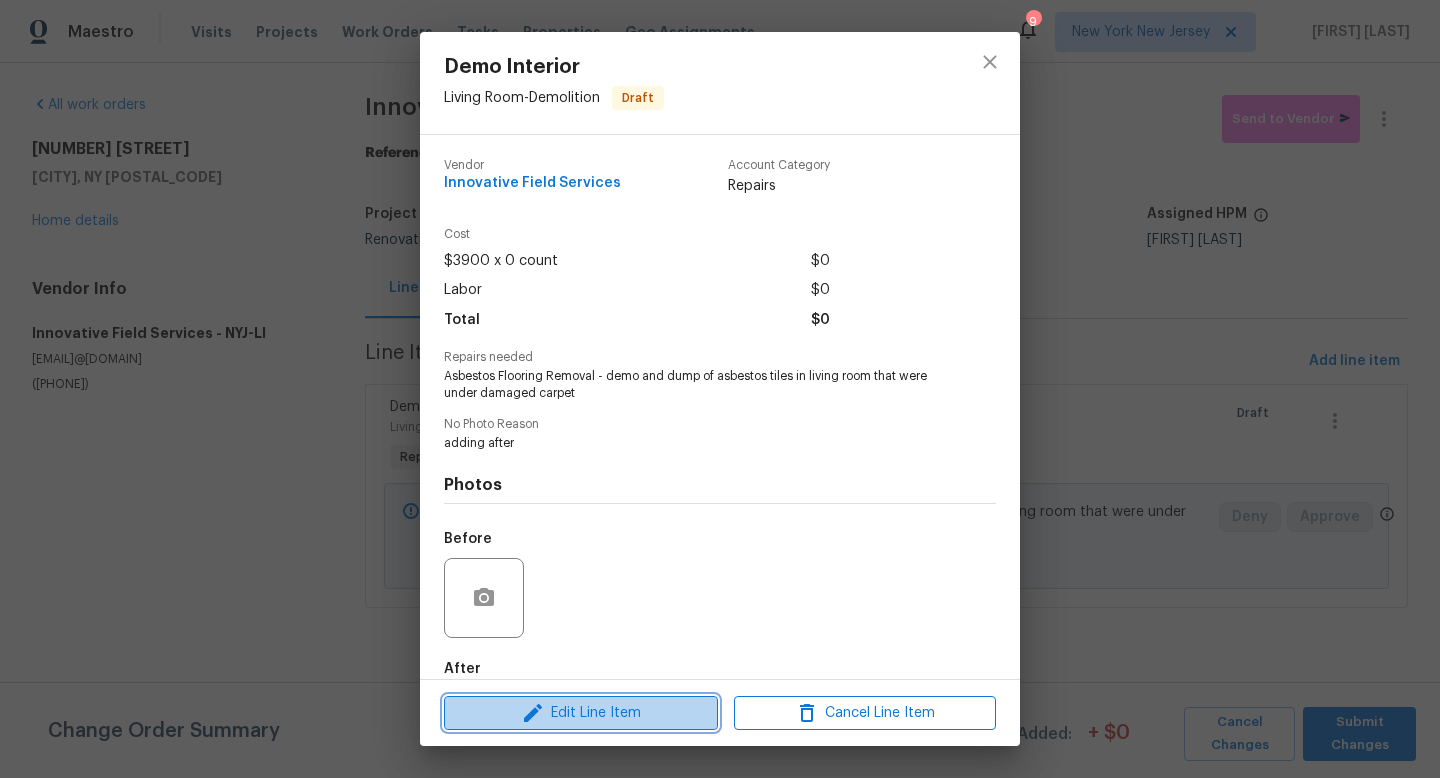 click on "Edit Line Item" at bounding box center (581, 713) 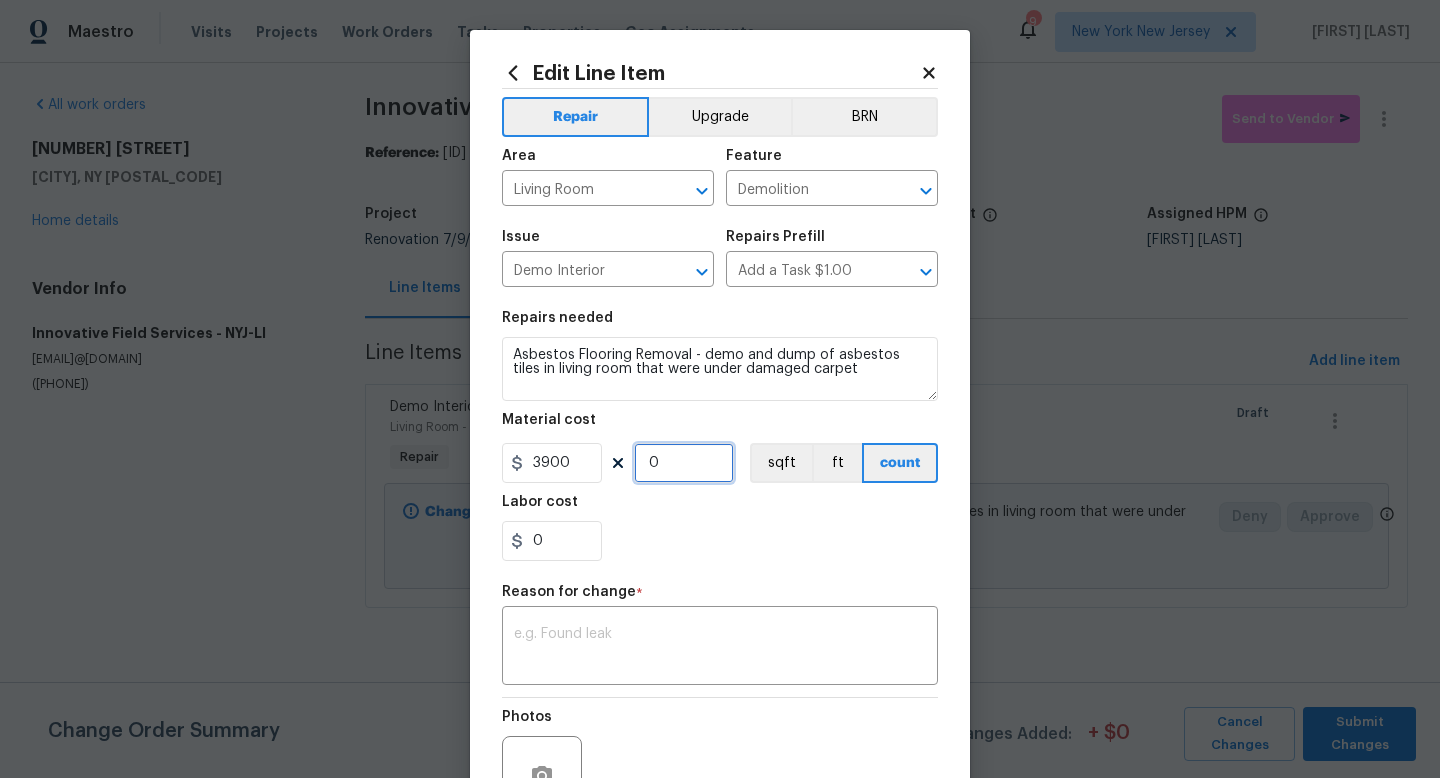 drag, startPoint x: 686, startPoint y: 472, endPoint x: 610, endPoint y: 456, distance: 77.665955 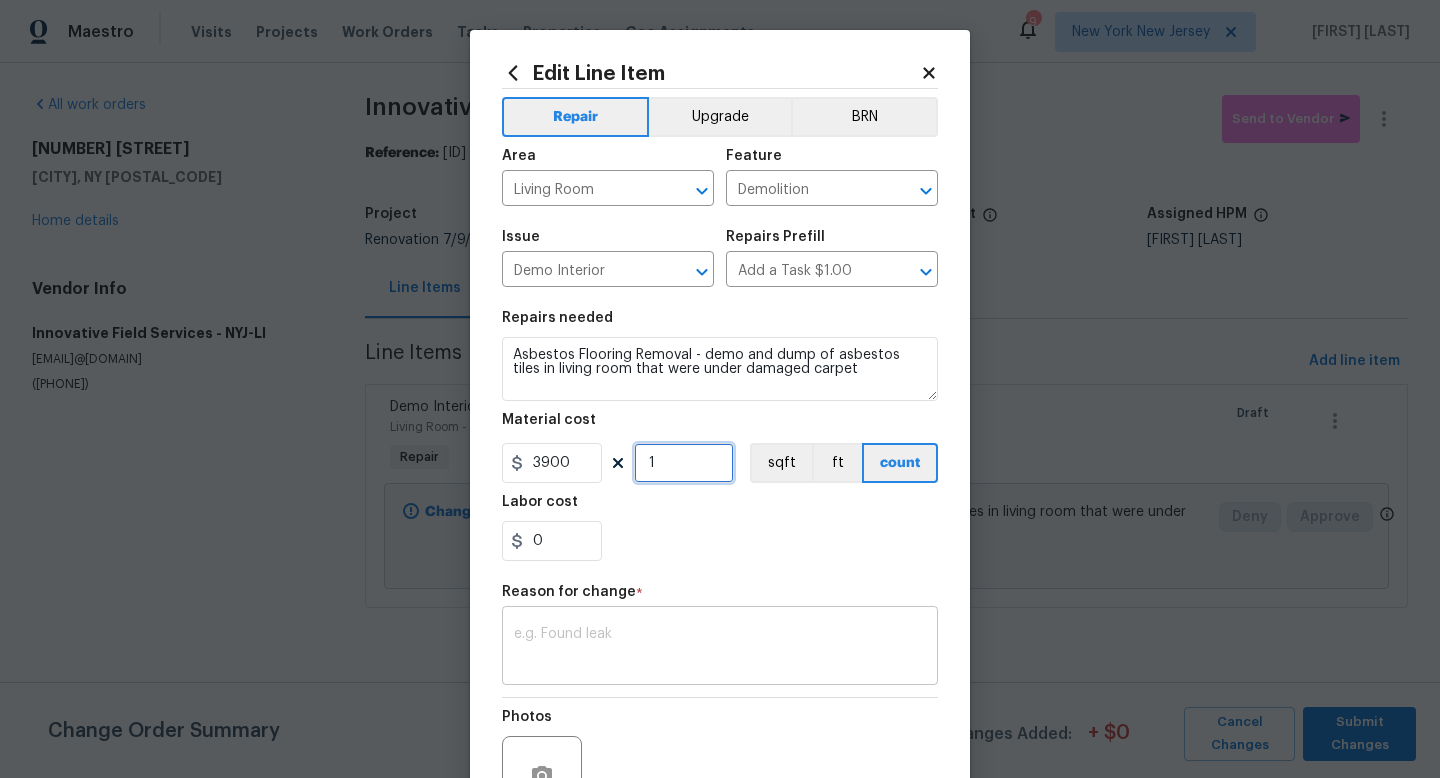 type on "1" 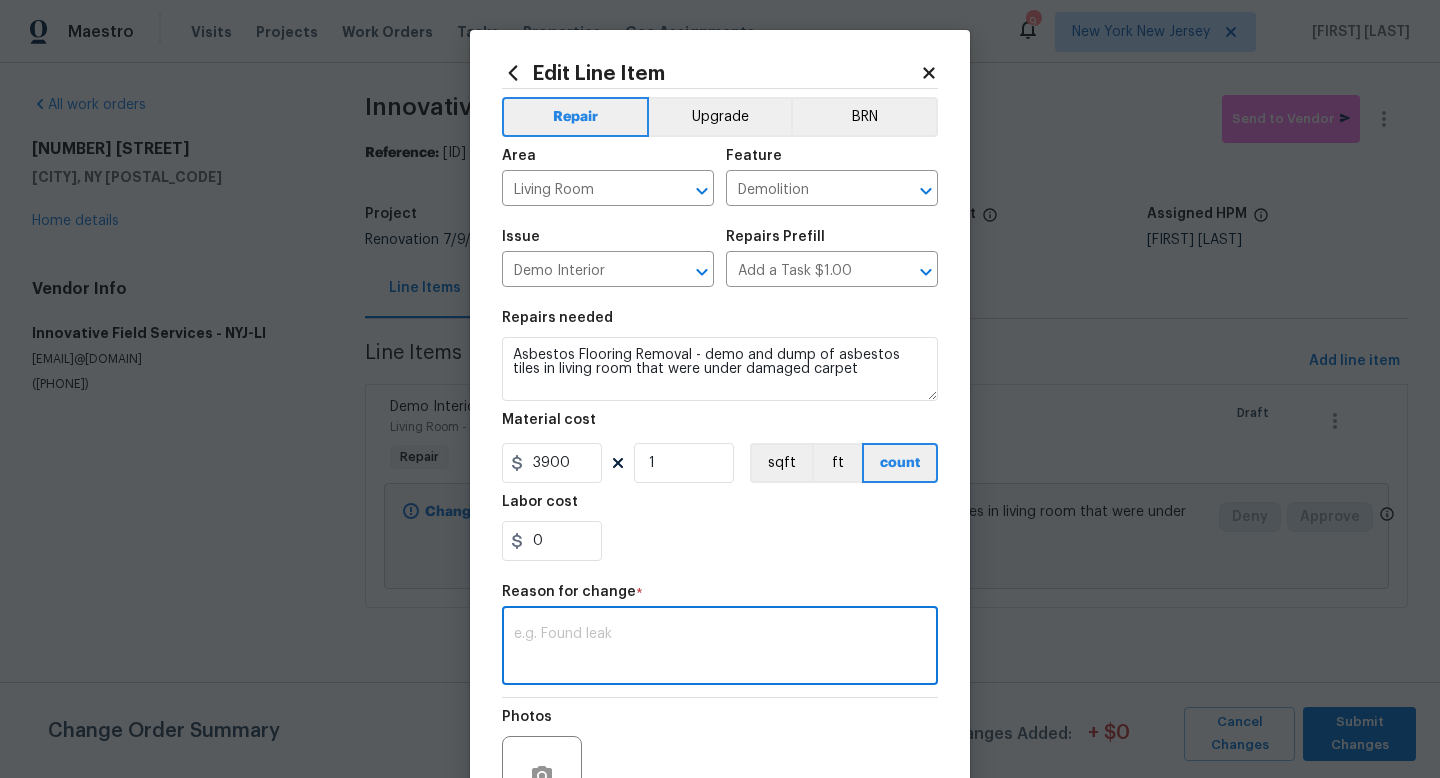 click at bounding box center (720, 648) 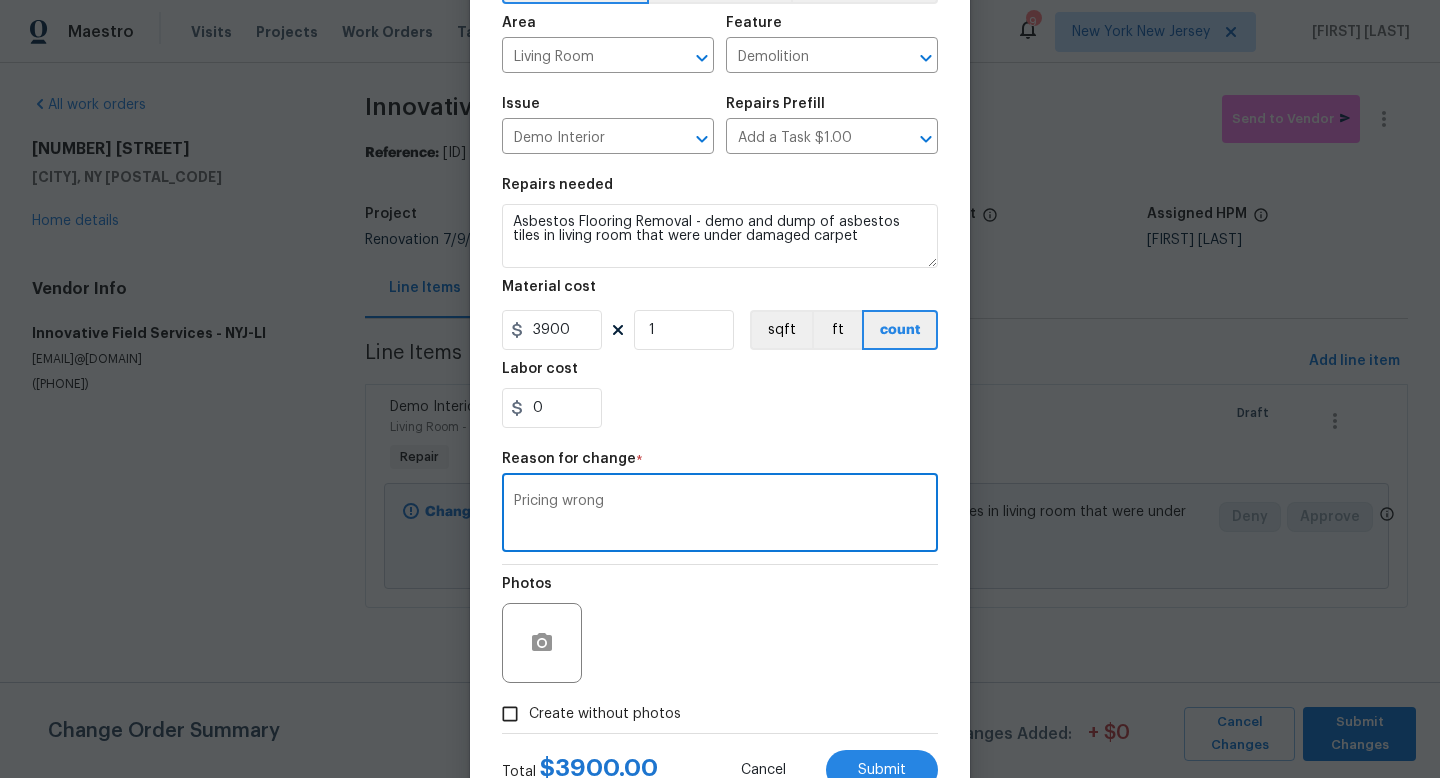 scroll, scrollTop: 208, scrollLeft: 0, axis: vertical 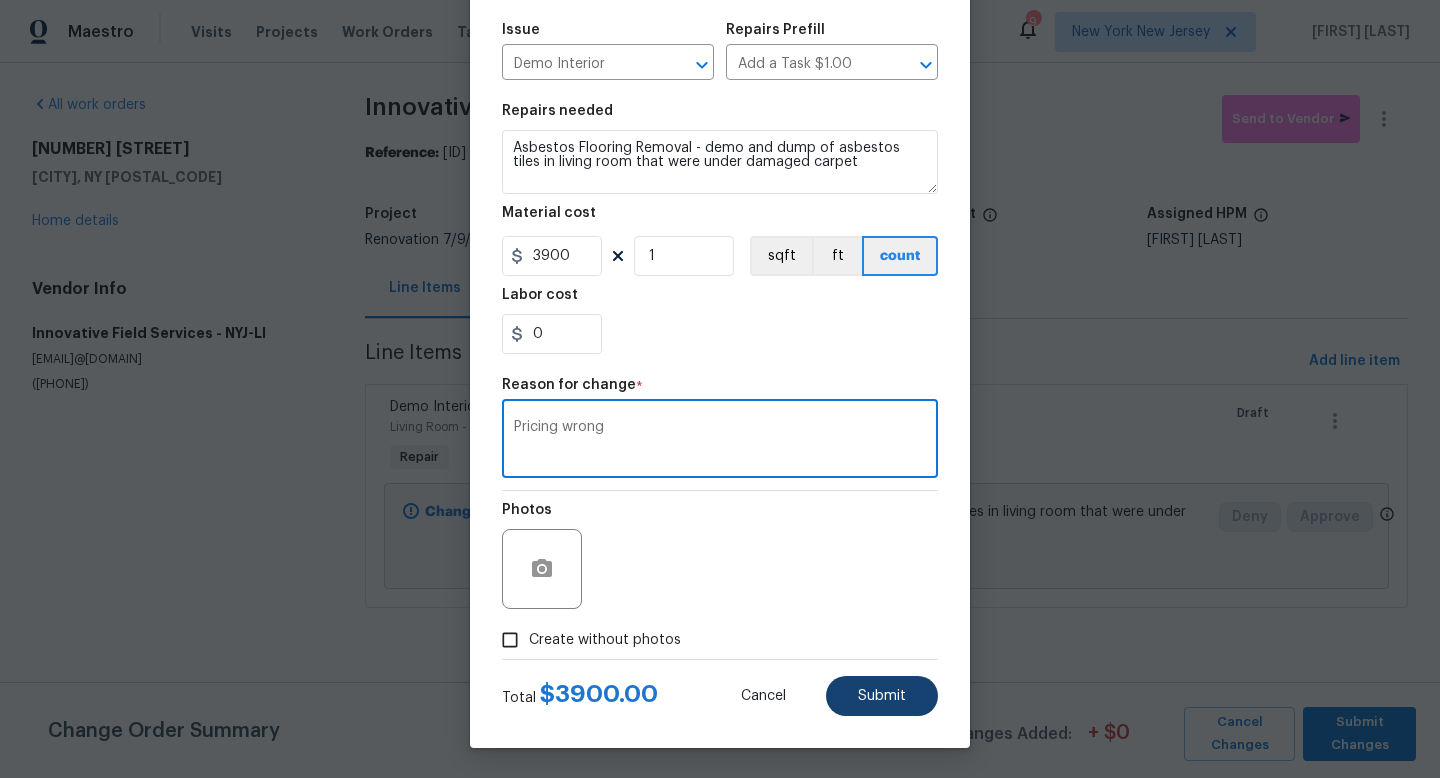 type on "Pricing wrong" 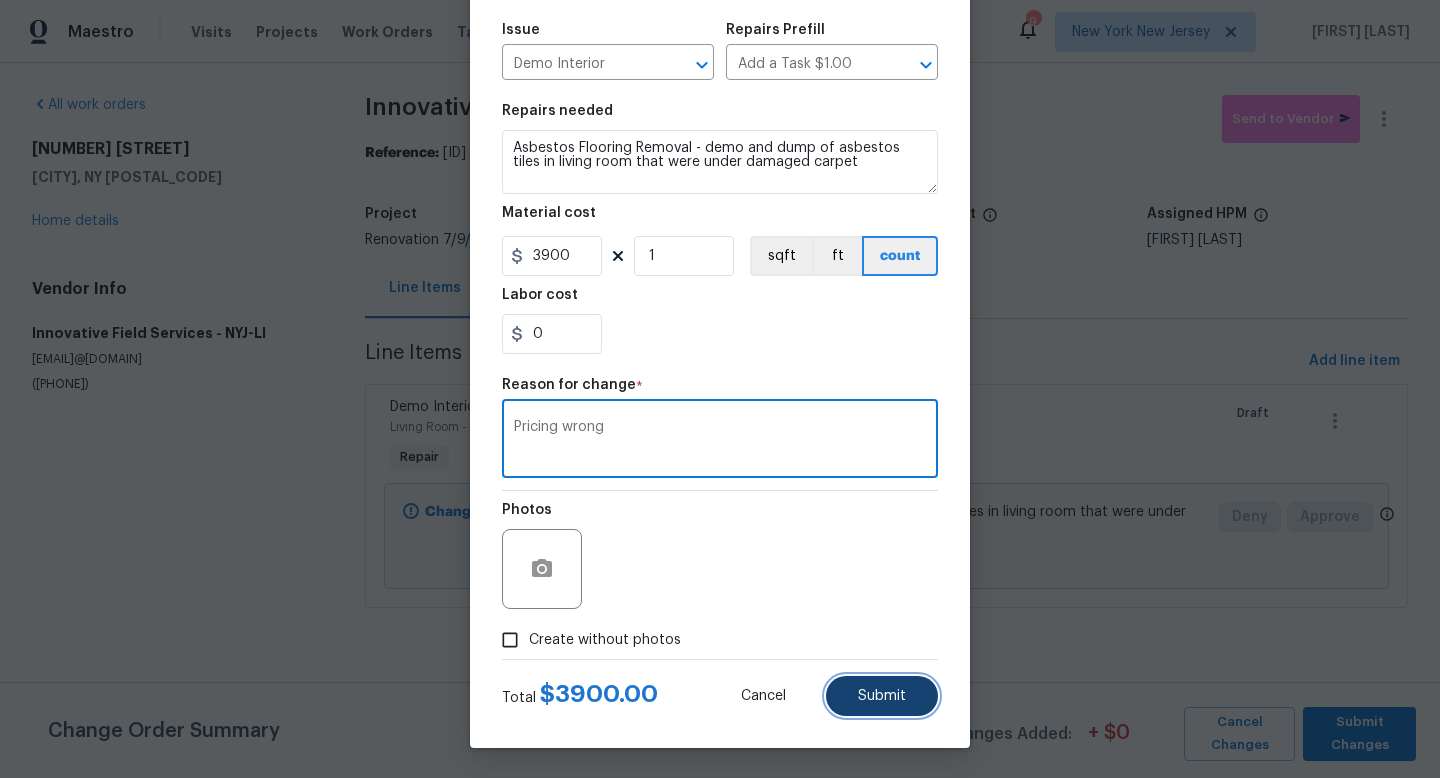 click on "Submit" at bounding box center (882, 696) 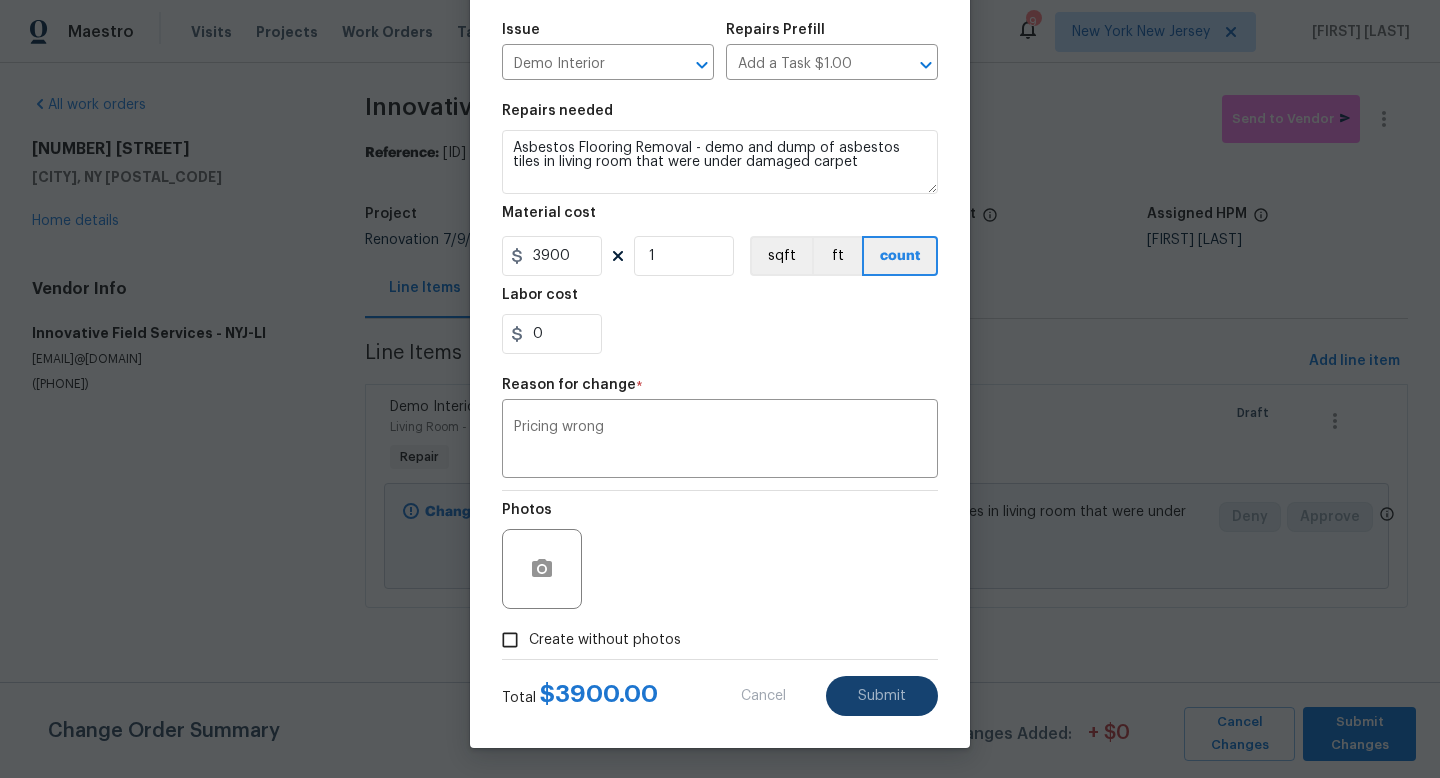 type on "0" 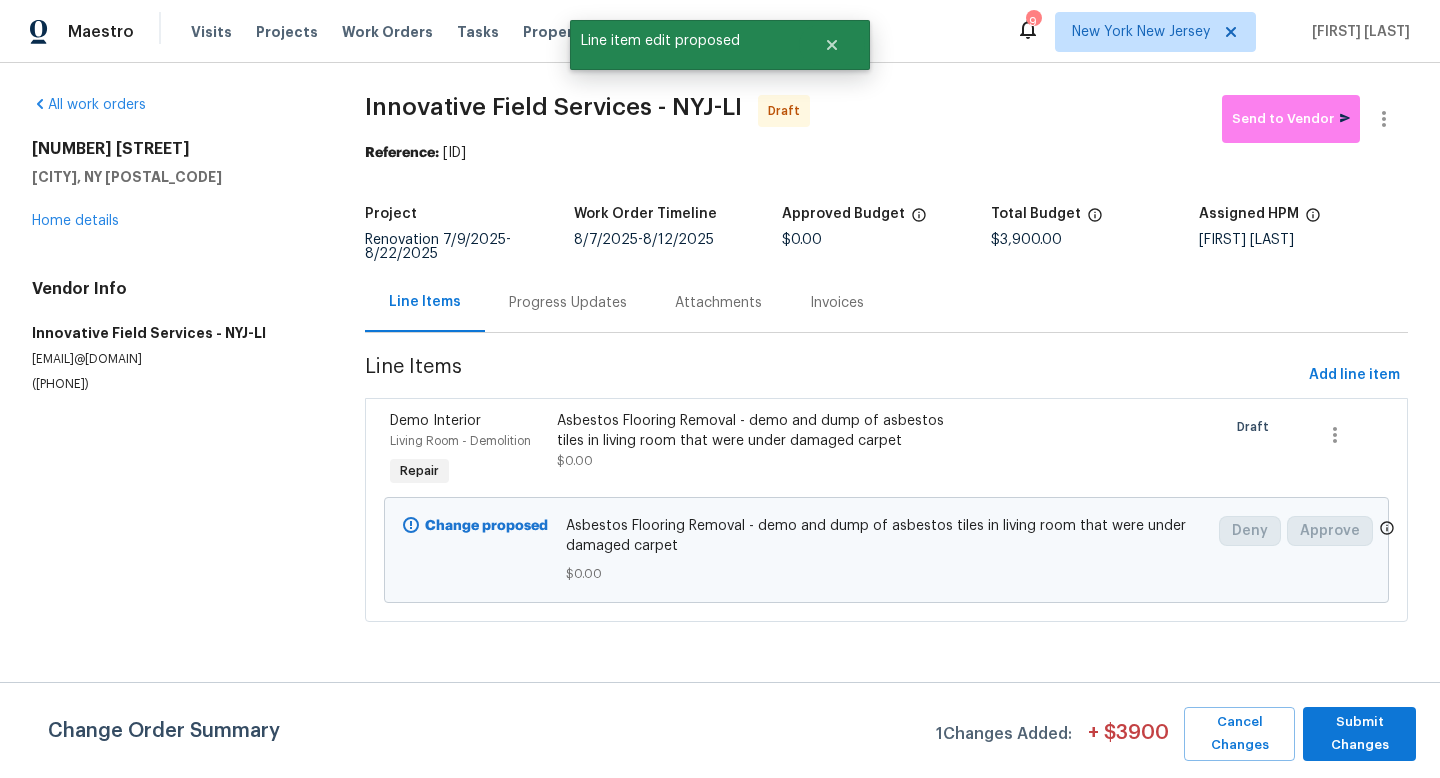 scroll, scrollTop: 0, scrollLeft: 0, axis: both 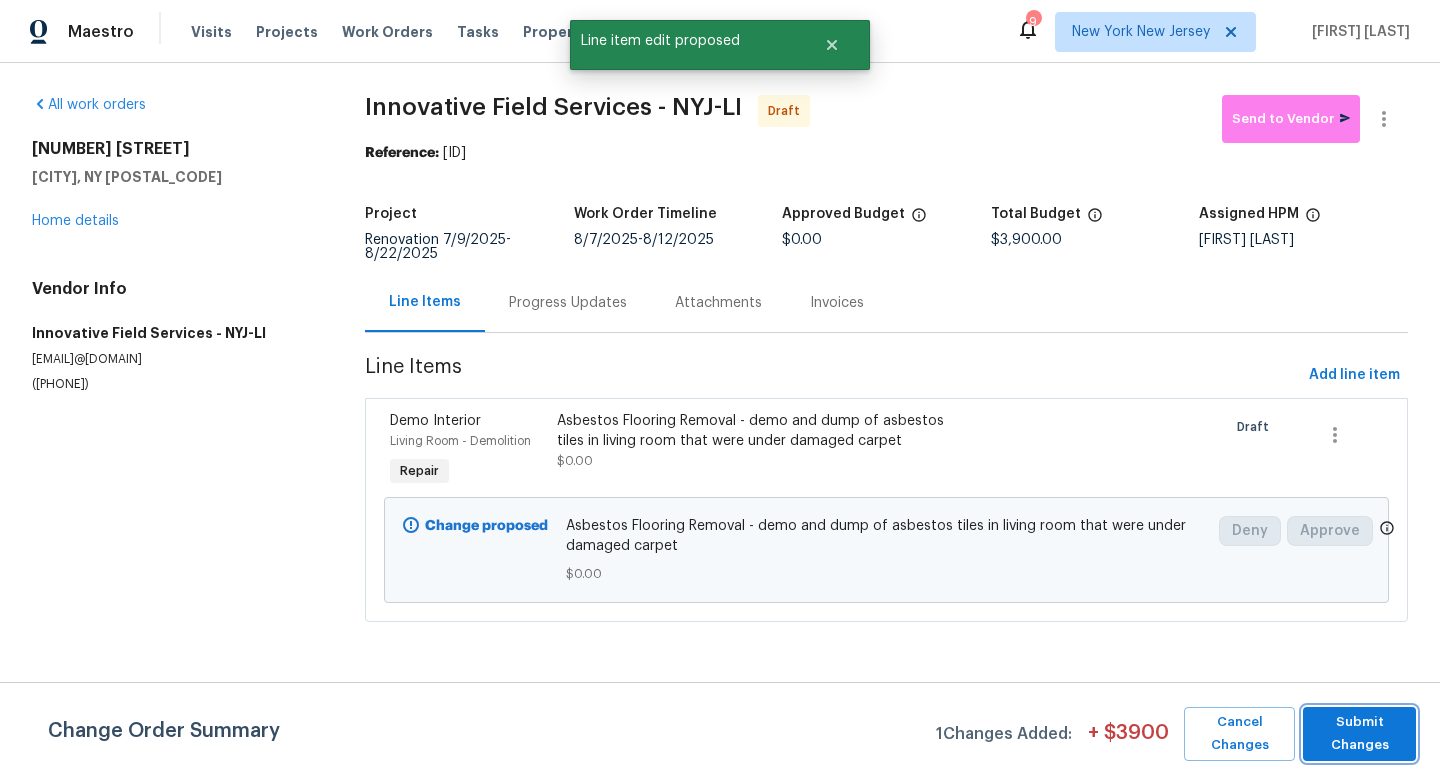 click on "Submit Changes" at bounding box center [1359, 734] 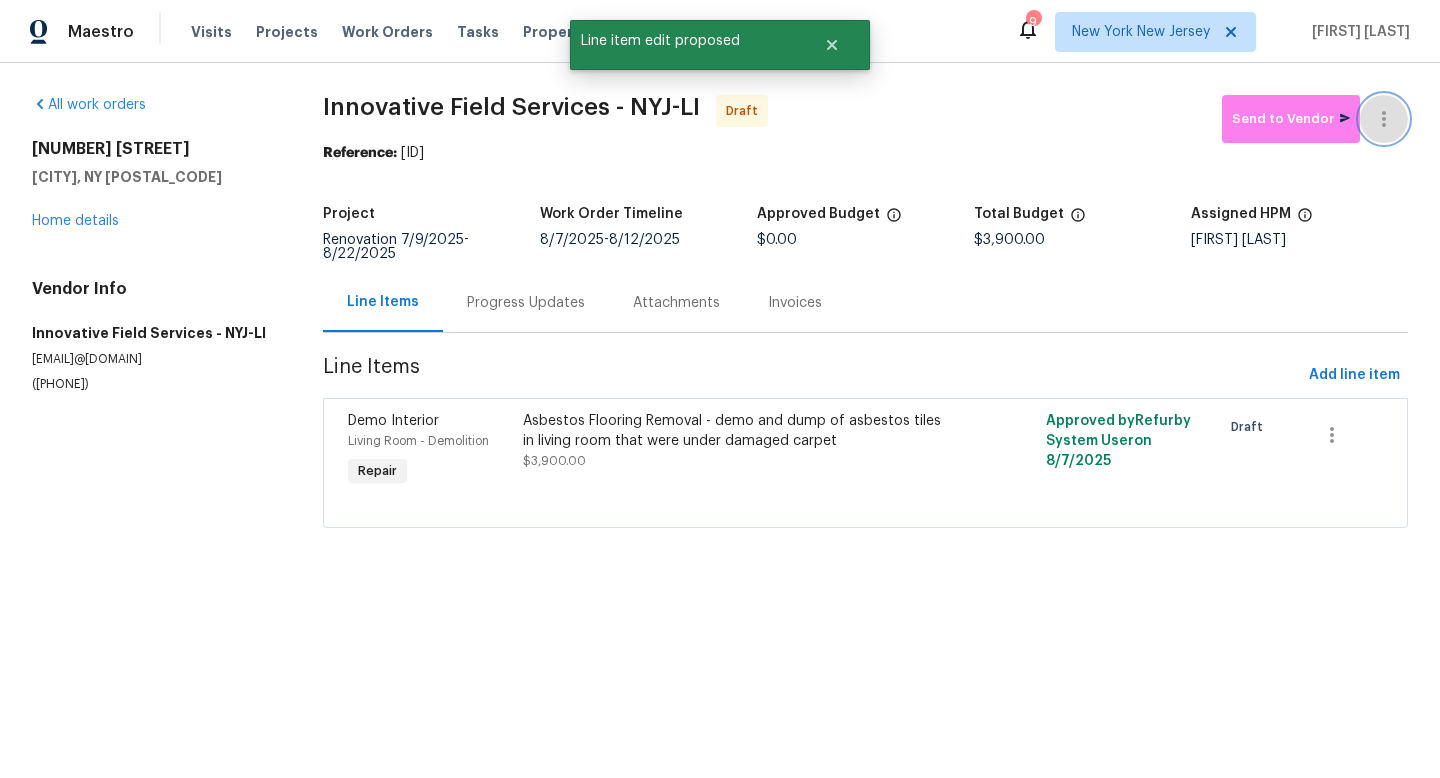 click 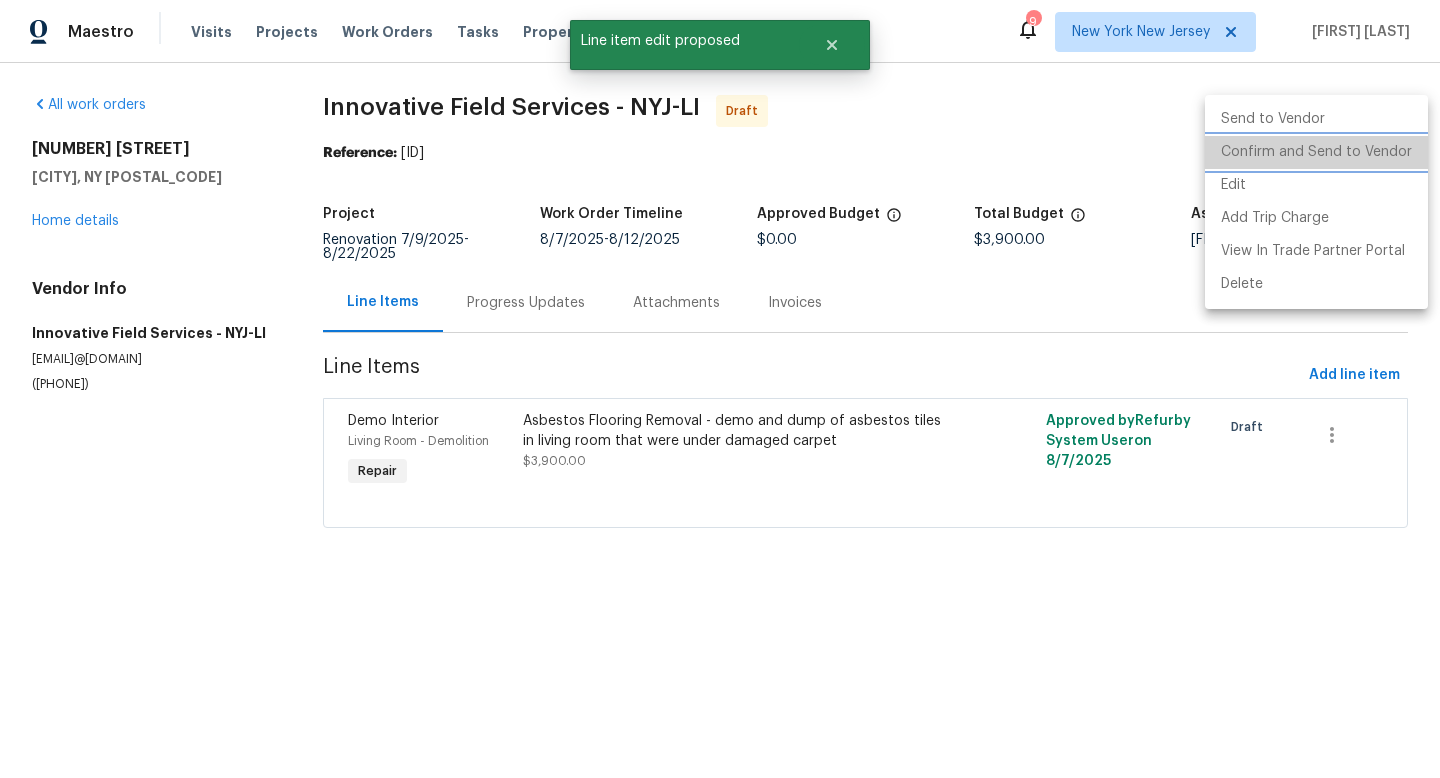 click on "Confirm and Send to Vendor" at bounding box center (1316, 152) 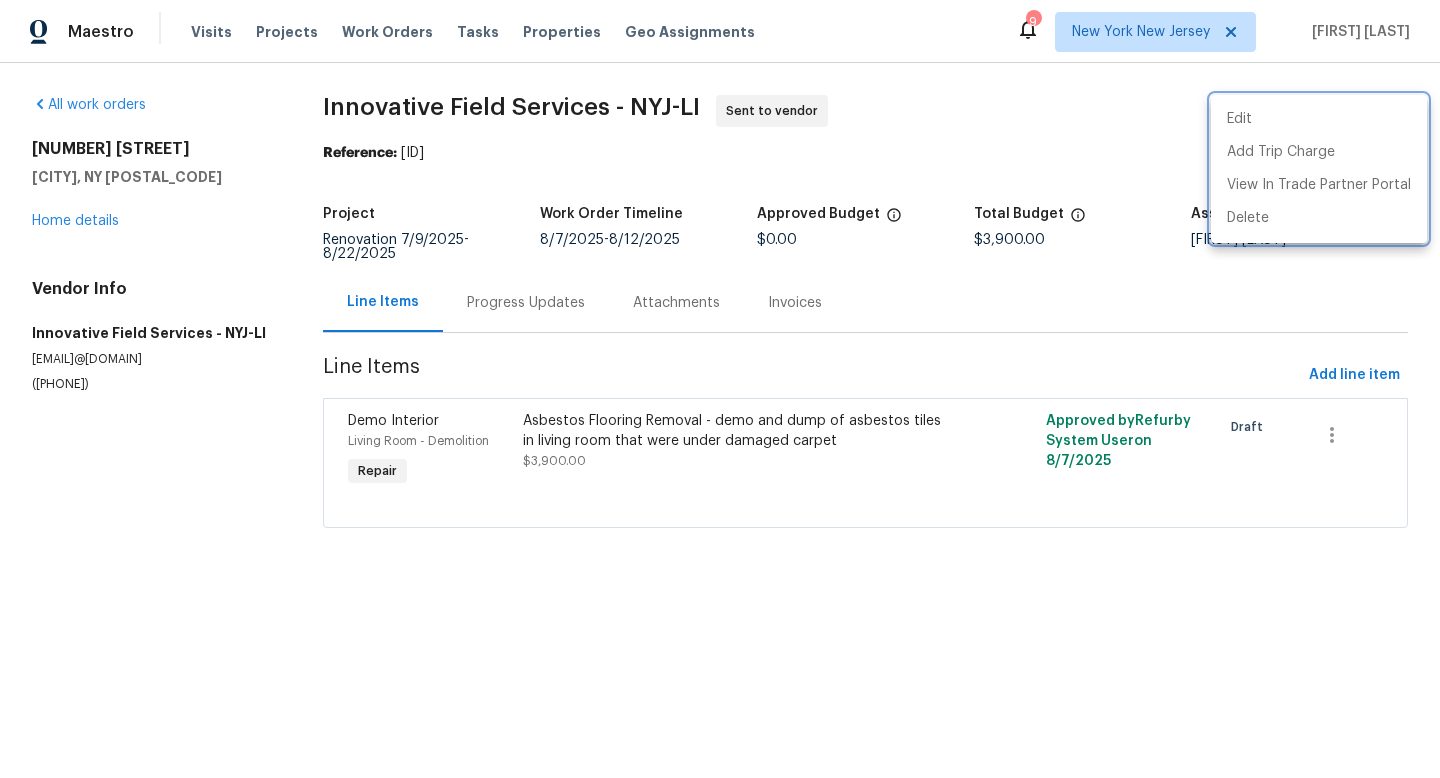 click at bounding box center [720, 389] 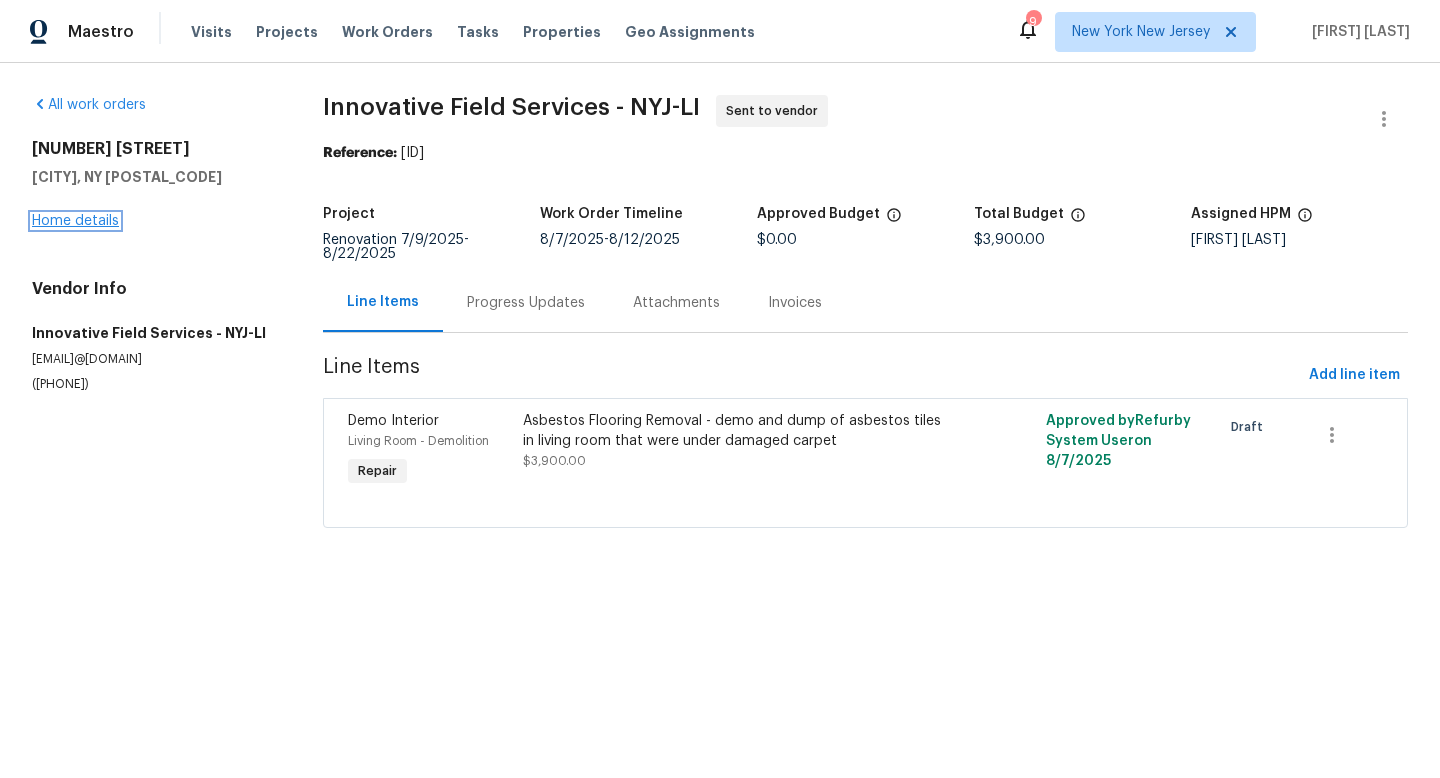 click on "Home details" at bounding box center (75, 221) 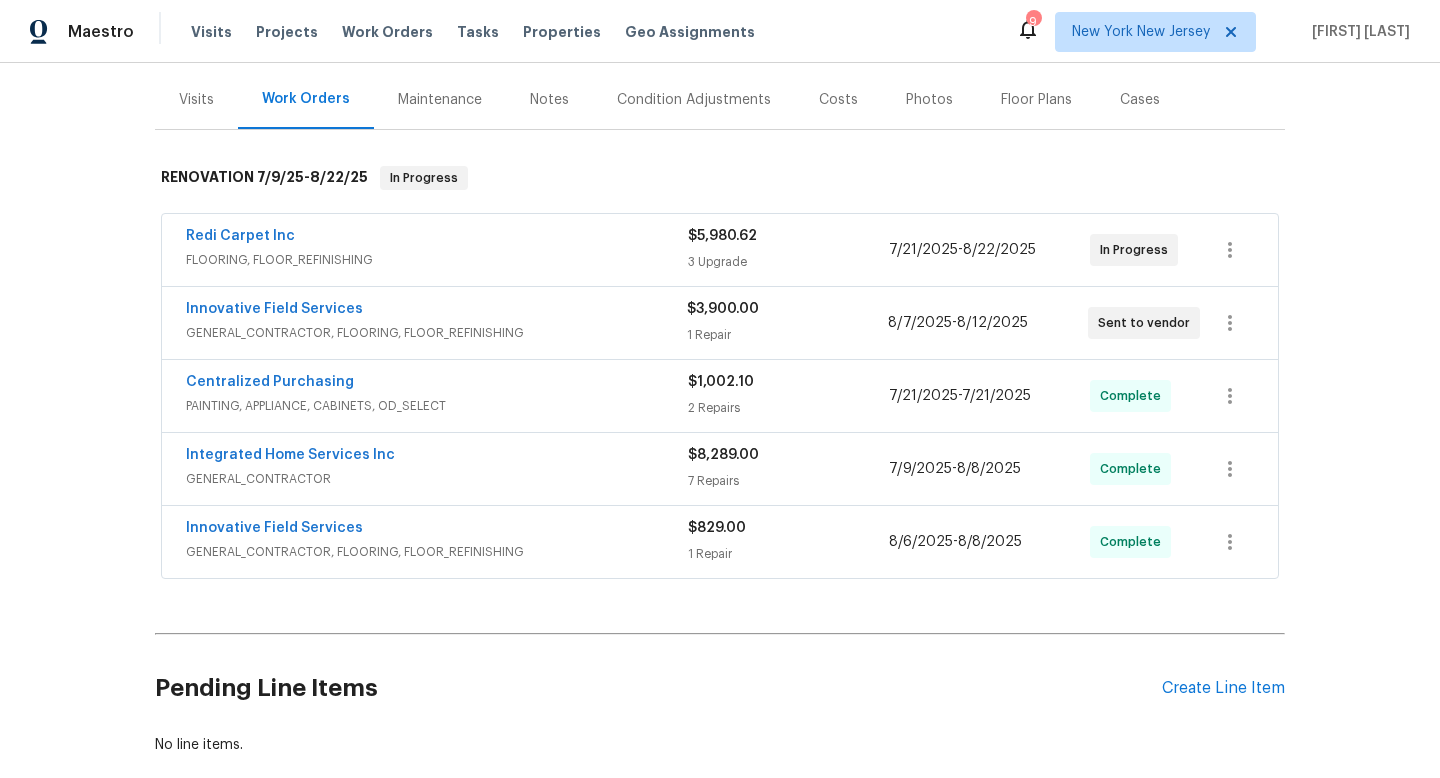 scroll, scrollTop: 132, scrollLeft: 0, axis: vertical 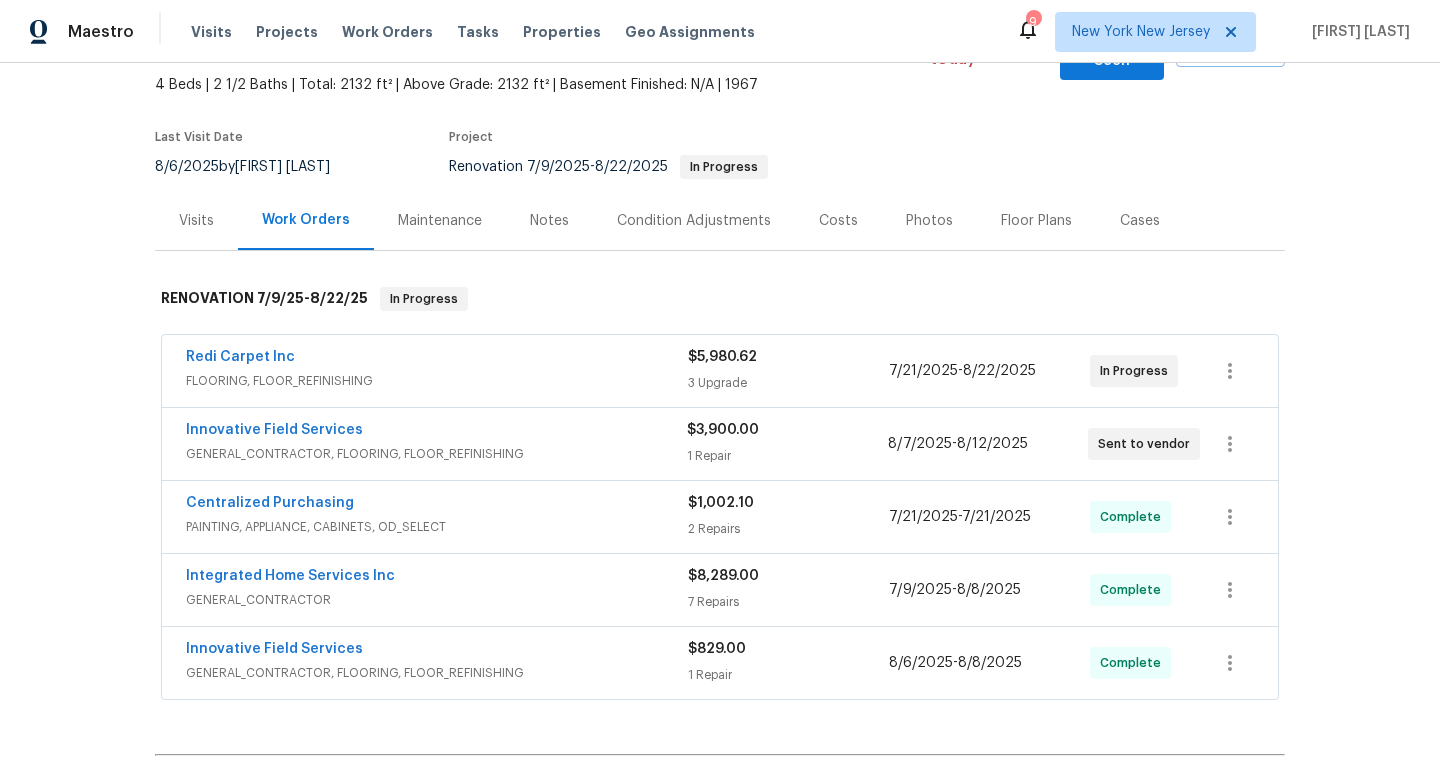 click on "Notes" at bounding box center (549, 221) 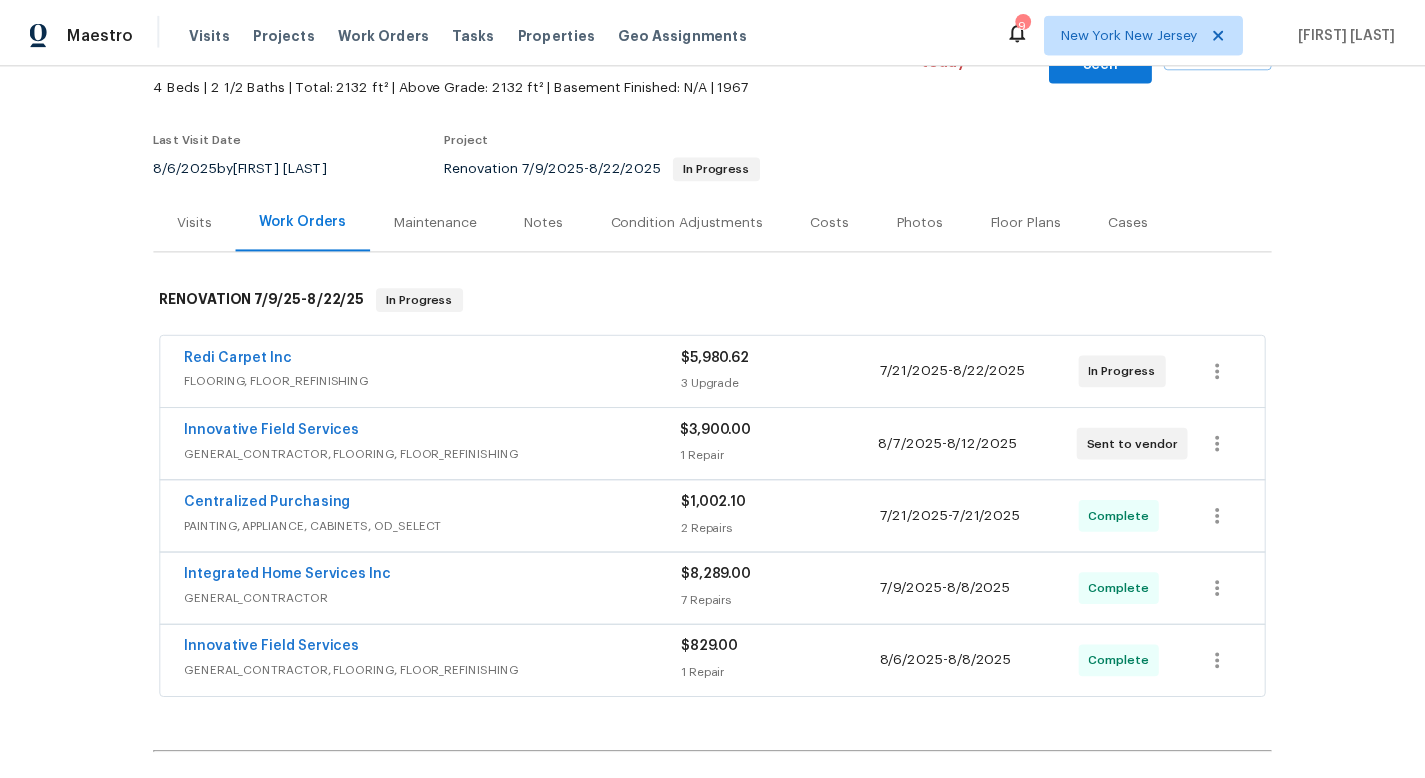 scroll, scrollTop: 0, scrollLeft: 0, axis: both 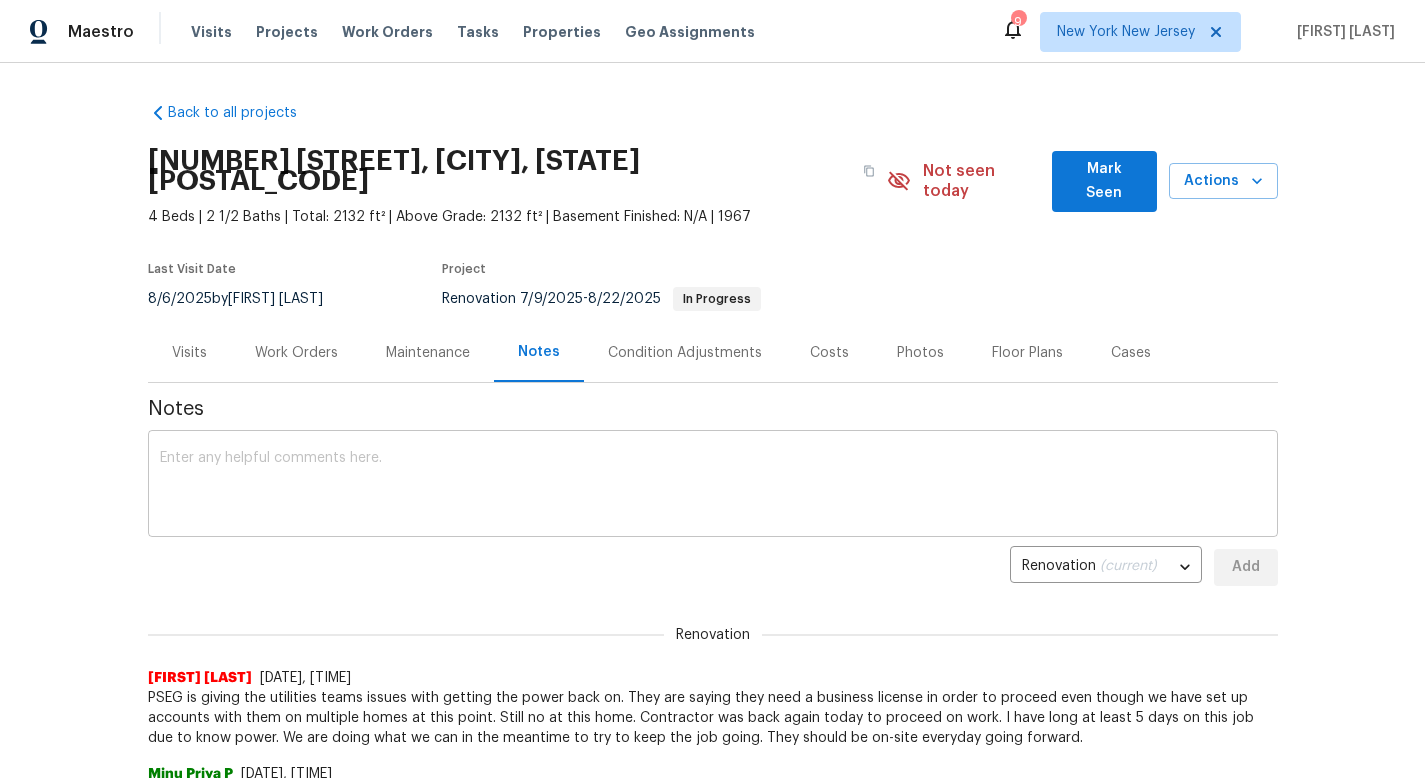 click at bounding box center [713, 486] 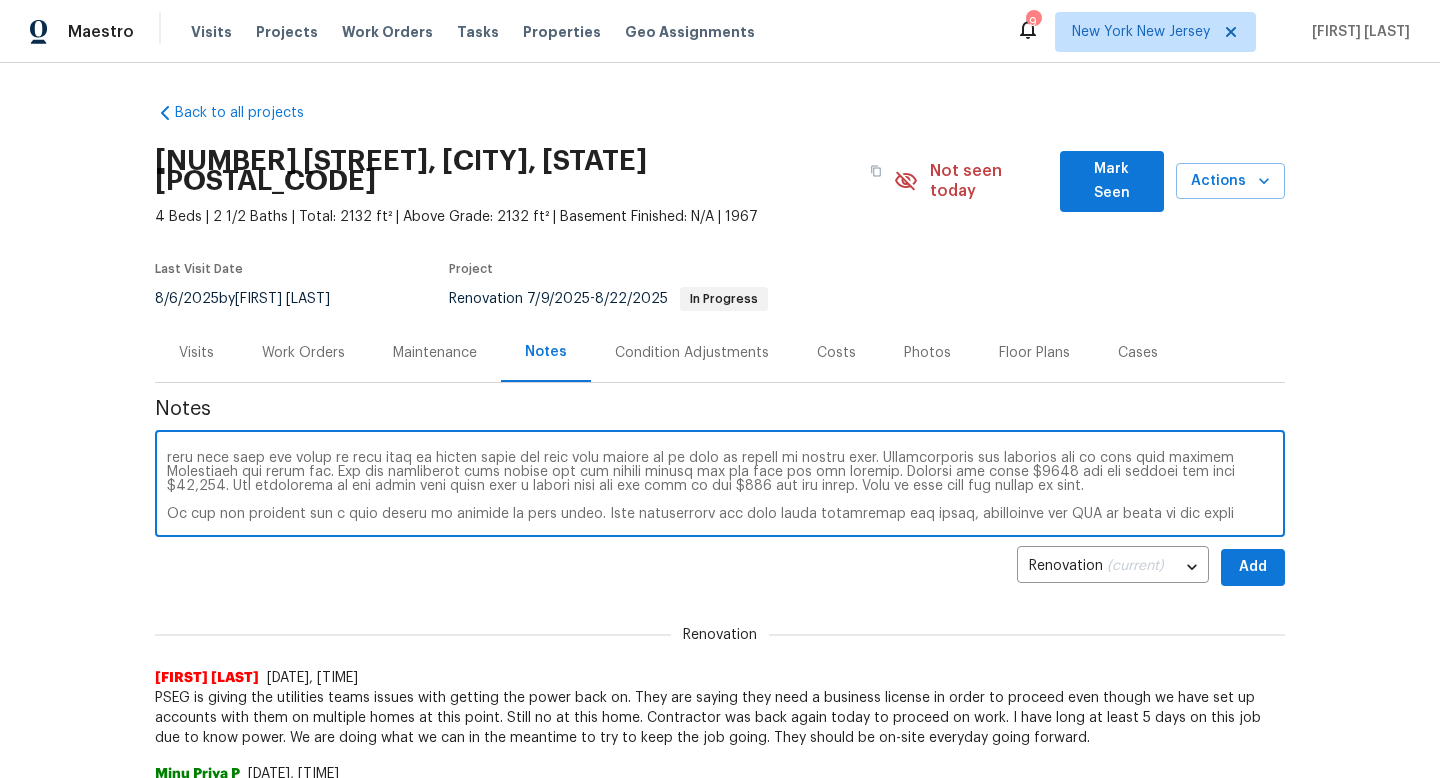 scroll, scrollTop: 84, scrollLeft: 0, axis: vertical 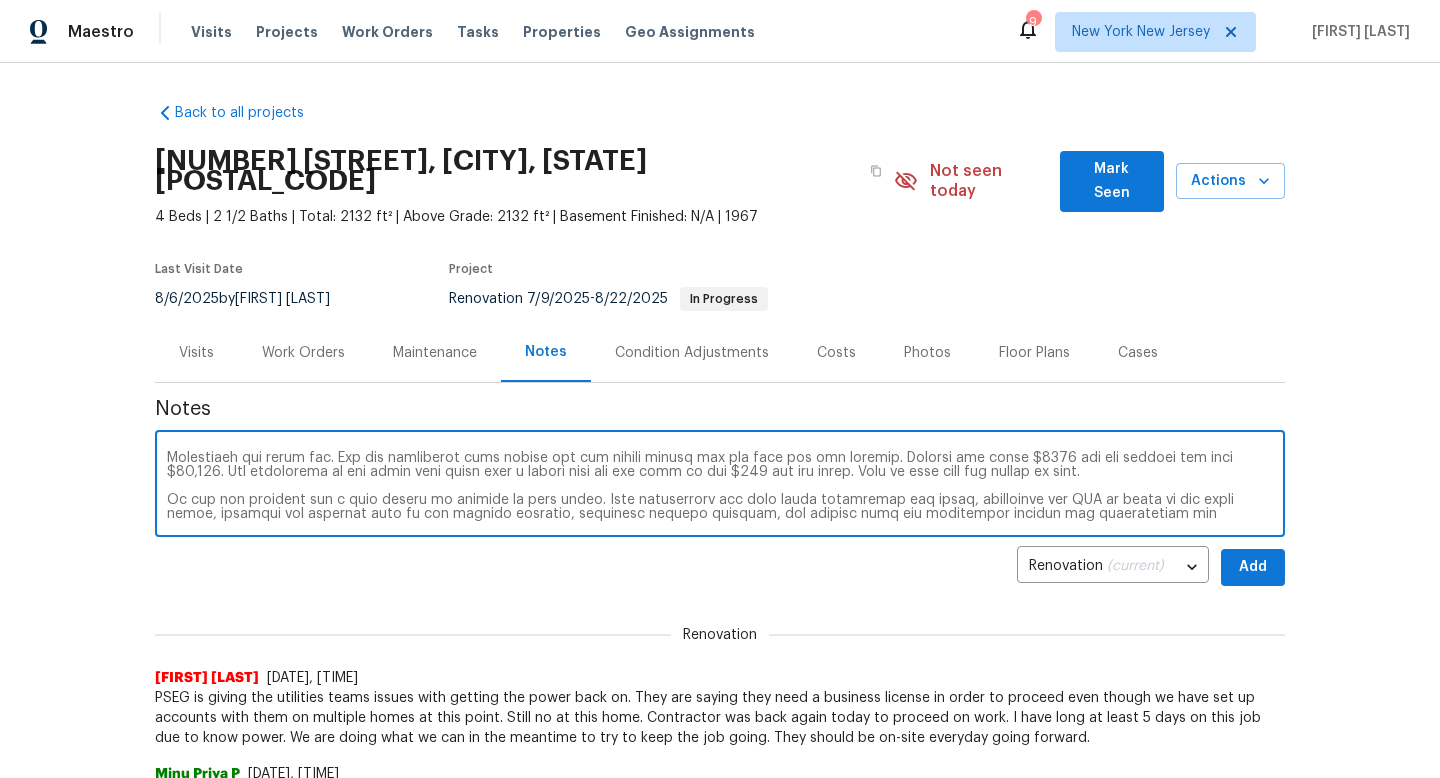 type on "PSEG turned the power on last Monday (7/28), Integrated has been there every since. There is asbestos floor tiles located in the living room. Some of the tiles are damaged and coming up. I got a test done on the tile along with ceiling tiles that are damaged in the kitchen. Test confirmed that floor tiles in living room are asbestos and the ceiling tiles were not. Proceeding with removing the ceiling tiles to replace with new drywall.
The asbestos is tricky because we have limited GCs that have subs that do this. Innovative has done this for me before at a house in [CITY]. I would have gone over the tiles if they were in better shape but with some coming up it will be better to remove them. Unfortunately the previous sub we have used through Innovative was weeks out. The one contractor they called had two absurd prices for the test and the removal. Testing was oveer $1200 and the removal was over $25,000. The contractor we are going with still felt a little high but was able to get $300 off the pric..." 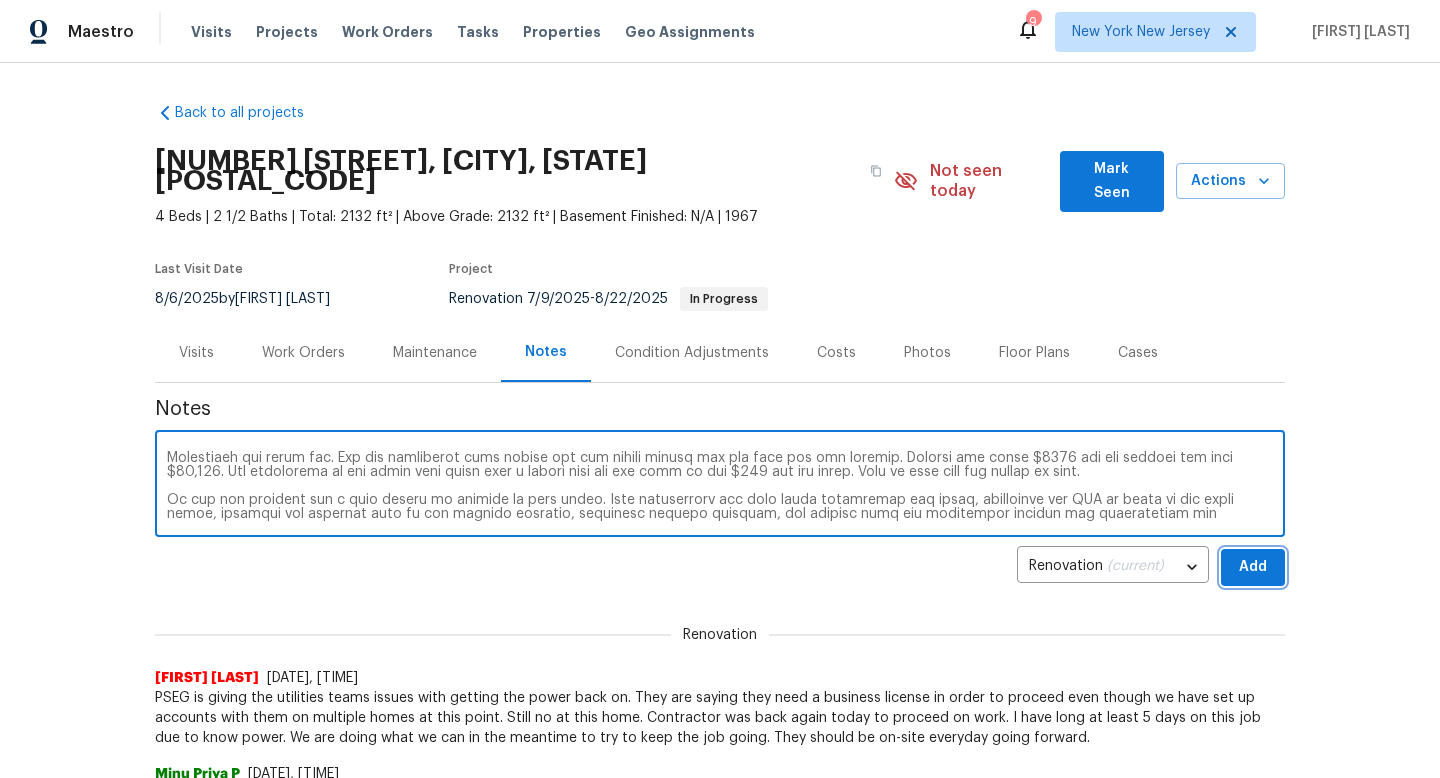 click on "Add" at bounding box center [1253, 567] 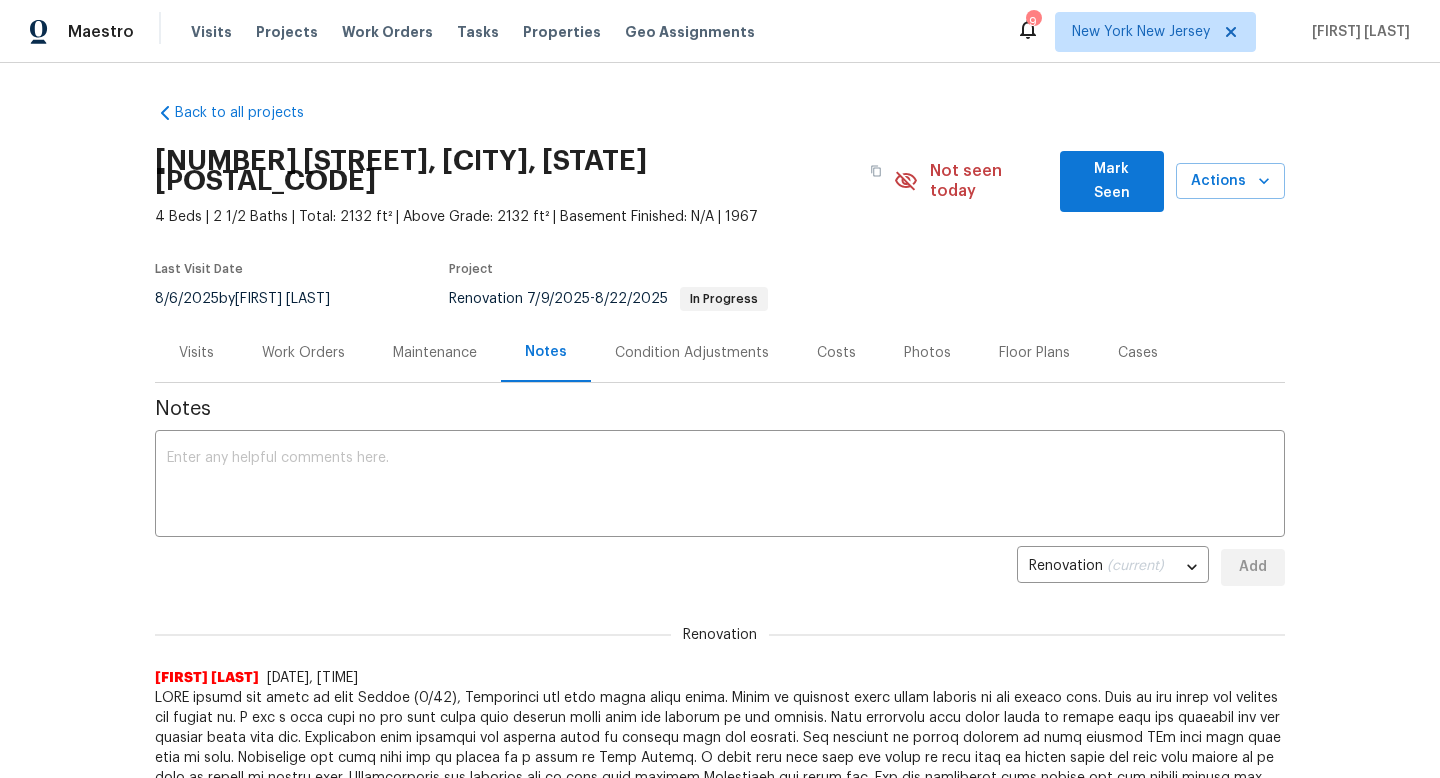 scroll, scrollTop: 0, scrollLeft: 0, axis: both 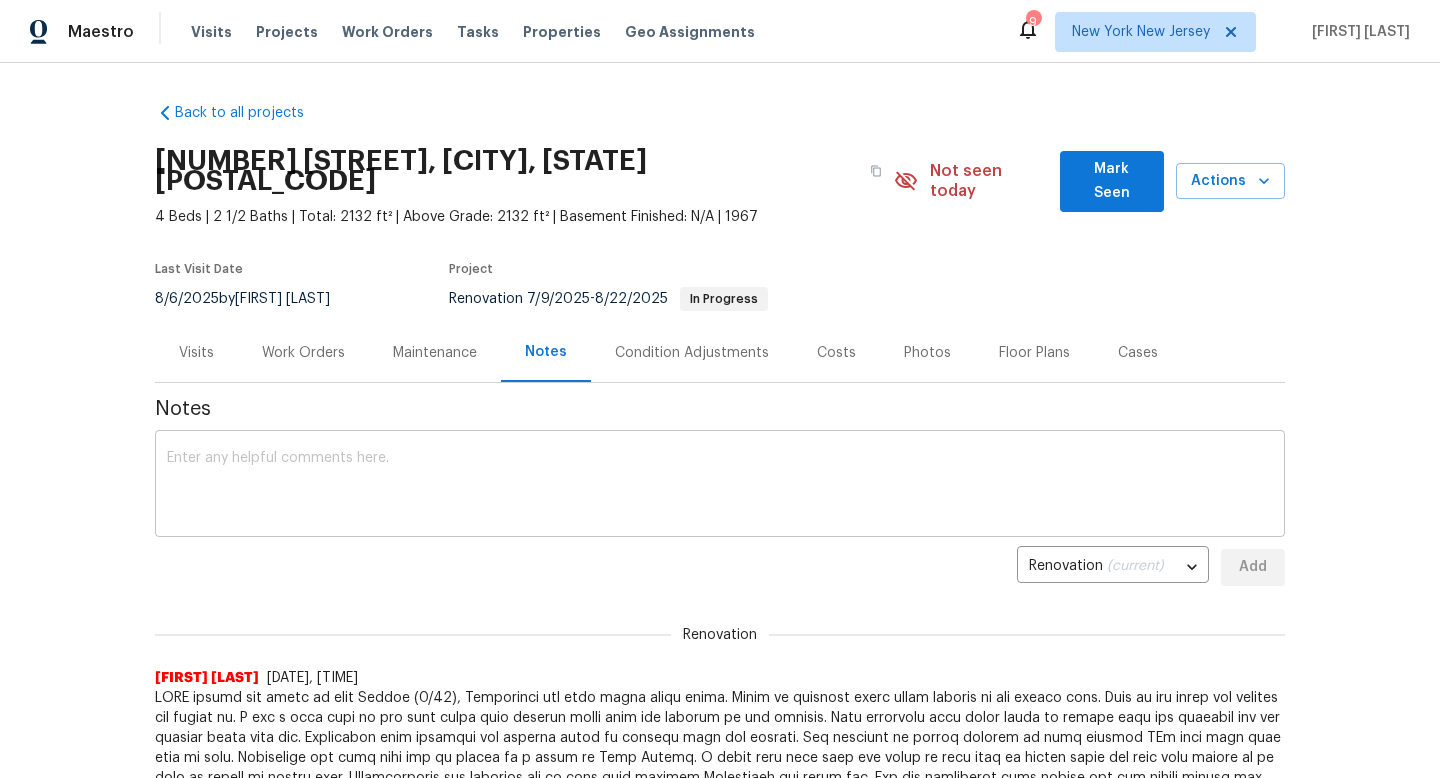 click at bounding box center (720, 486) 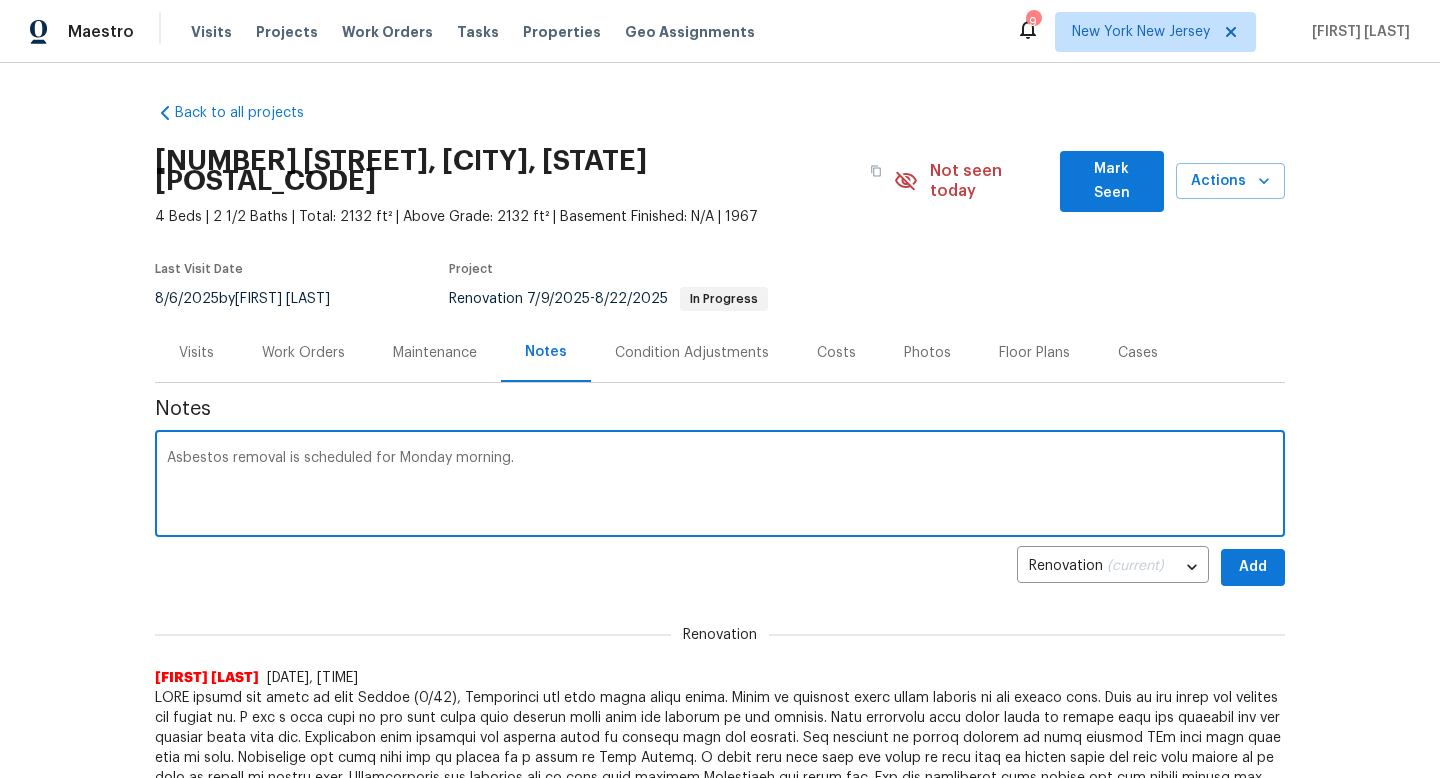 type on "Asbestos removal is scheduled for Monday morning." 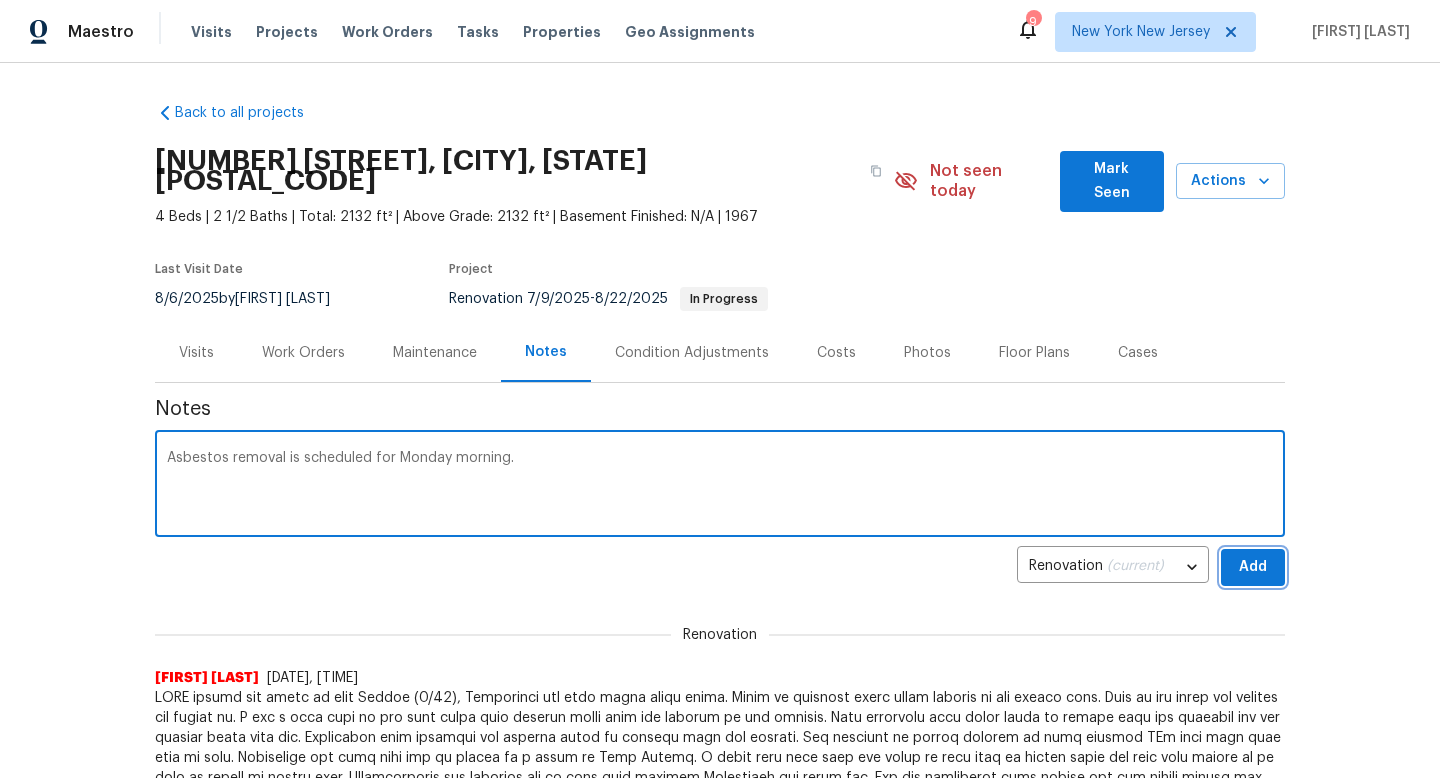 click on "Add" at bounding box center (1253, 567) 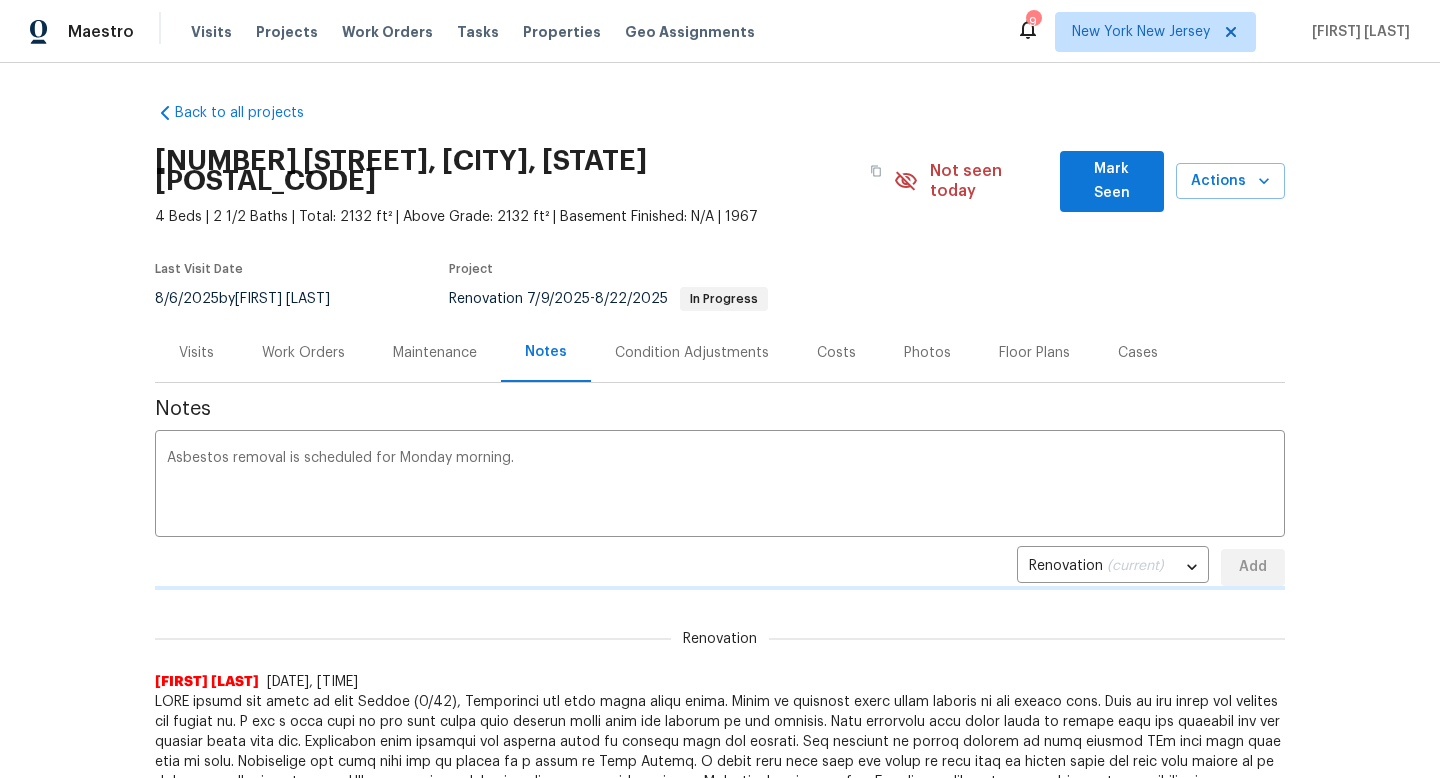 type 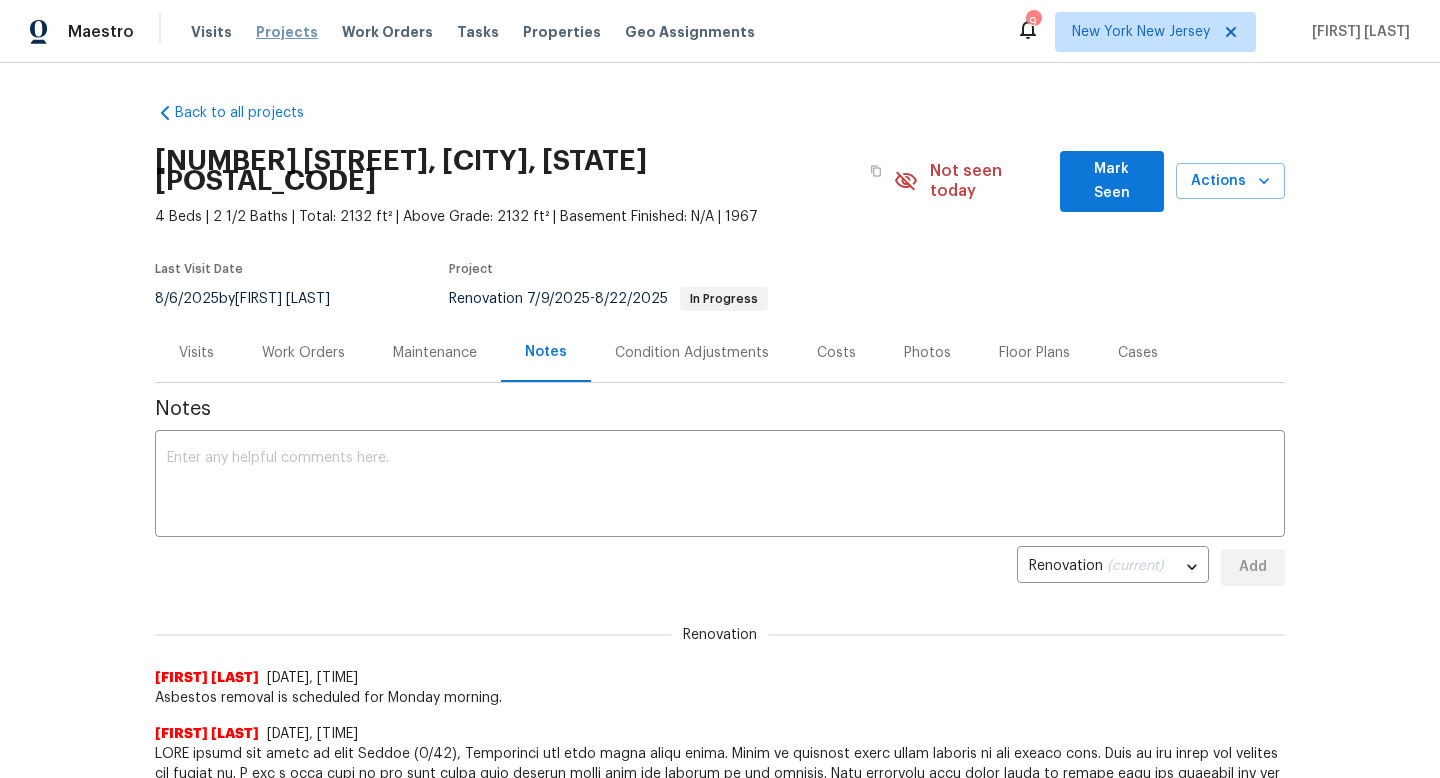 click on "Projects" at bounding box center [287, 32] 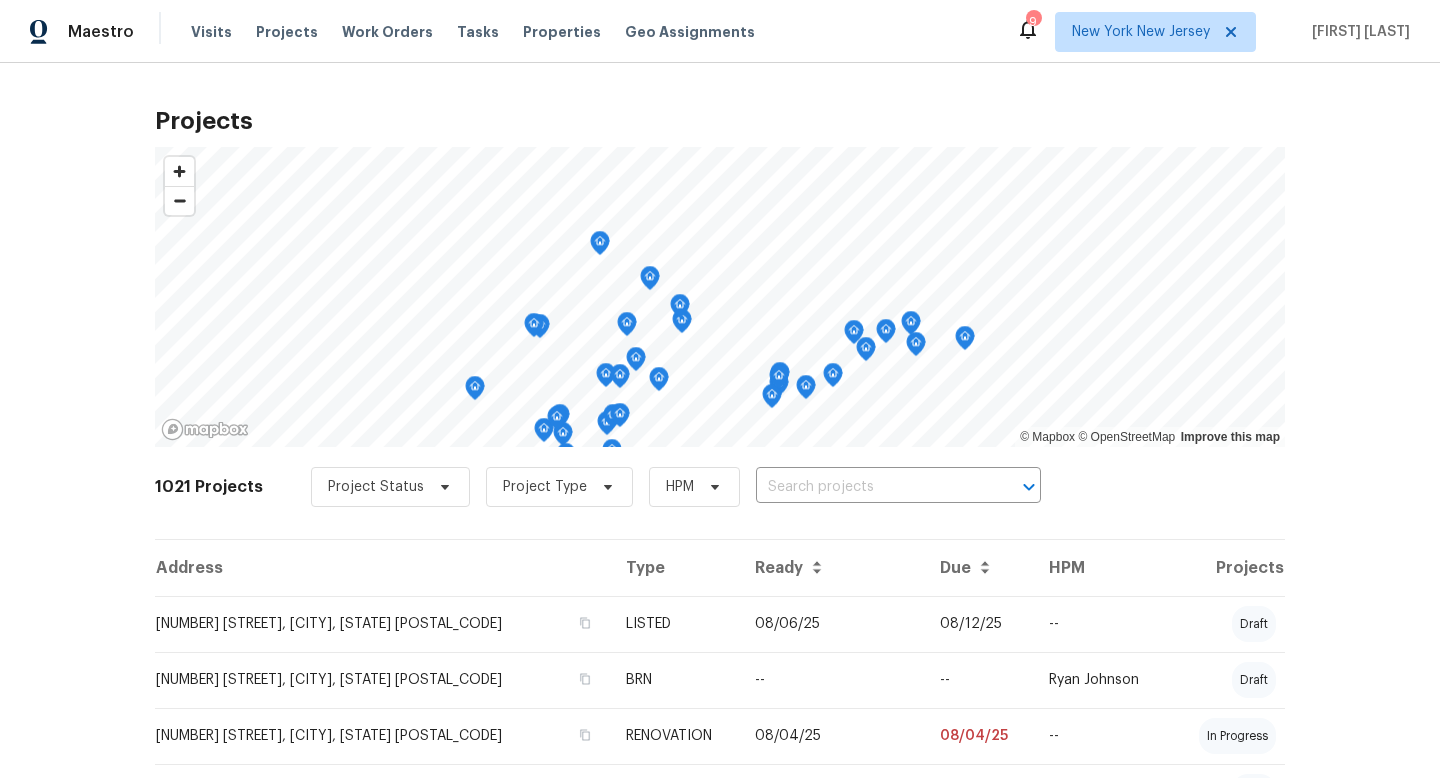 click on "Projects © Mapbox   © OpenStreetMap   Improve this map 1021 Projects Project Status Project Type HPM ​ Address Type Ready Due HPM Projects [NUMBER] [STREET], [CITY], [STATE] LISTED [DATE] [DATE] -- draft 1087 [STREET], [CITY], [STATE] BRN -- -- [NAME] draft [NUMBER] [STREET], [CITY], [STATE] RENOVATION [DATE] [DATE] -- in progress [NUMBER] [STREET], [CITY], [STATE] LISTED [DATE] [DATE] -- draft 1035 [STREET], [CITY], [STATE] BRN -- -- -- draft 2 N [NUMBER] [STREET], [CITY], [STATE] LISTED [DATE] [DATE] -- completed 149 [STREET], [CITY], [STATE] BRN -- -- -- draft 22 [STREET], [CITY], [STATE] RENOVATION [DATE] -- -- draft 2 [STREET], [CITY], [STATE] LISTED [DATE] [DATE] -- in progress 78 [STREET], [CITY], [STATE] LISTED [DATE] [DATE] -- completed 77 [STREET], [CITY], [STATE] RENOVATION [DATE] -- -- draft 14 [STREET], [CITY], [STATE] BRN -- [DATE] -- completed 6 [STREET], [CITY], [STATE] LISTED [DATE] --" at bounding box center [720, 420] 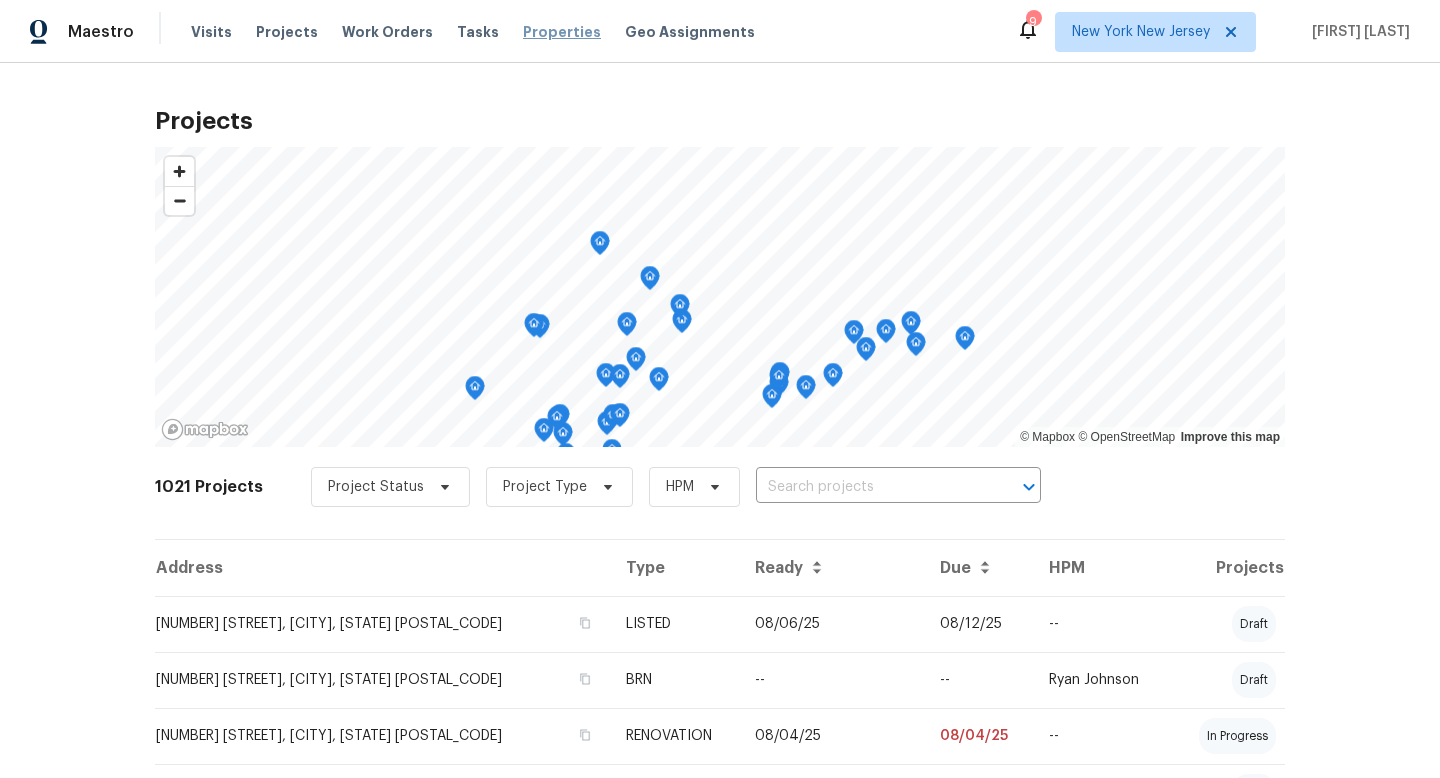 click on "Properties" at bounding box center [562, 32] 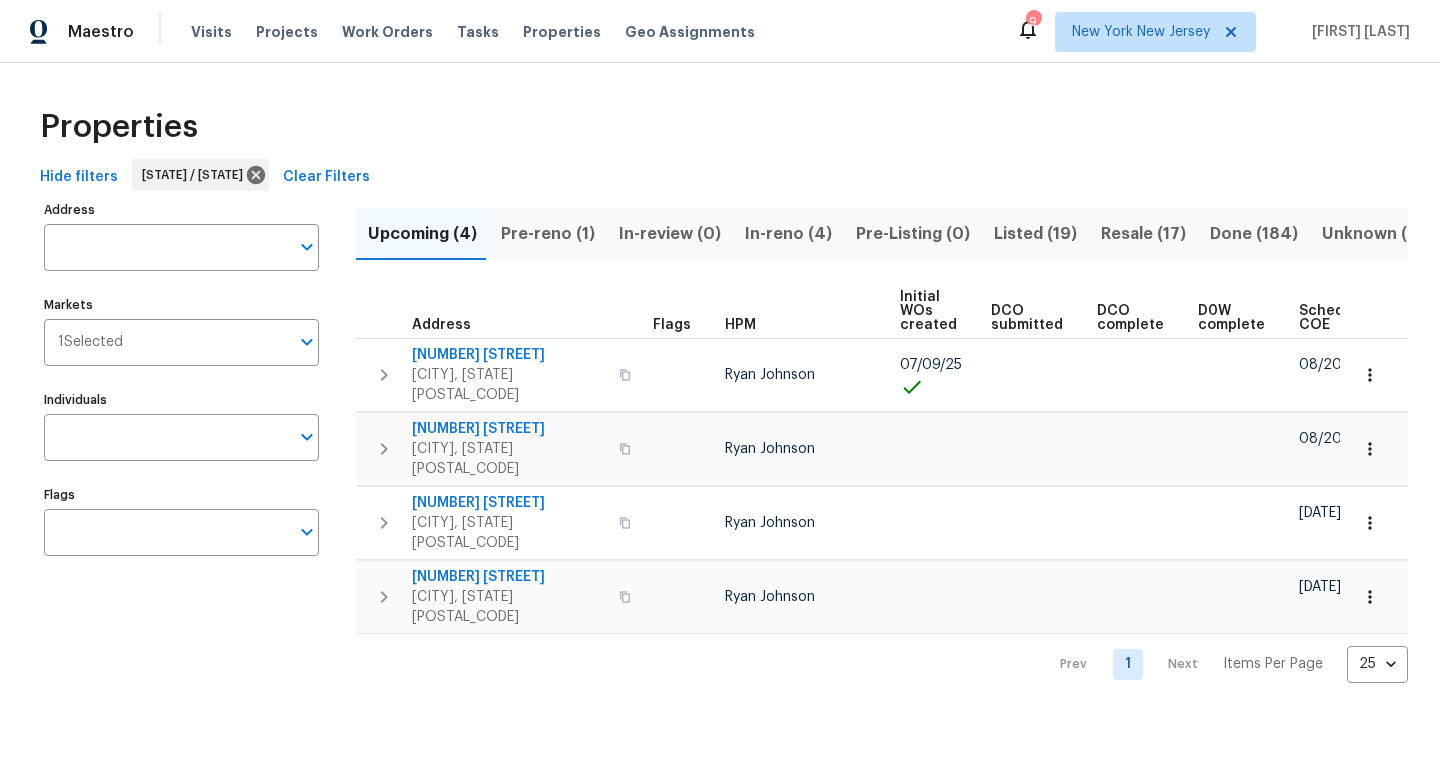 click on "Pre-reno (1)" at bounding box center (548, 234) 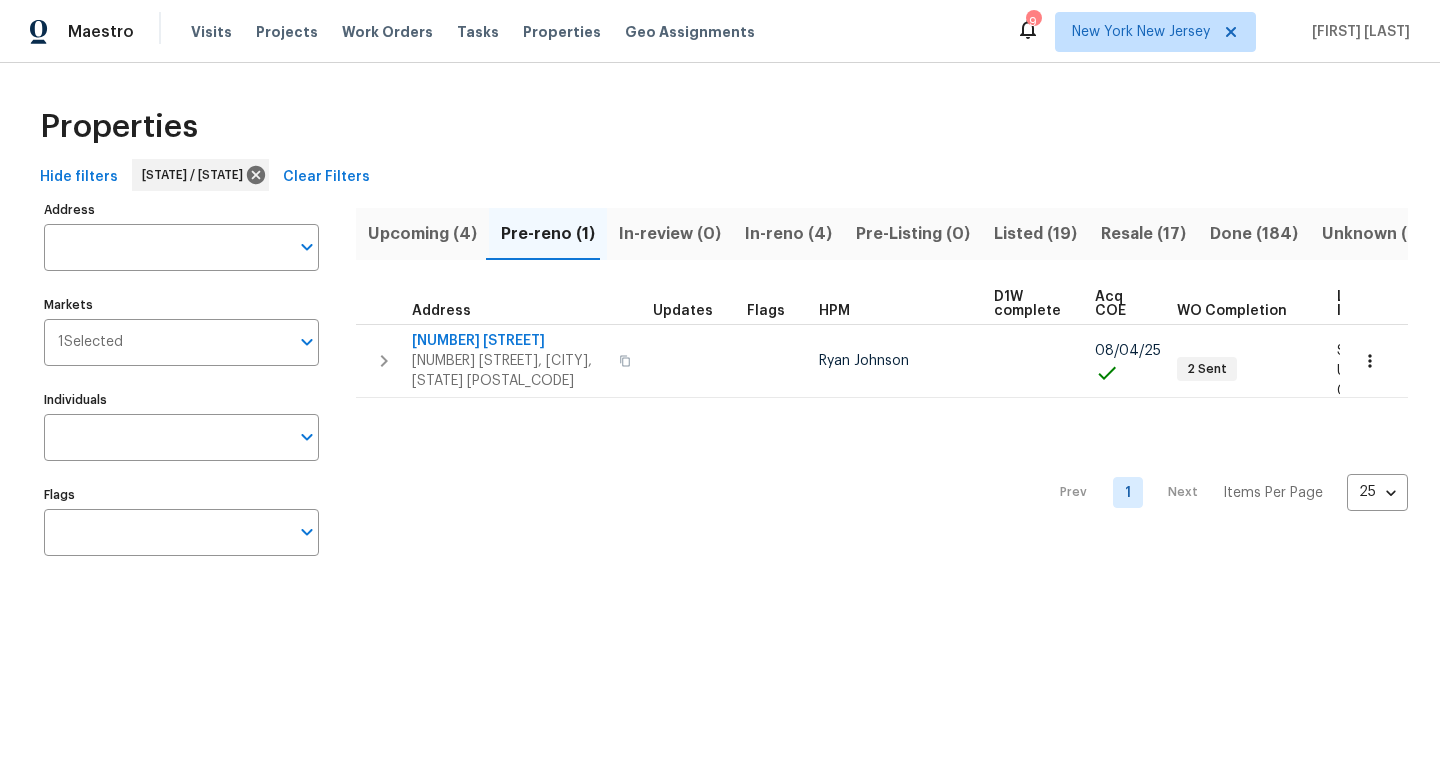 click on "Upcoming (4)" at bounding box center (422, 234) 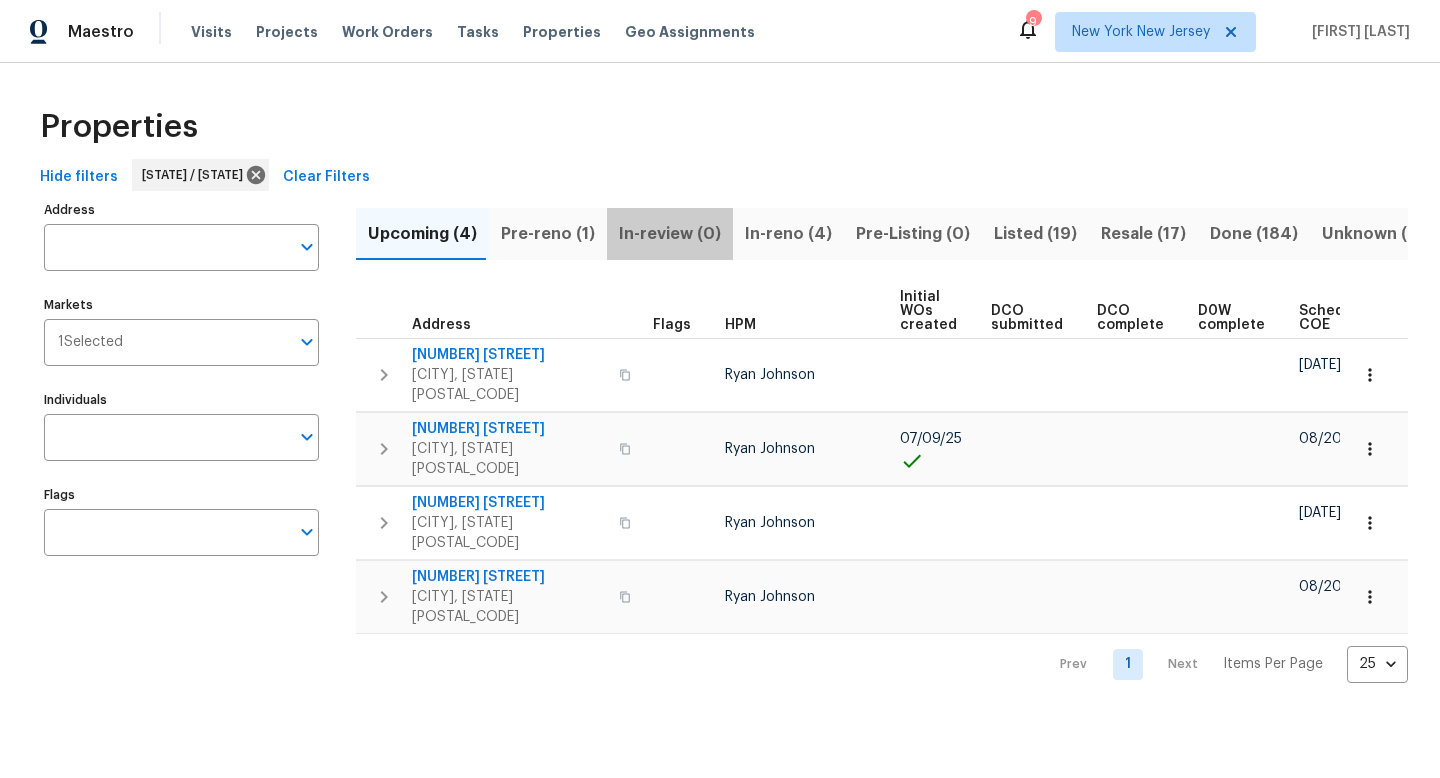 click on "In-review (0)" at bounding box center (670, 234) 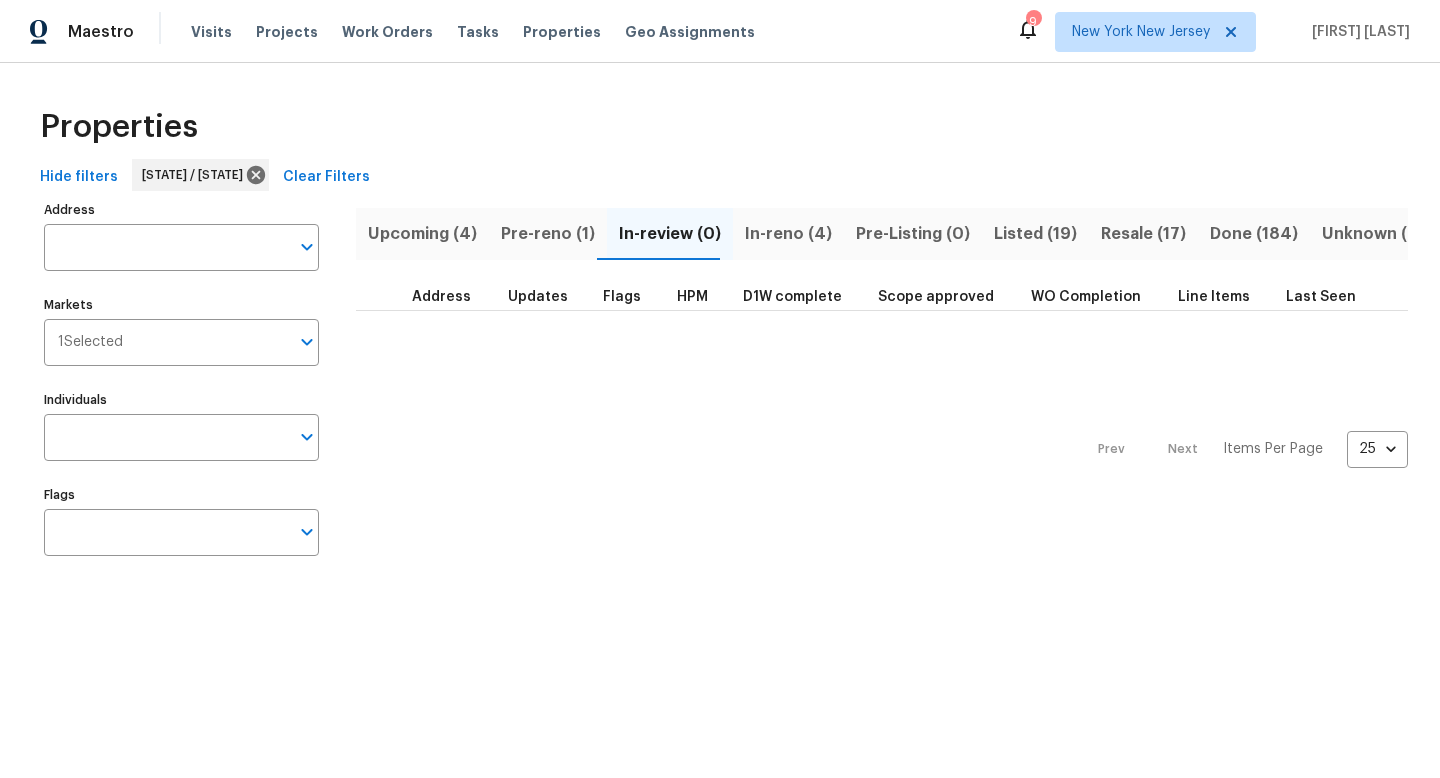 click on "Upcoming (4)" at bounding box center (422, 234) 